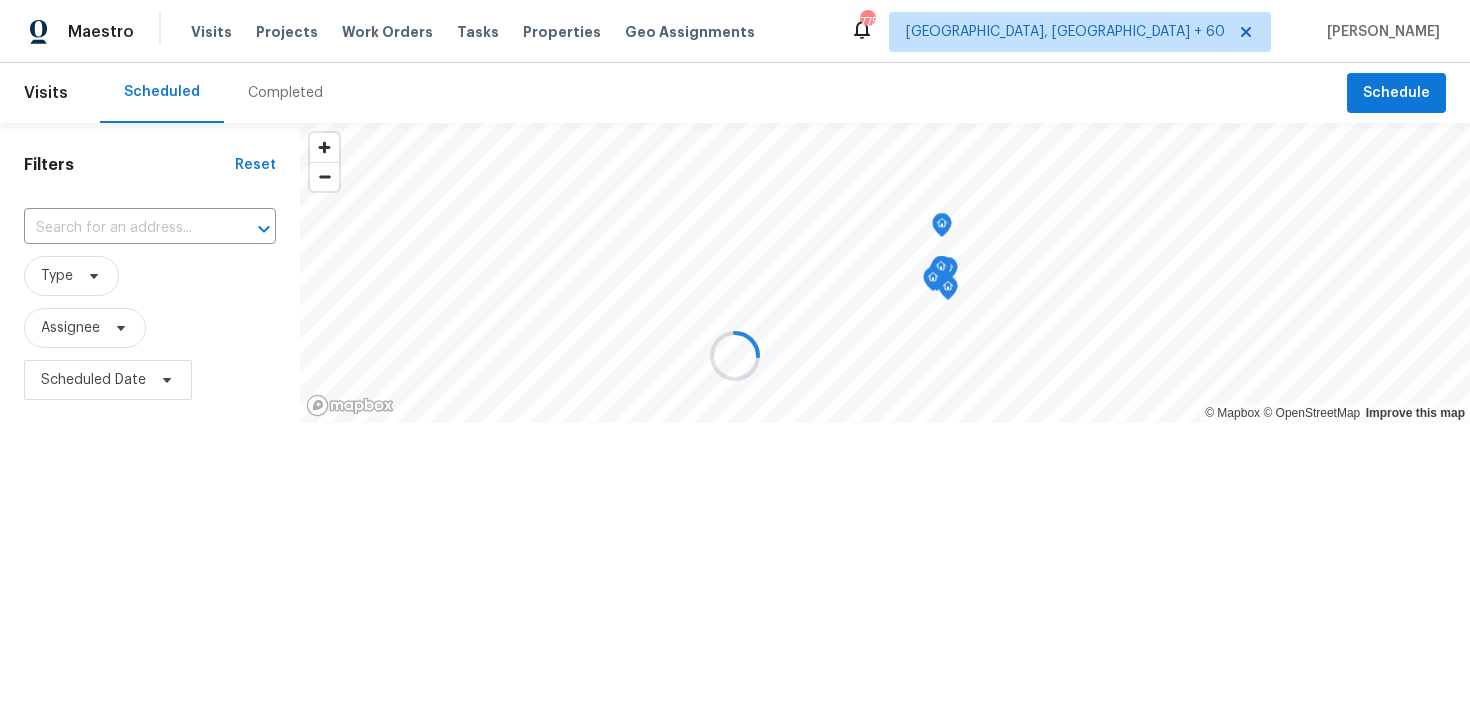 scroll, scrollTop: 0, scrollLeft: 0, axis: both 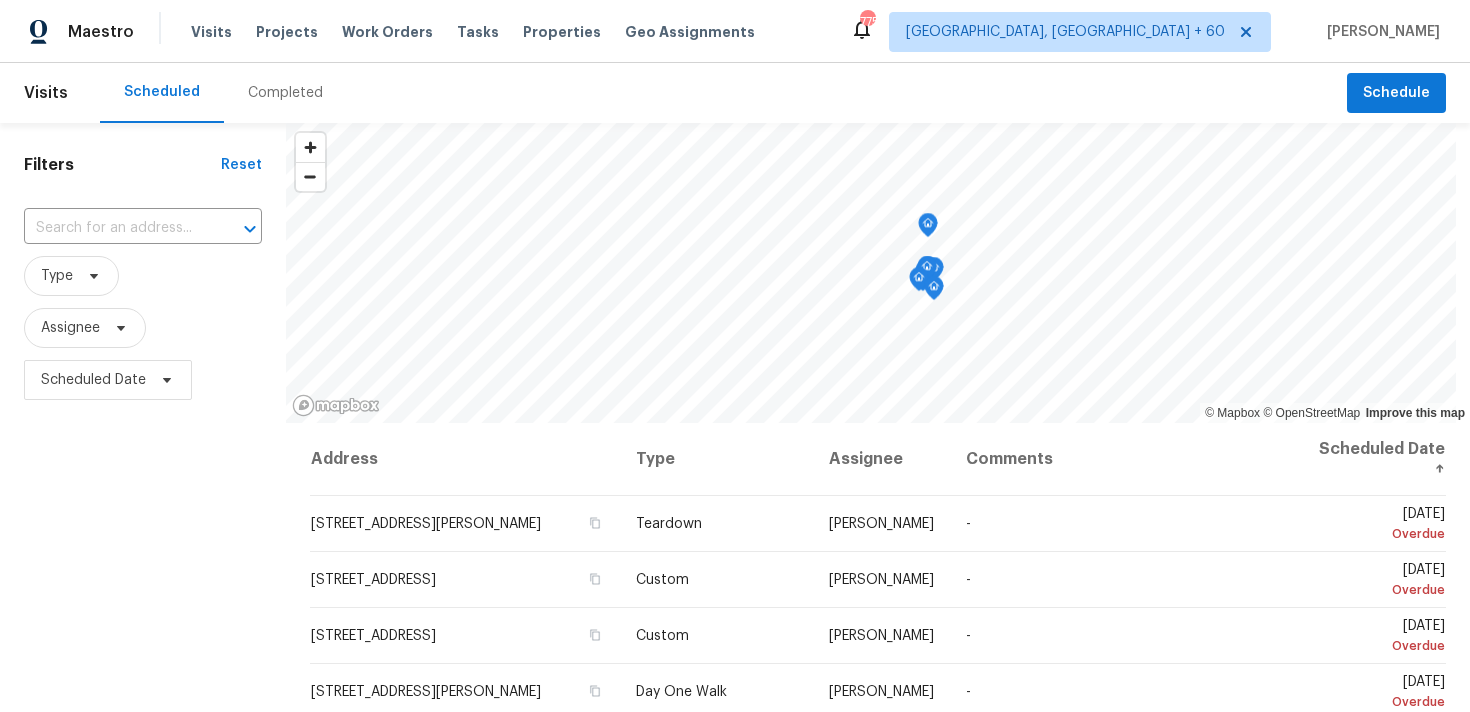 click on "Completed" at bounding box center (285, 93) 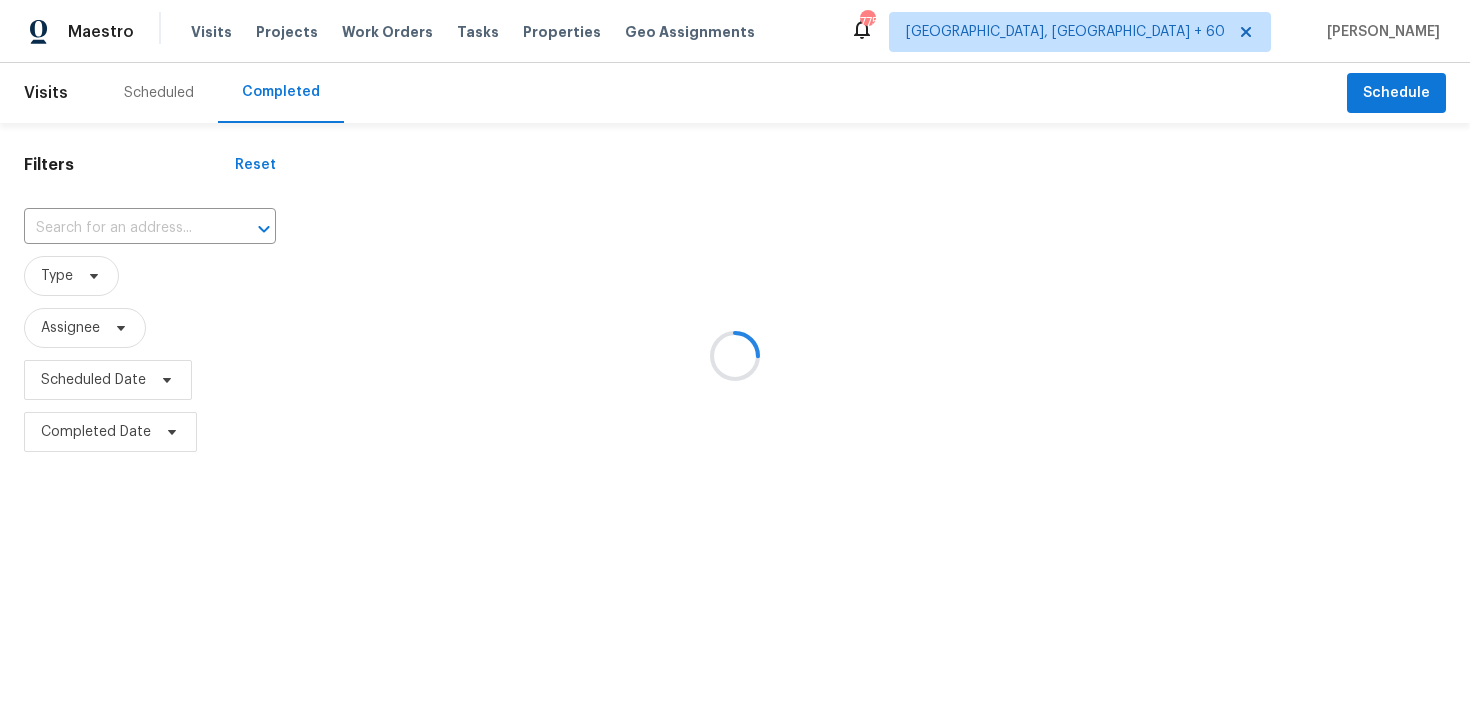 click at bounding box center (735, 356) 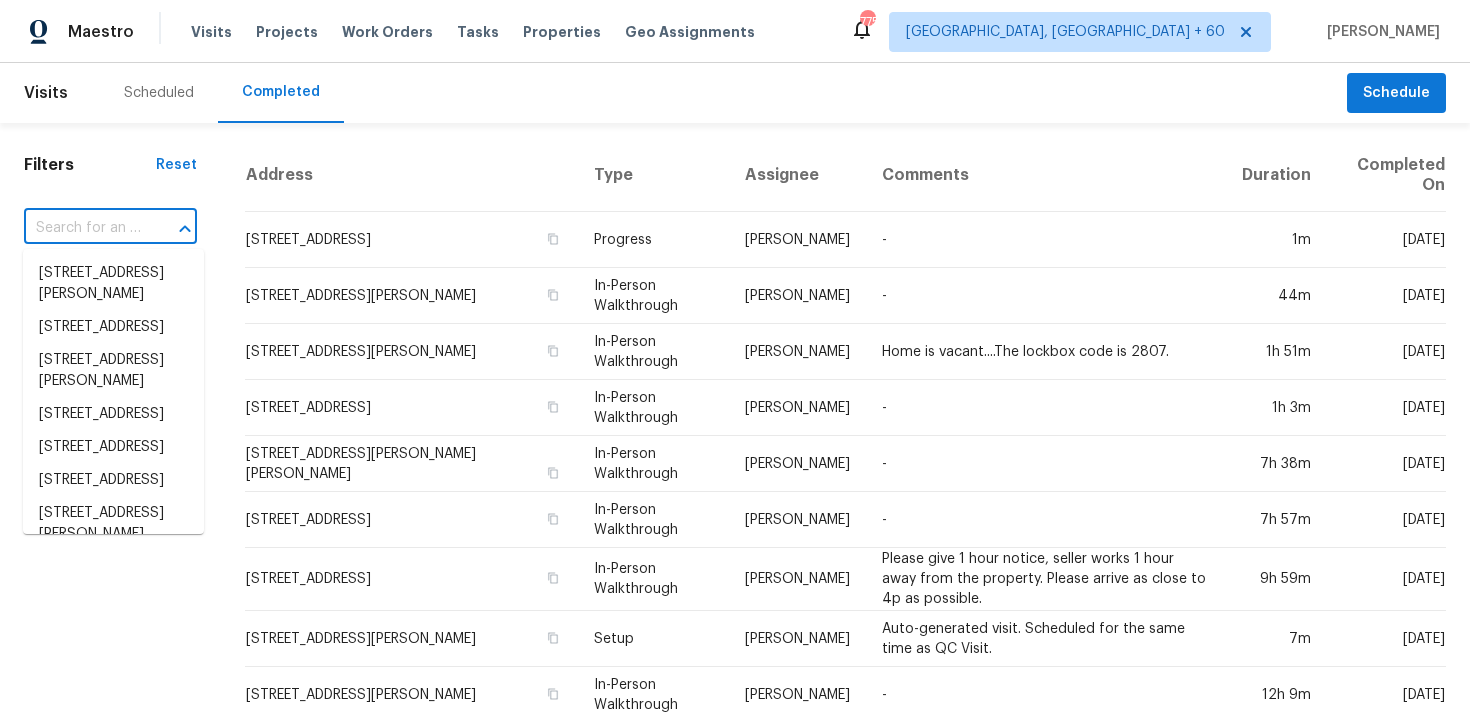 click at bounding box center [82, 228] 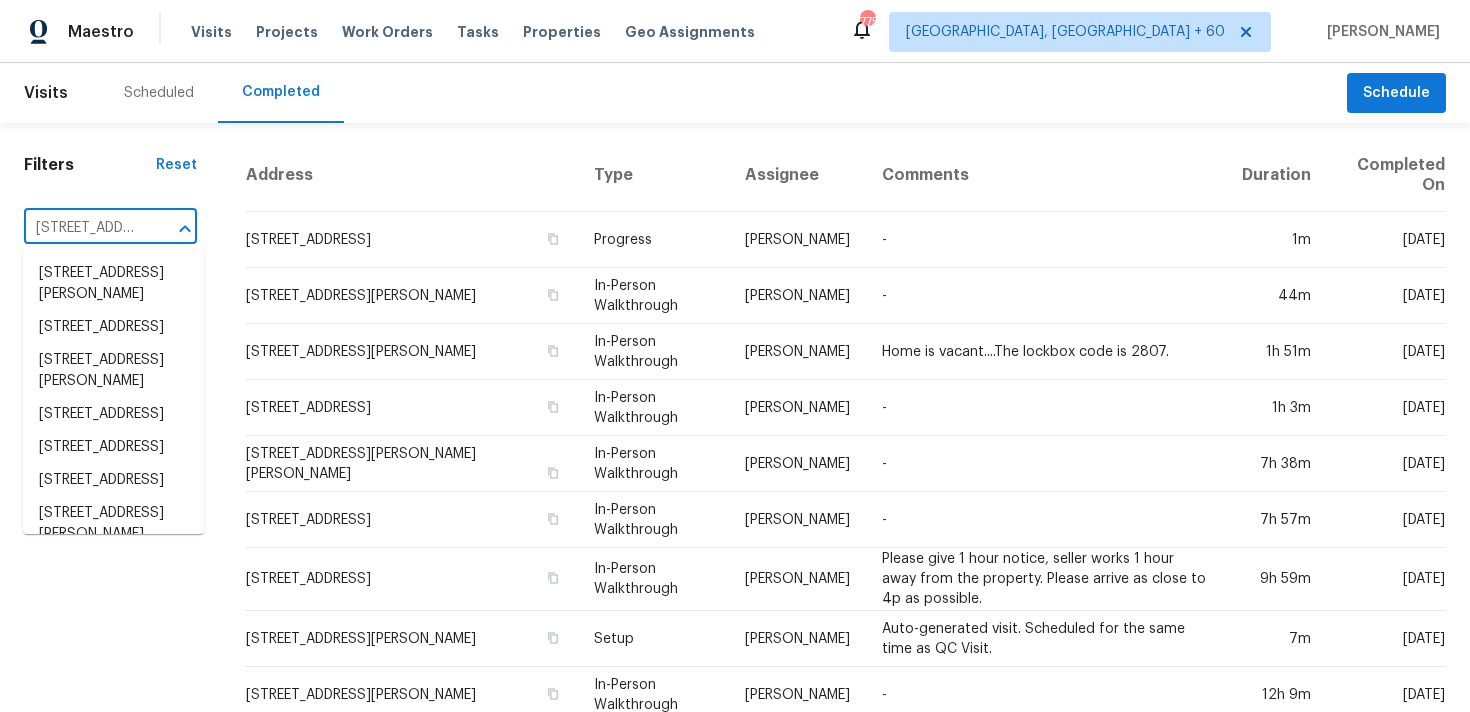 scroll, scrollTop: 0, scrollLeft: 156, axis: horizontal 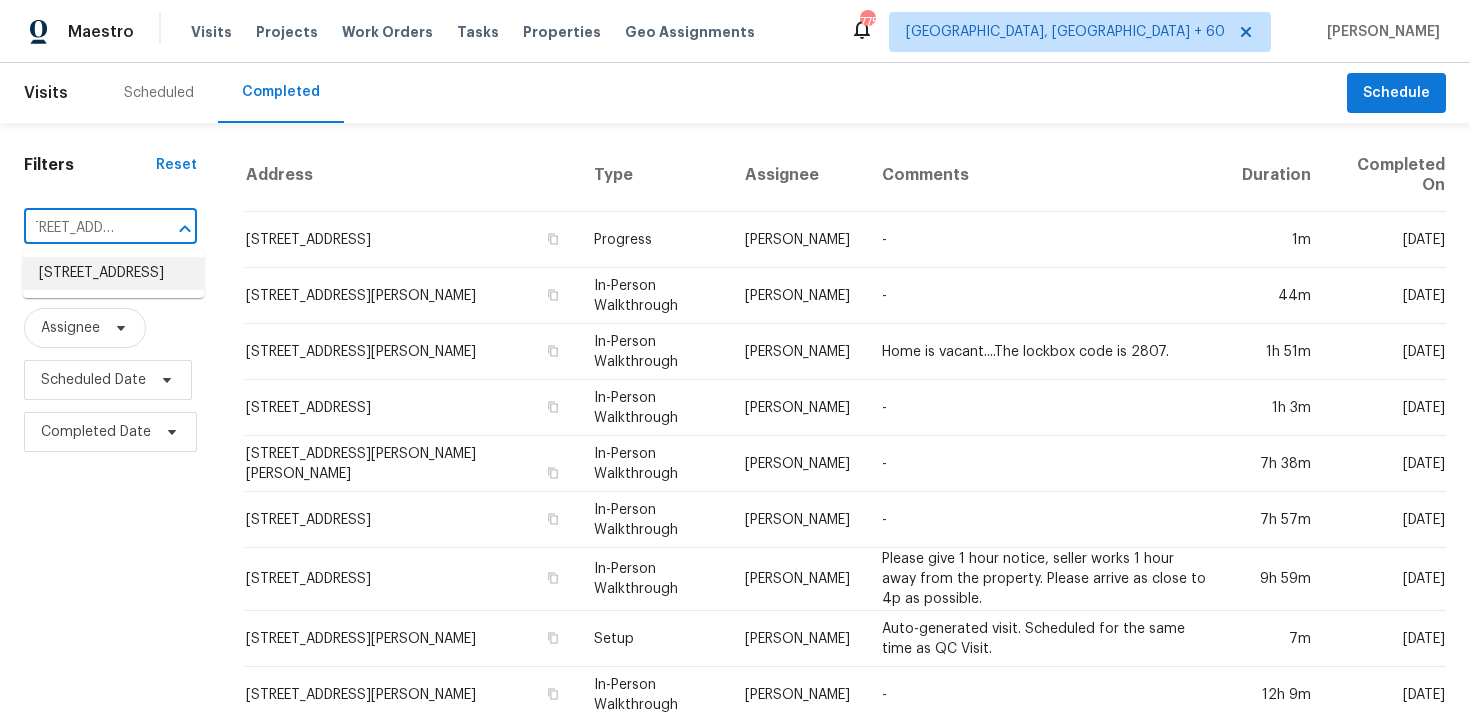 click on "[STREET_ADDRESS]" at bounding box center [113, 273] 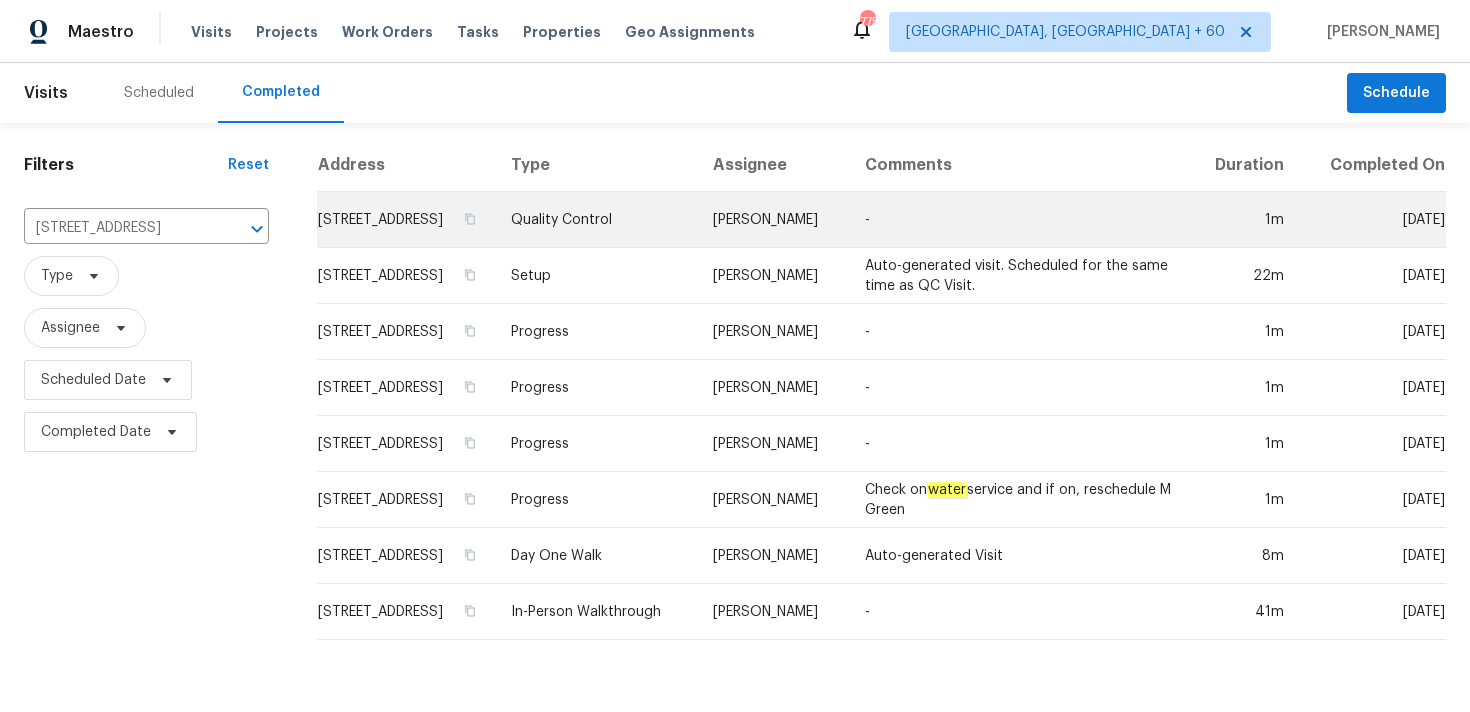 click on "Quality Control" at bounding box center [596, 220] 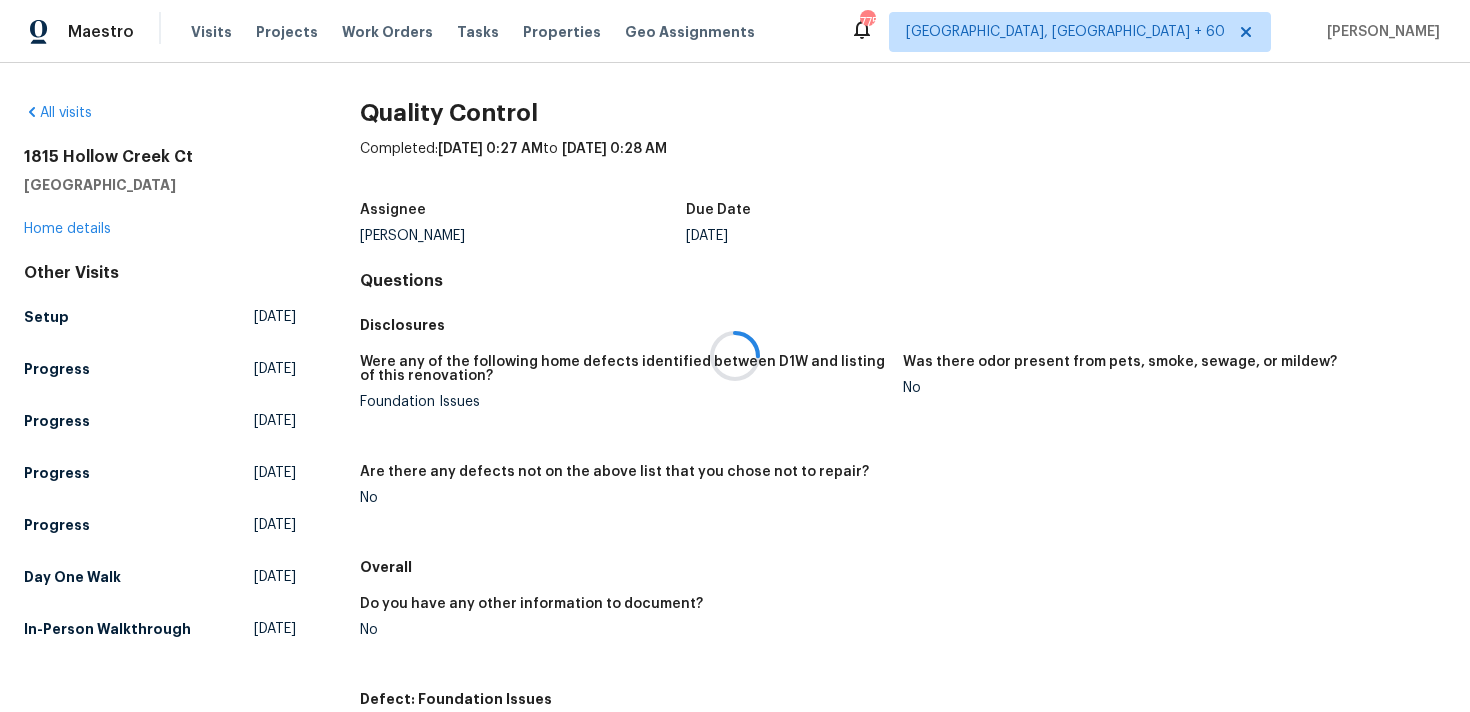 click at bounding box center (735, 356) 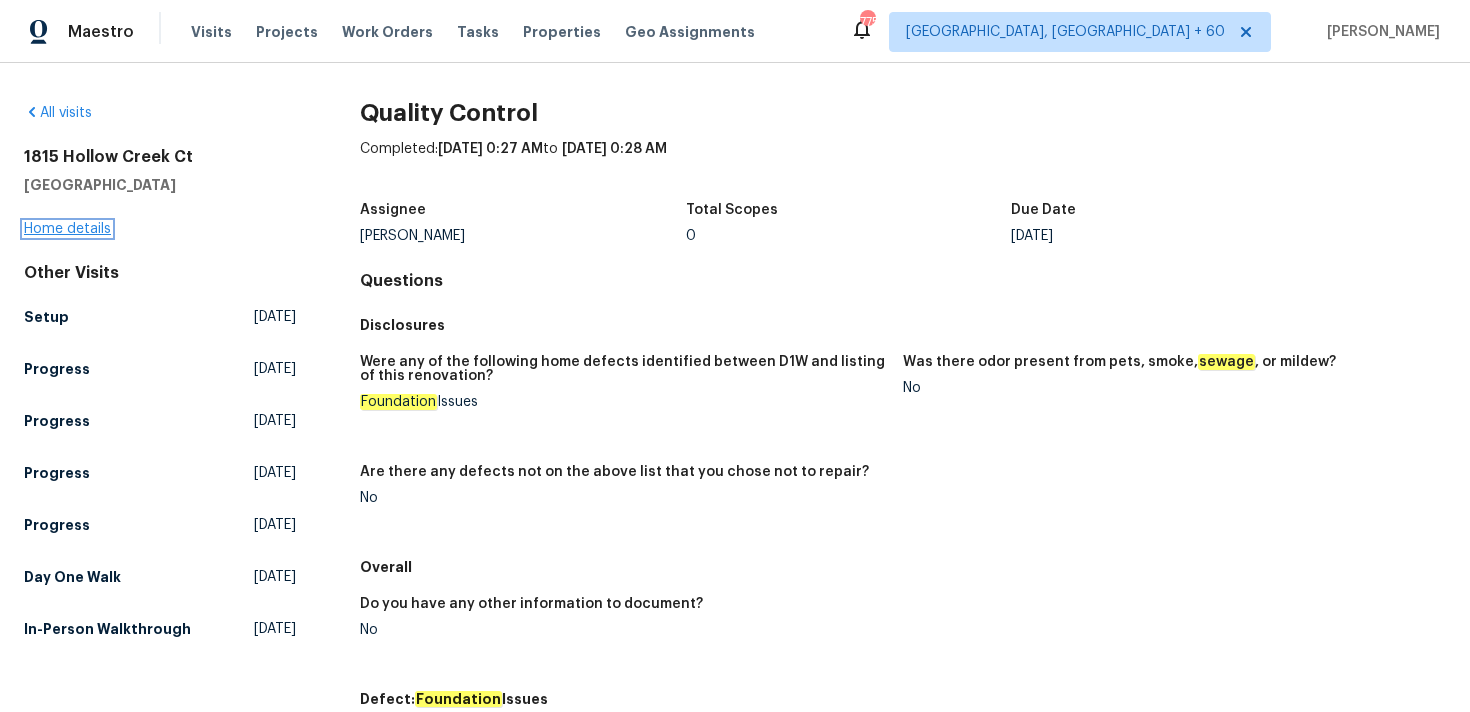 click on "Home details" at bounding box center [67, 229] 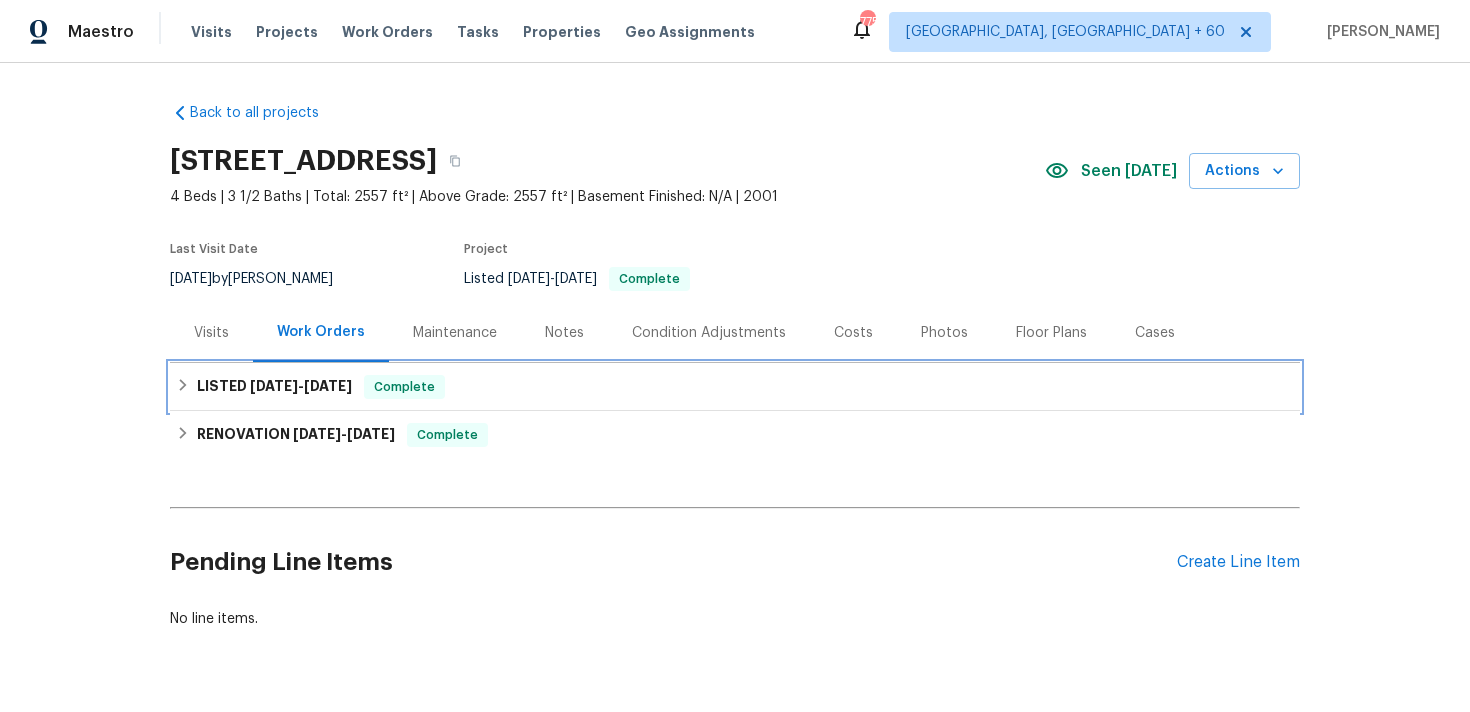 click on "LISTED   [DATE]  -  [DATE] Complete" at bounding box center [735, 387] 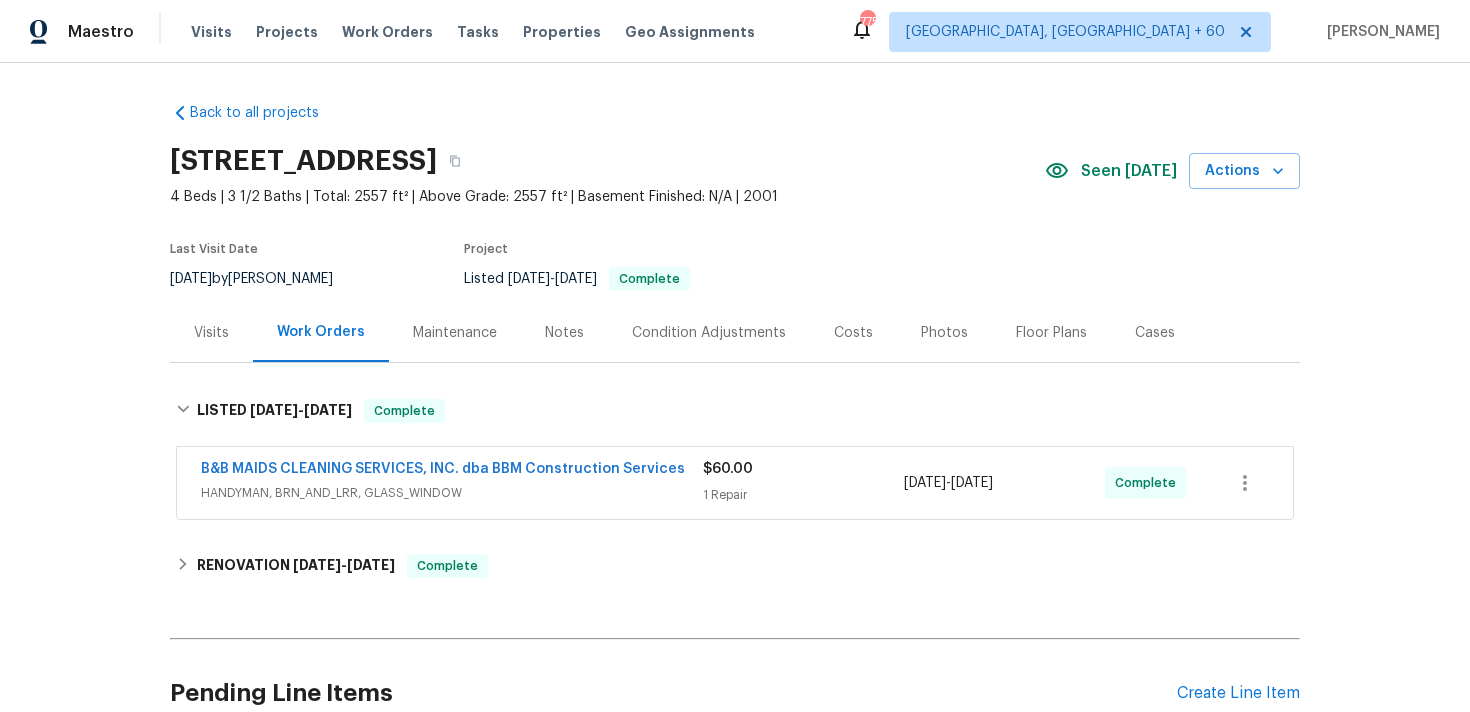 click on "$60.00" at bounding box center (803, 469) 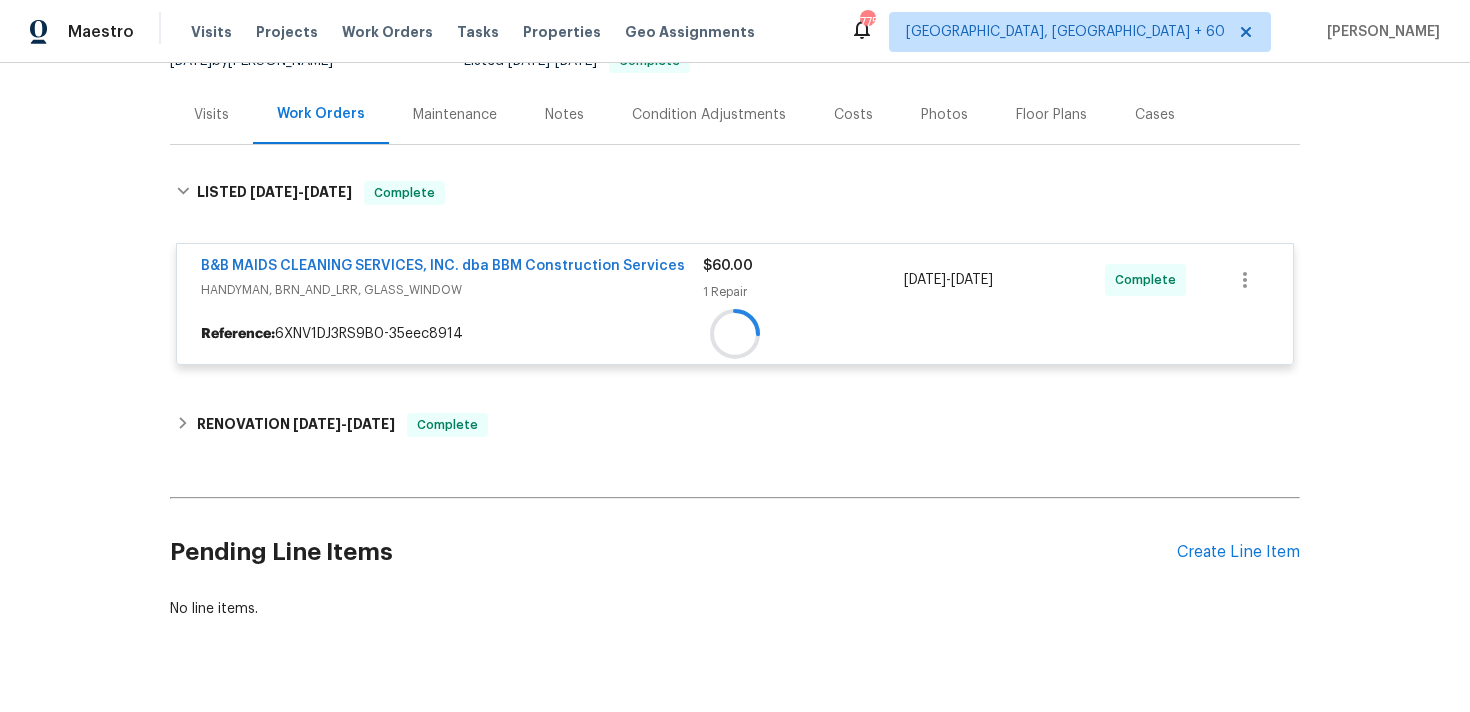 scroll, scrollTop: 261, scrollLeft: 0, axis: vertical 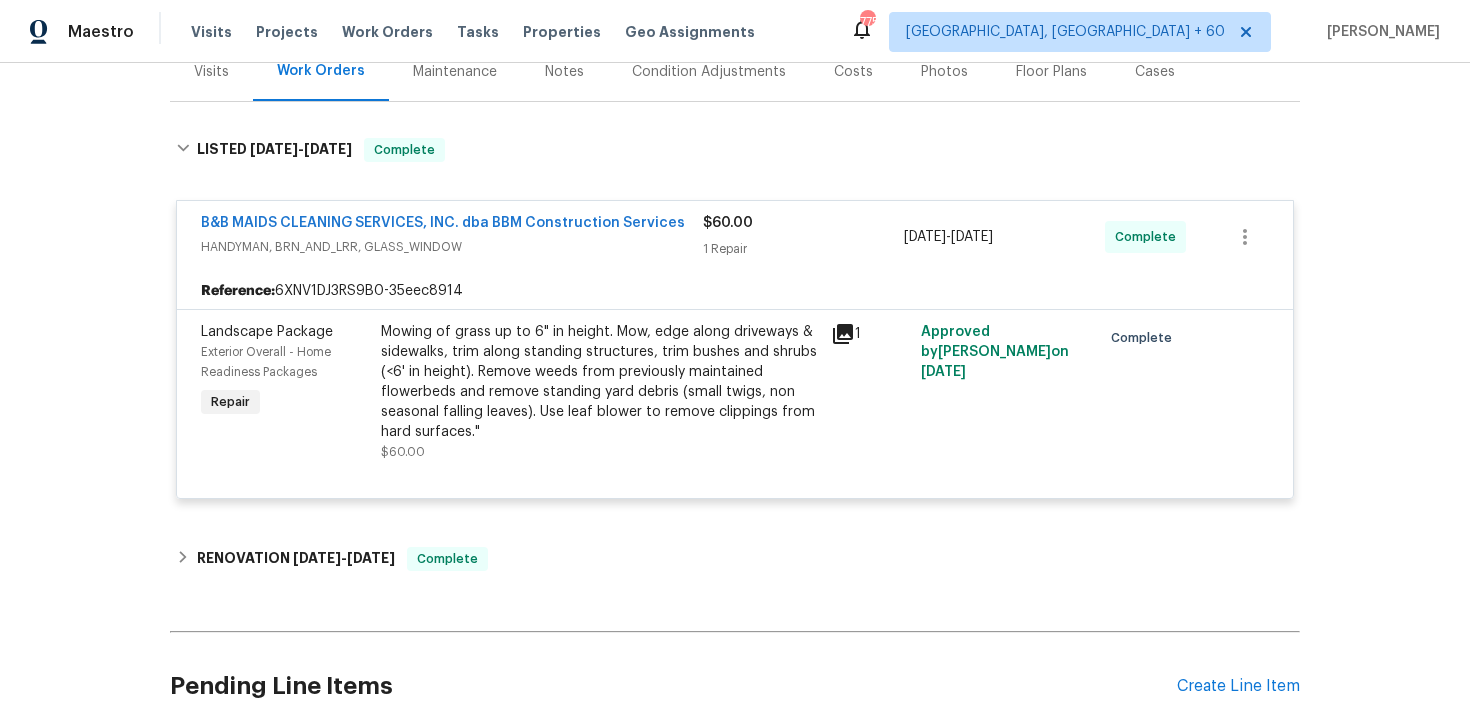 drag, startPoint x: 541, startPoint y: 412, endPoint x: 535, endPoint y: 402, distance: 11.661903 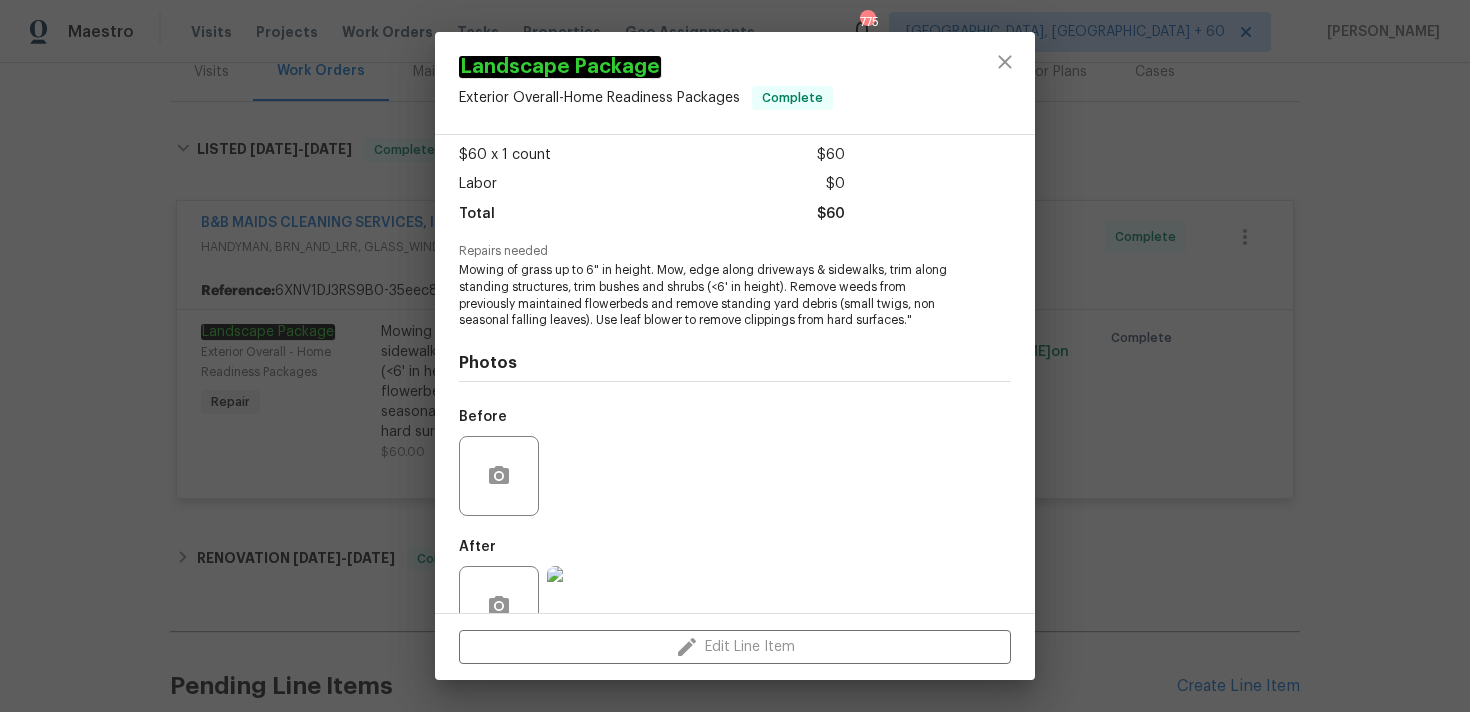 scroll, scrollTop: 172, scrollLeft: 0, axis: vertical 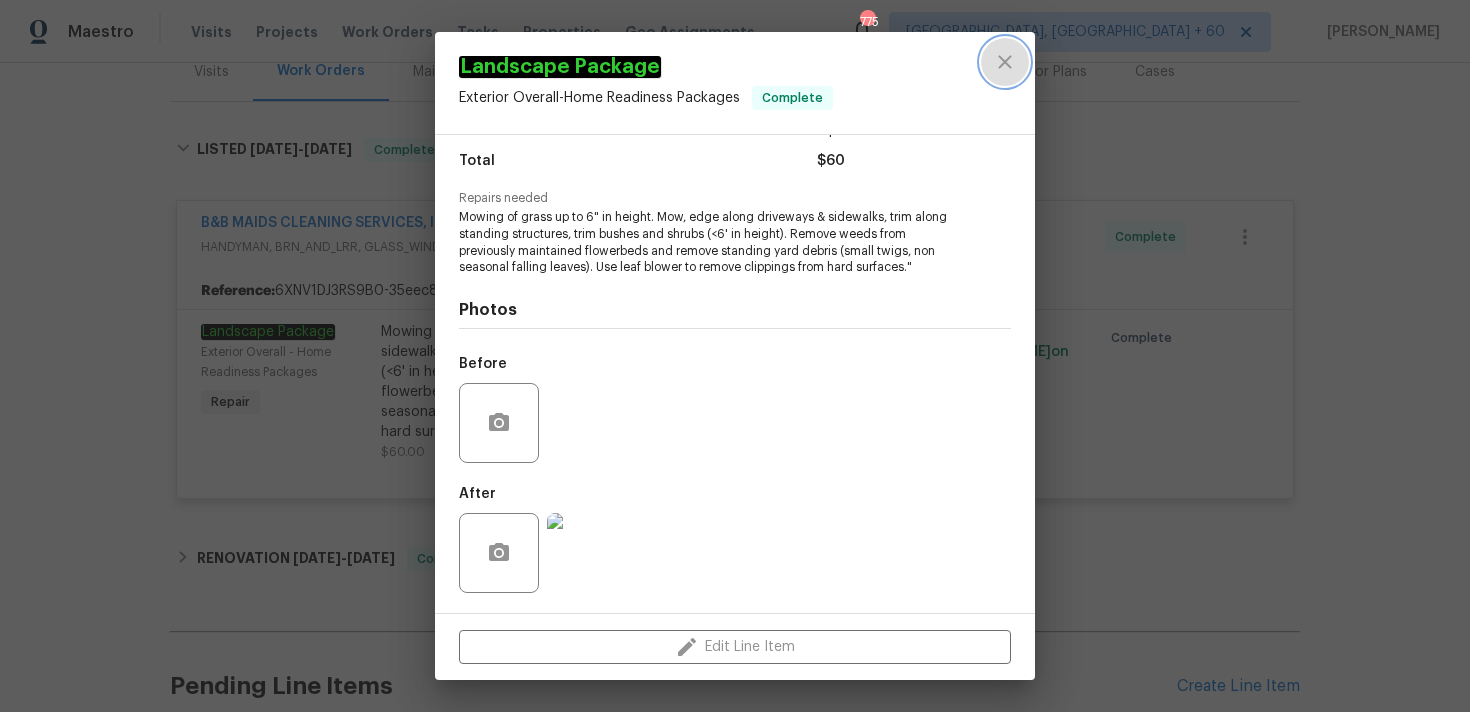 click 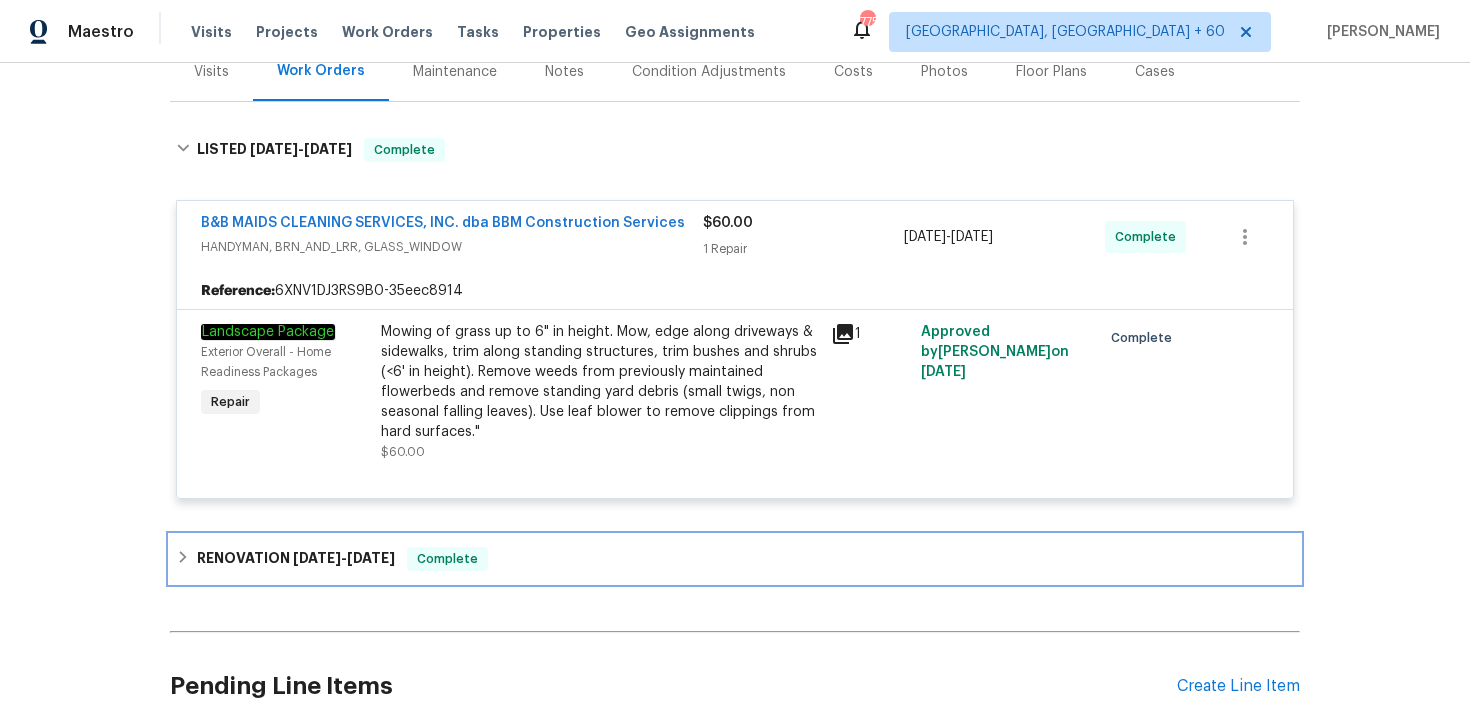 click on "RENOVATION   [DATE]  -  [DATE] Complete" at bounding box center (735, 559) 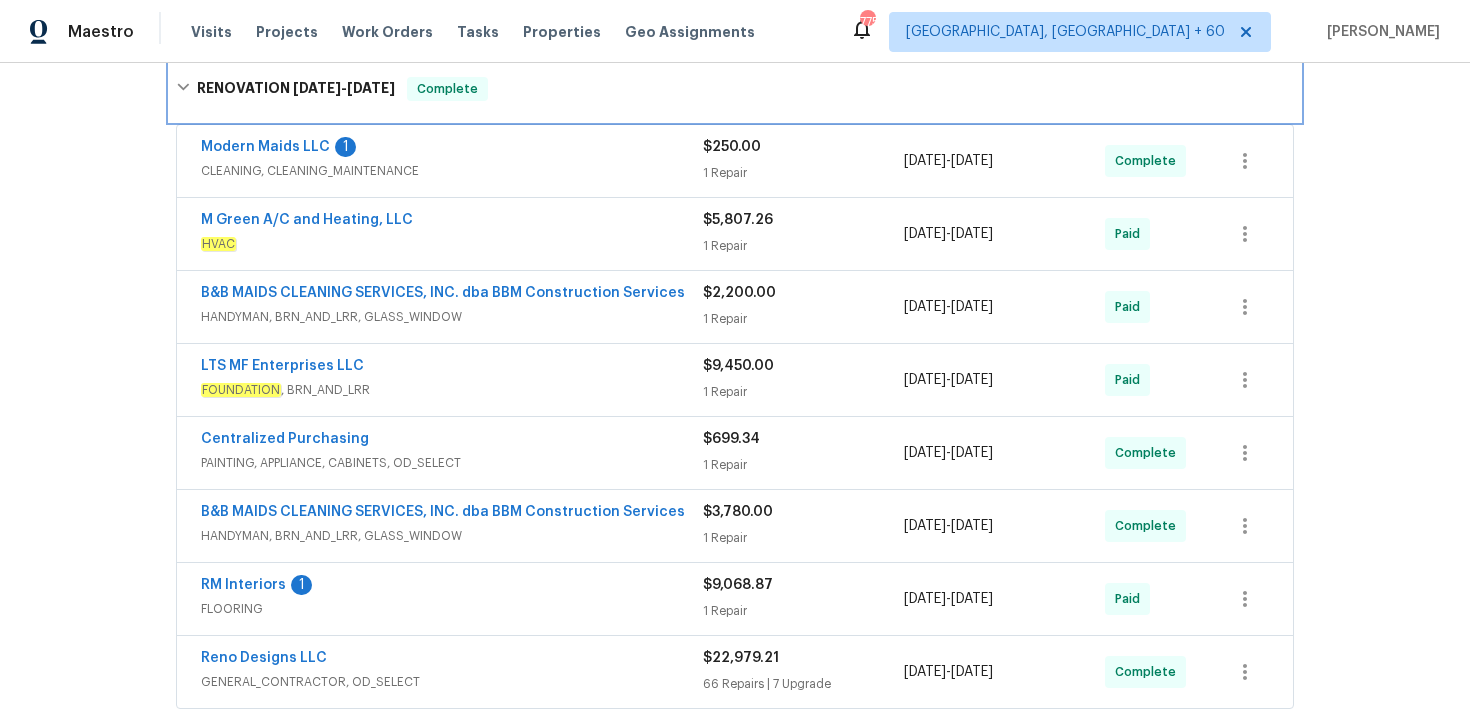 scroll, scrollTop: 1035, scrollLeft: 0, axis: vertical 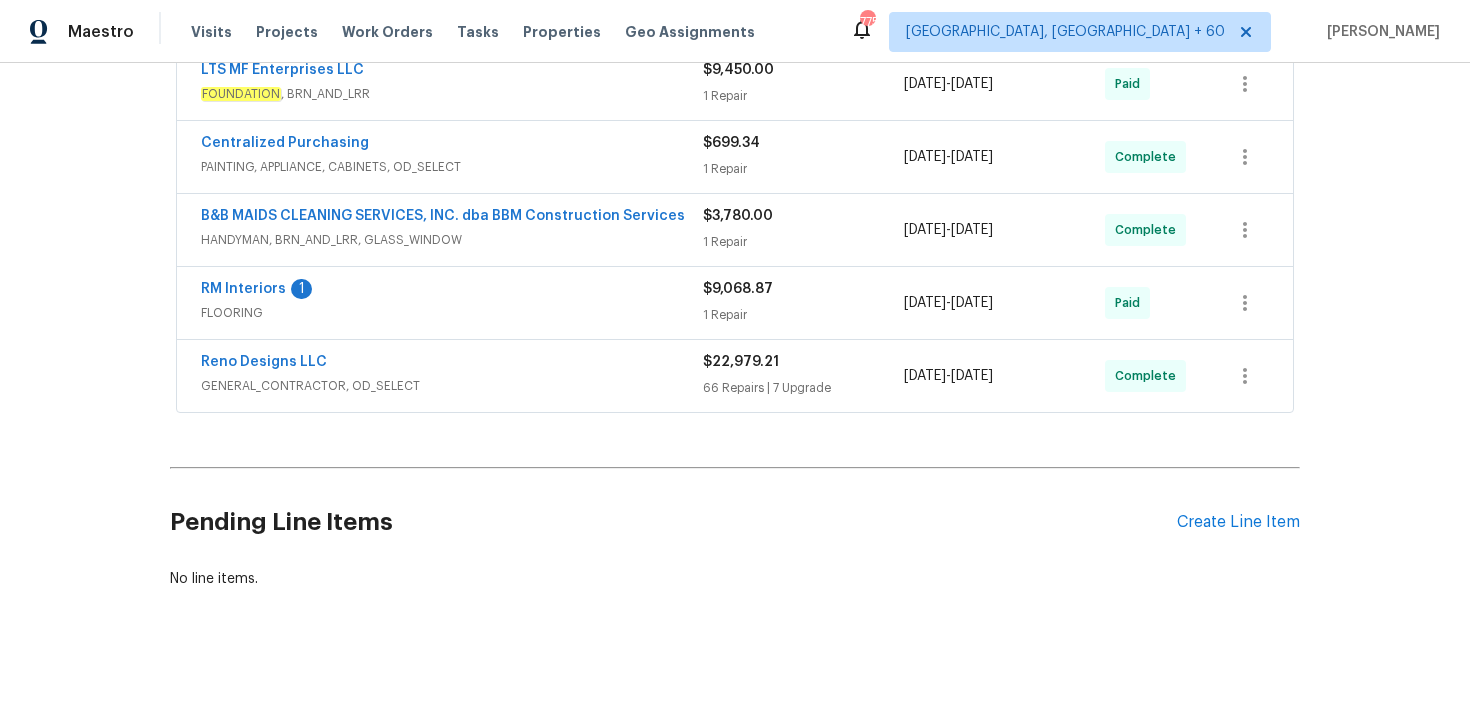 click on "66 Repairs | 7 Upgrade" at bounding box center (803, 388) 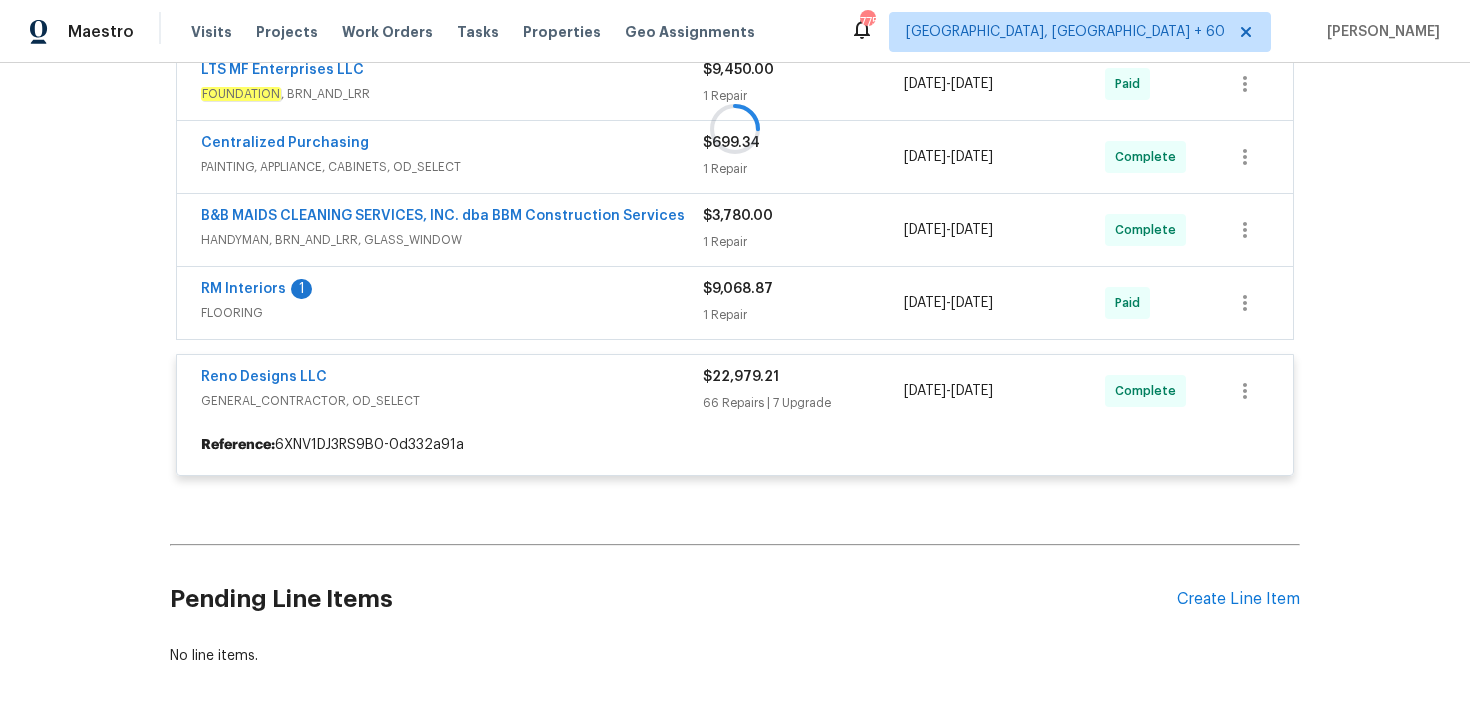 click at bounding box center [735, 128] 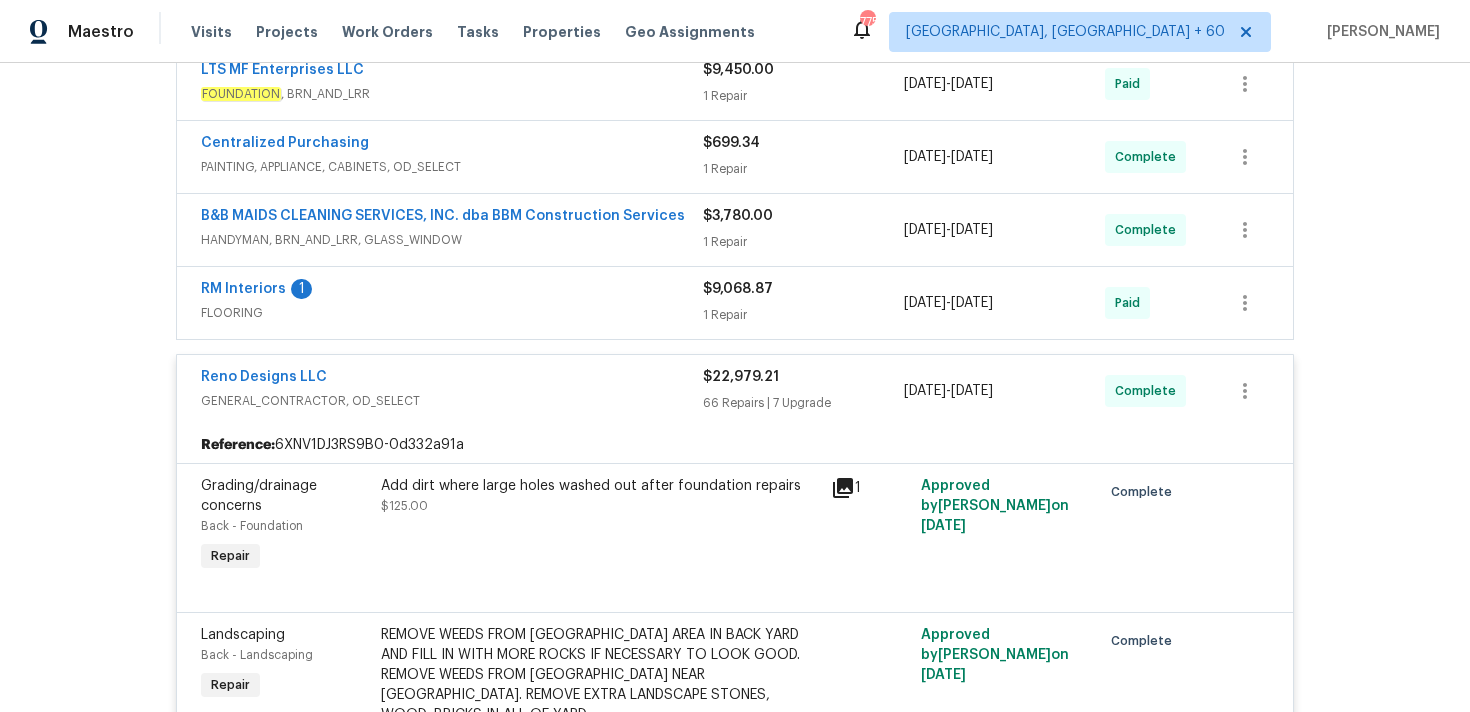 click on "1 Repair" at bounding box center [803, 315] 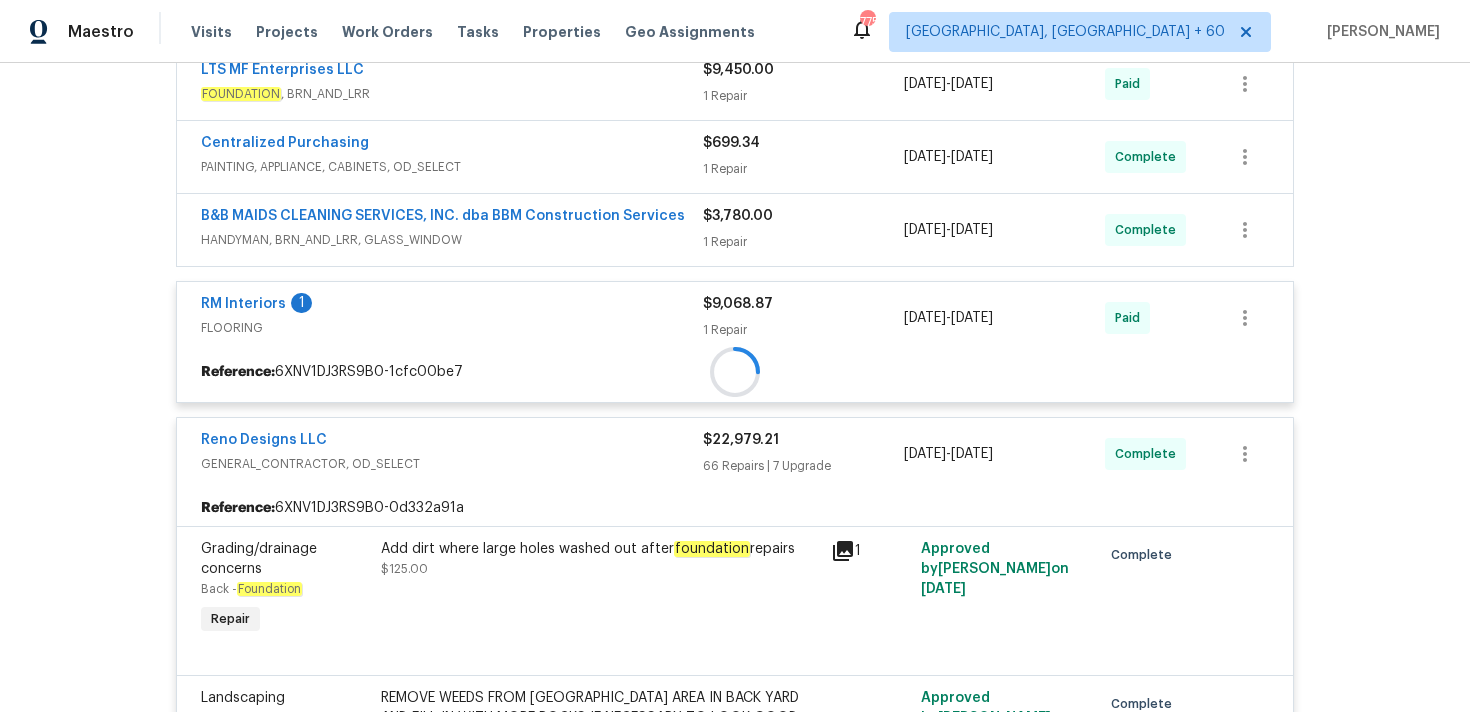 click at bounding box center (735, 372) 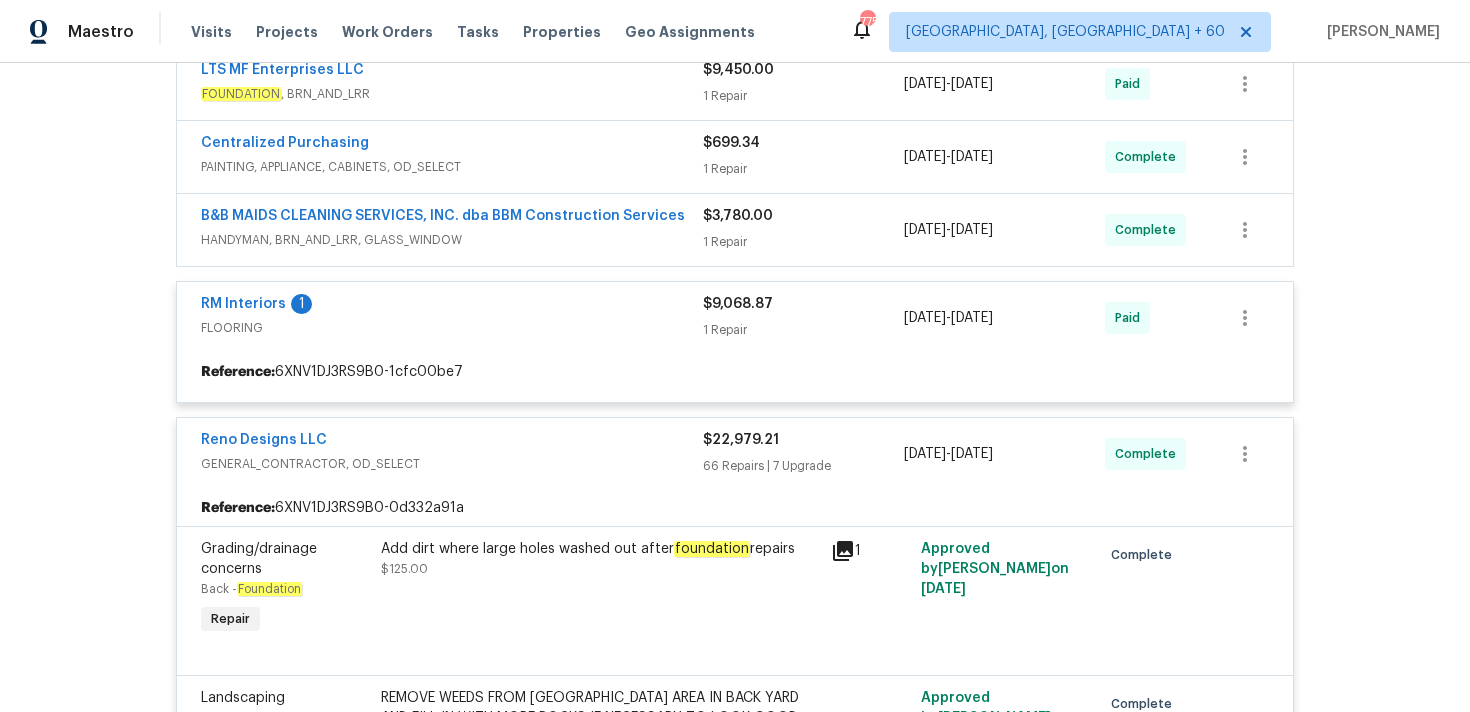 click at bounding box center (735, 5772) 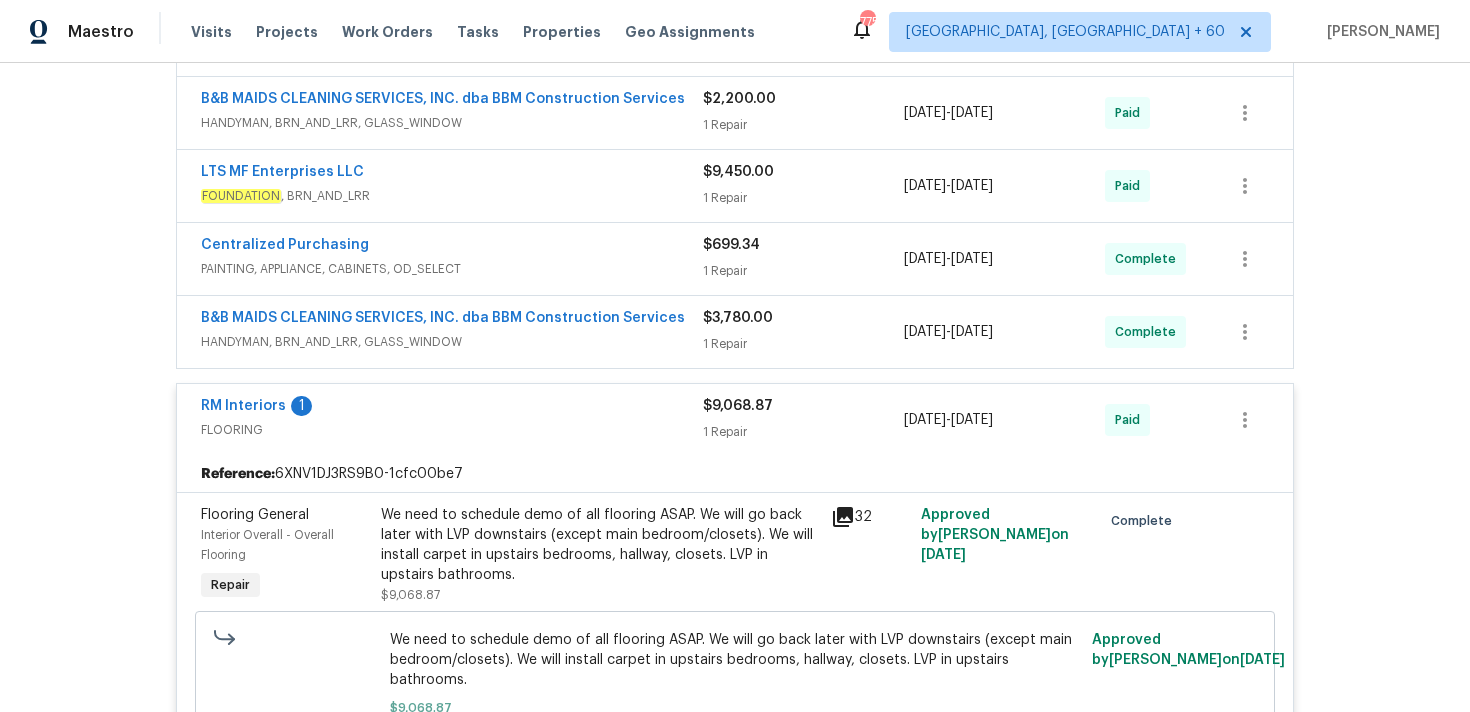 scroll, scrollTop: 898, scrollLeft: 0, axis: vertical 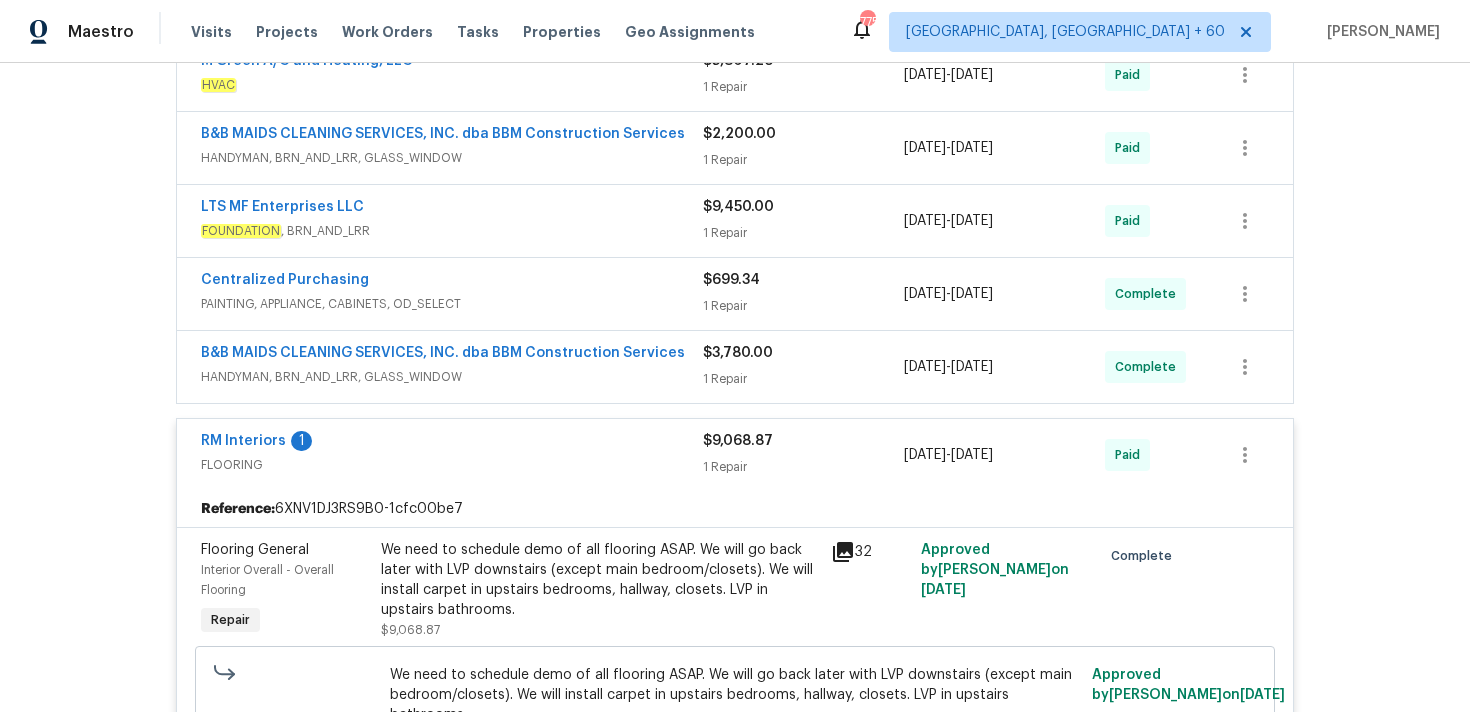 click on "$3,780.00" at bounding box center [738, 353] 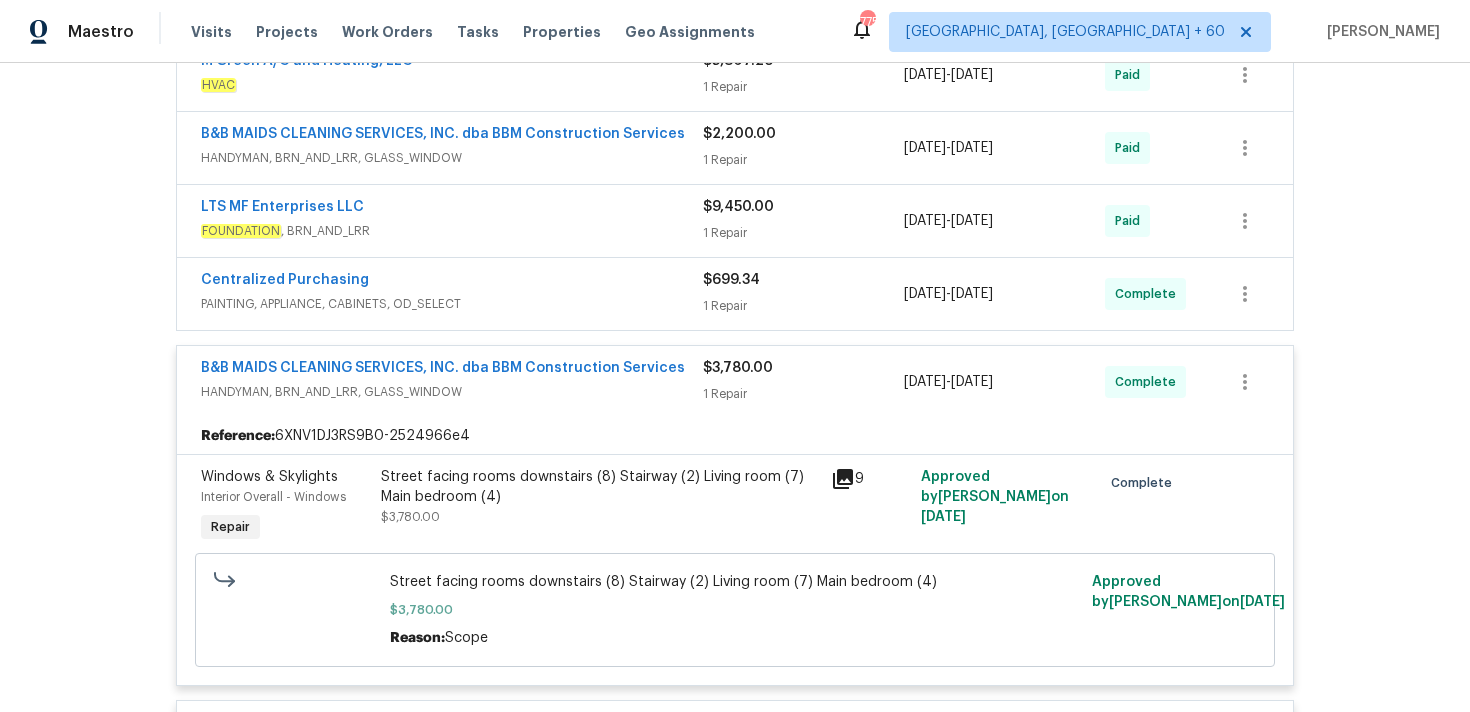 click on "1 Repair" at bounding box center (803, 306) 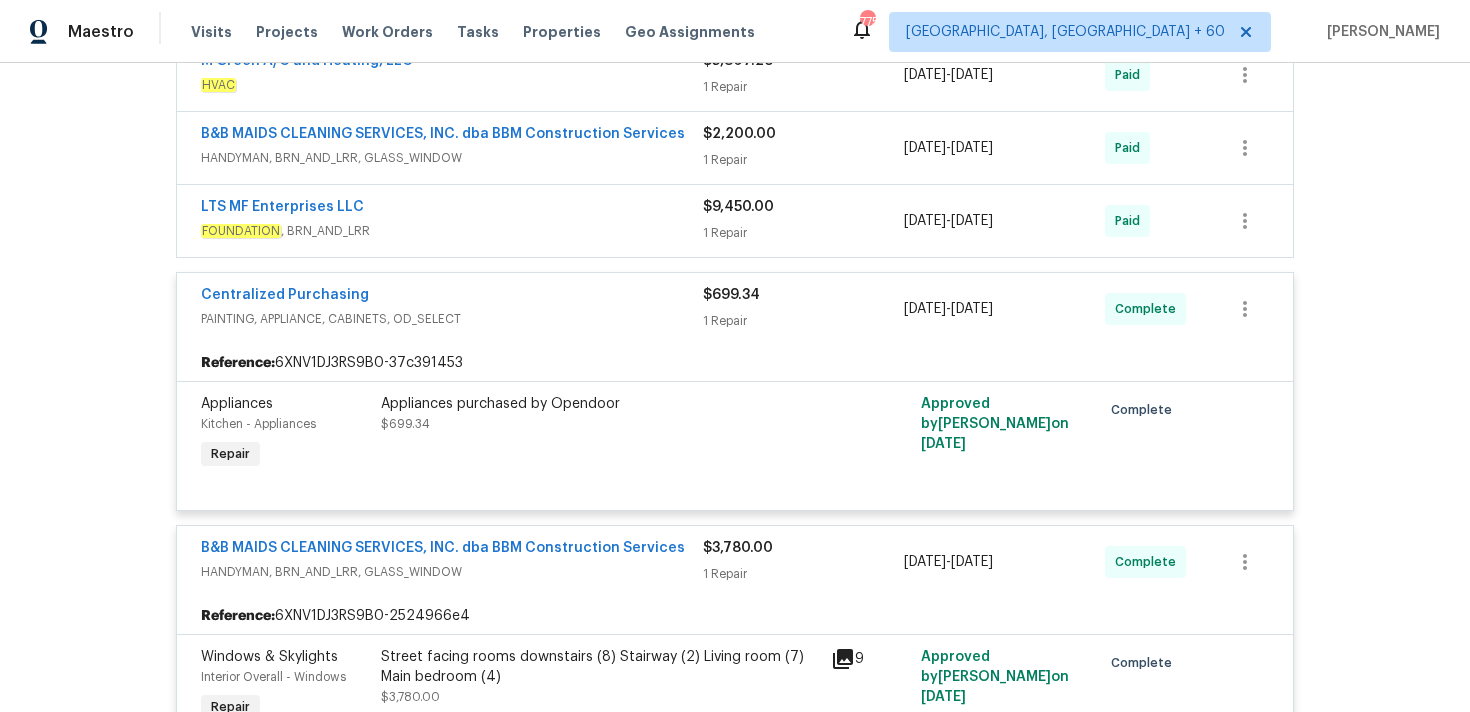 click on "$9,450.00 1 Repair" at bounding box center (803, 221) 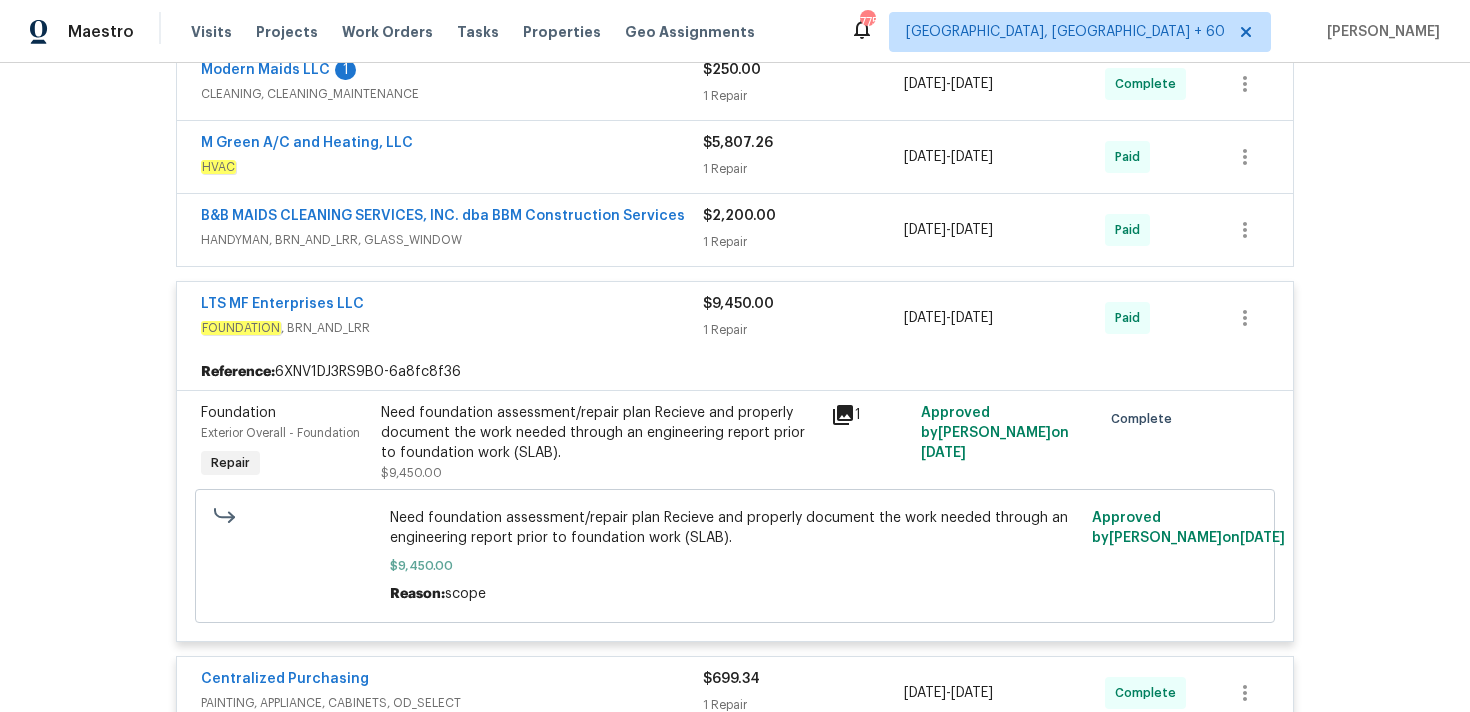 click on "1 Repair" at bounding box center [803, 242] 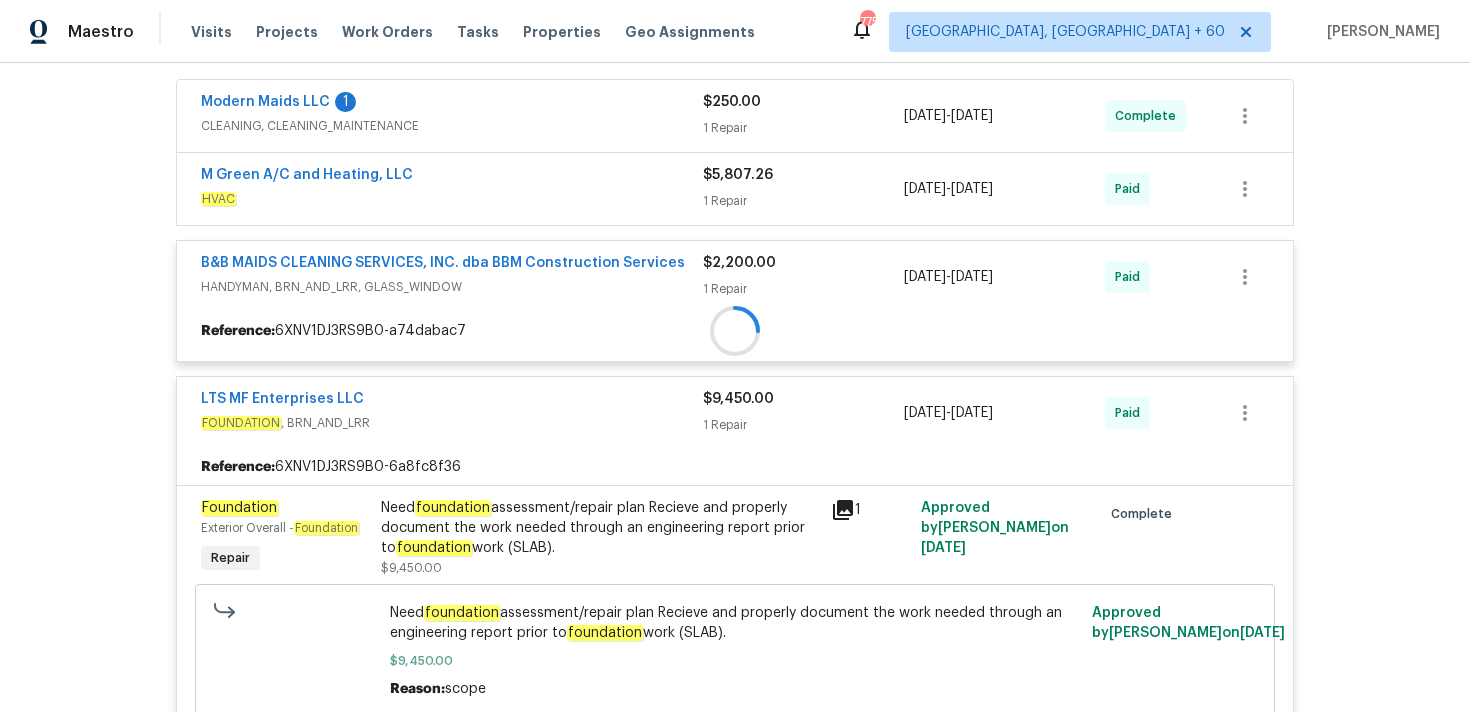 scroll, scrollTop: 753, scrollLeft: 0, axis: vertical 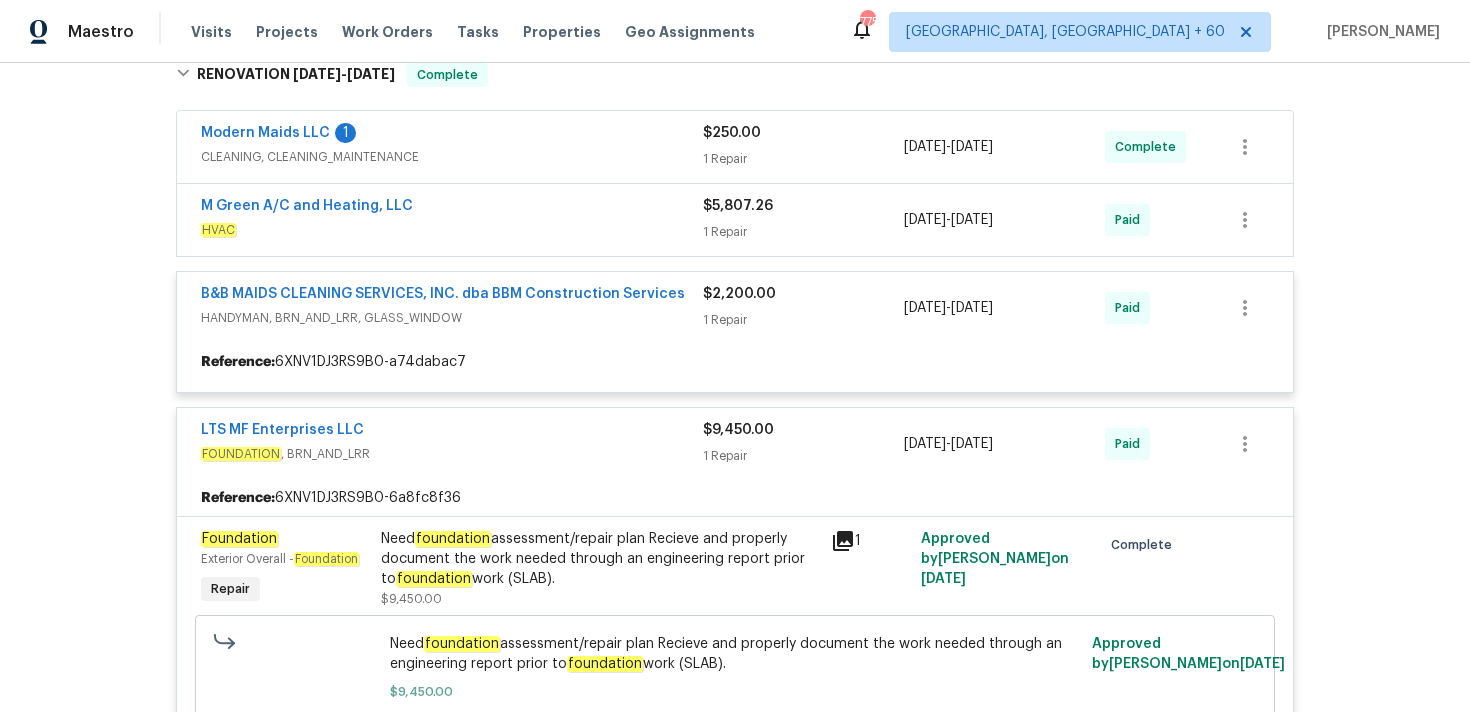 click at bounding box center (735, 6607) 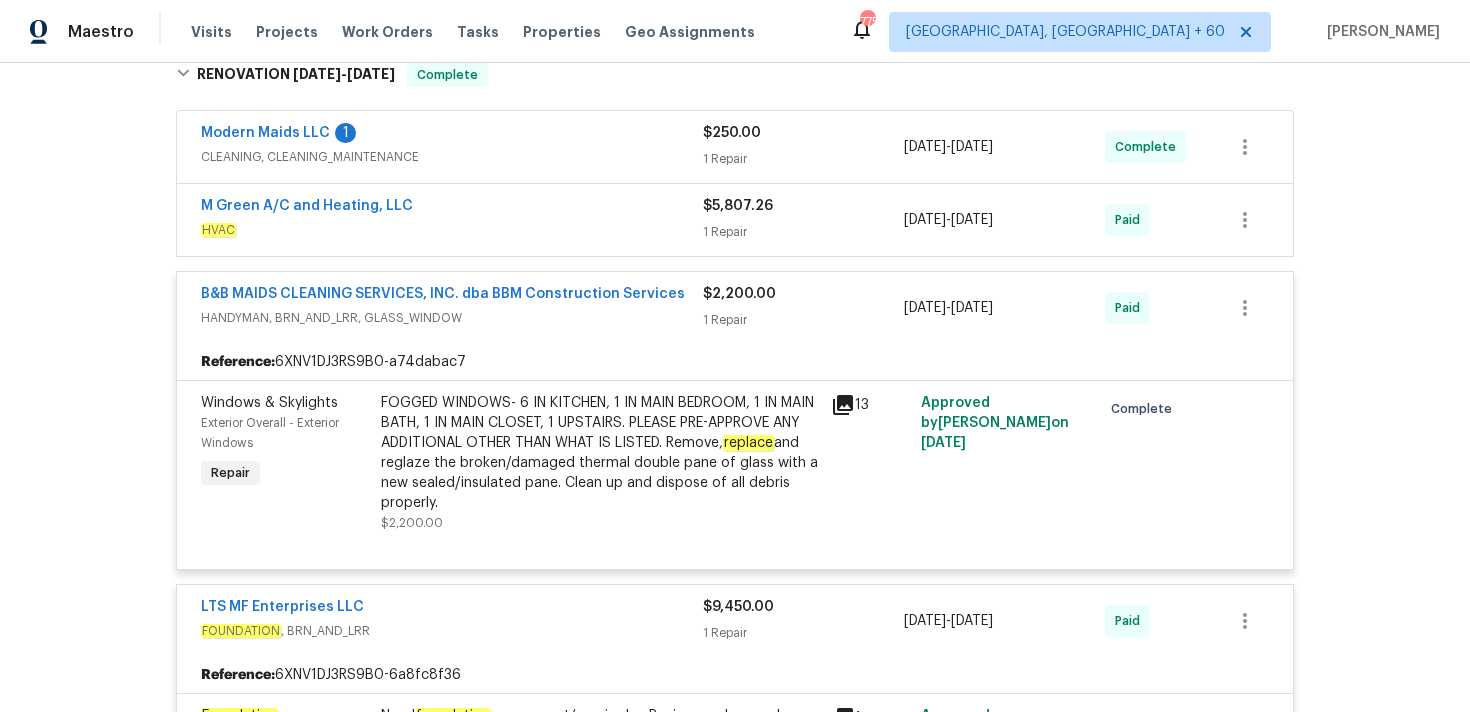 click on "1 Repair" at bounding box center (803, 232) 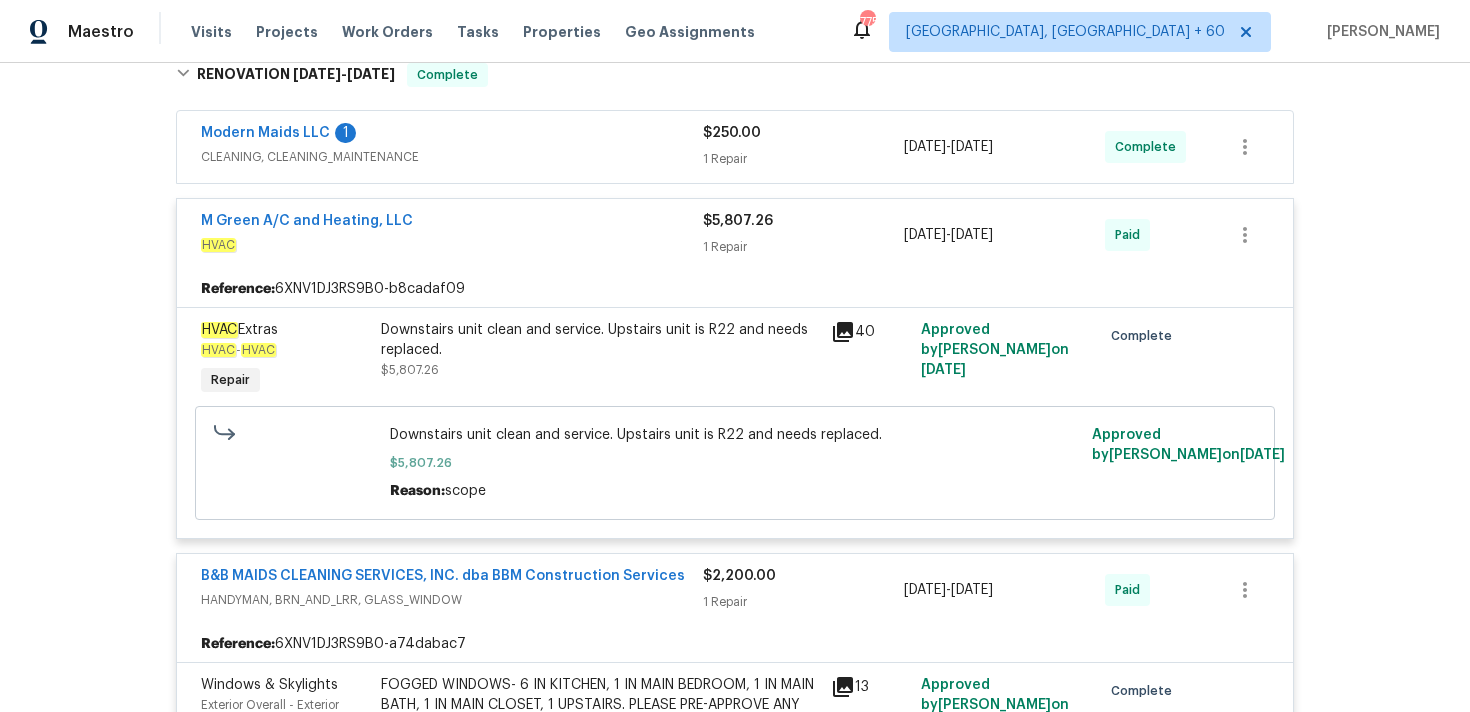 click on "$250.00" at bounding box center [803, 133] 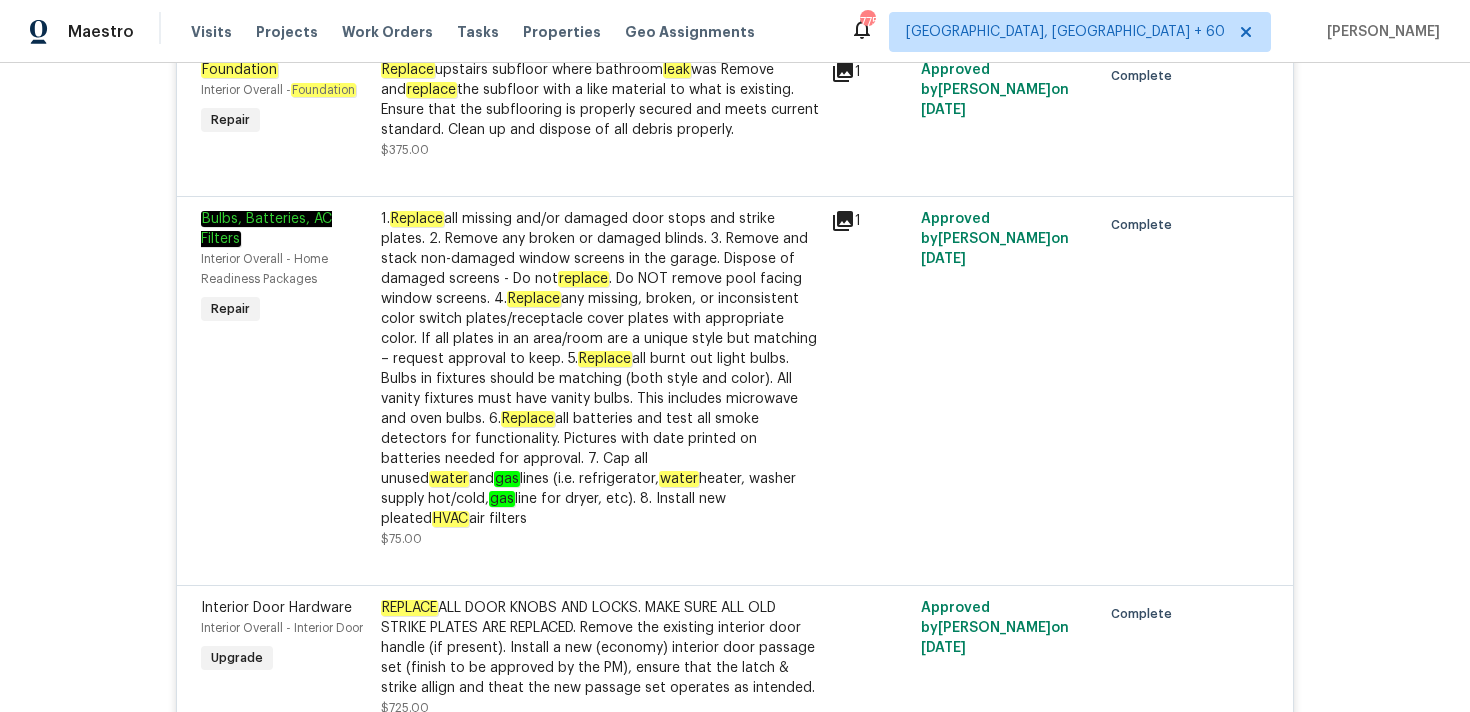 scroll, scrollTop: 11314, scrollLeft: 0, axis: vertical 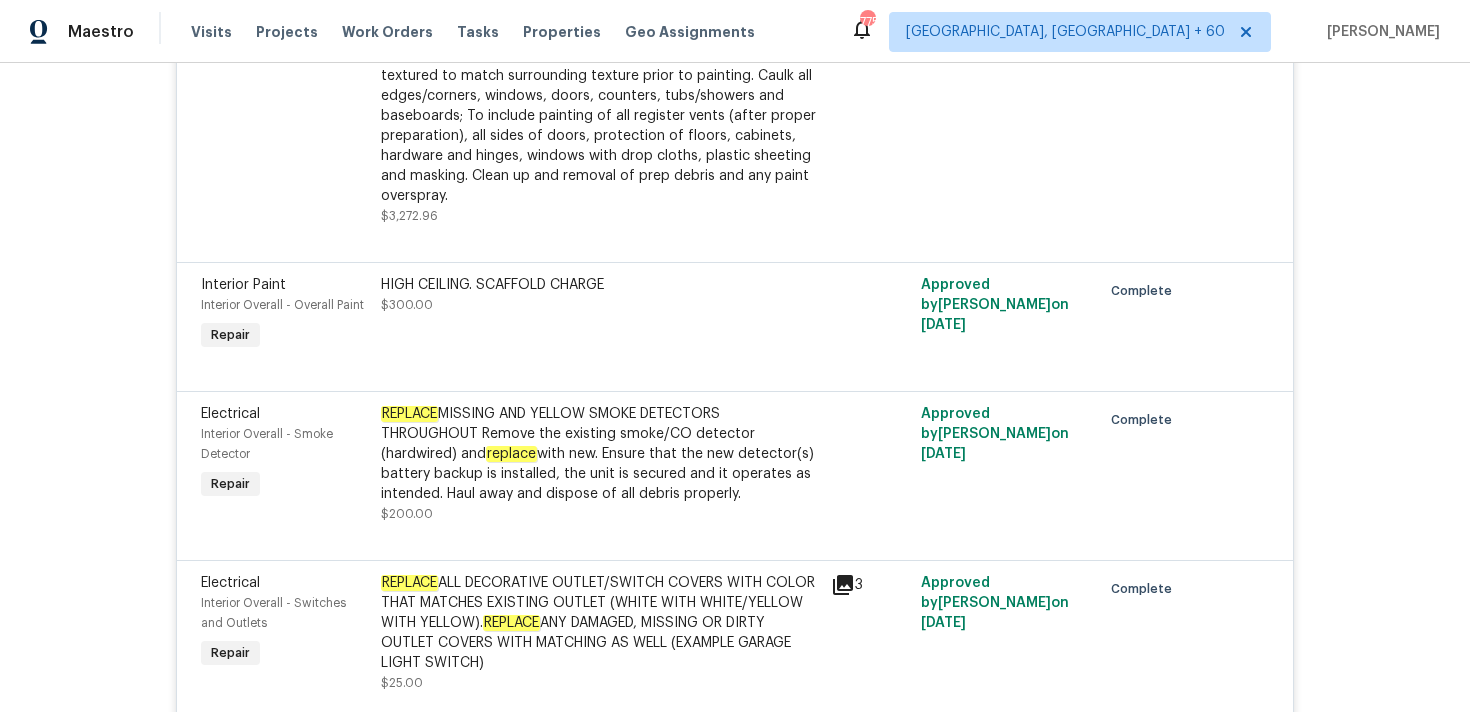 click on "Visits Projects Work Orders Tasks Properties Geo Assignments" at bounding box center (485, 32) 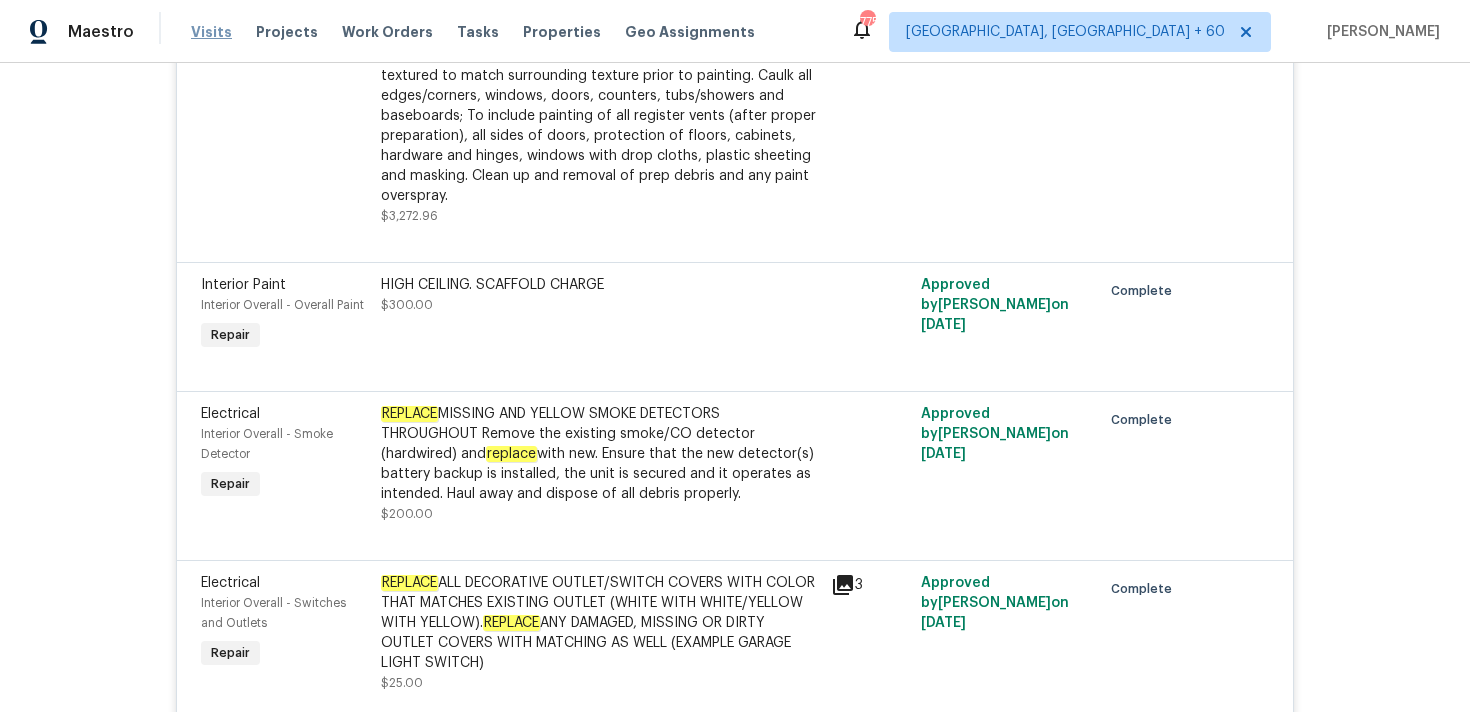 click on "Visits" at bounding box center (211, 32) 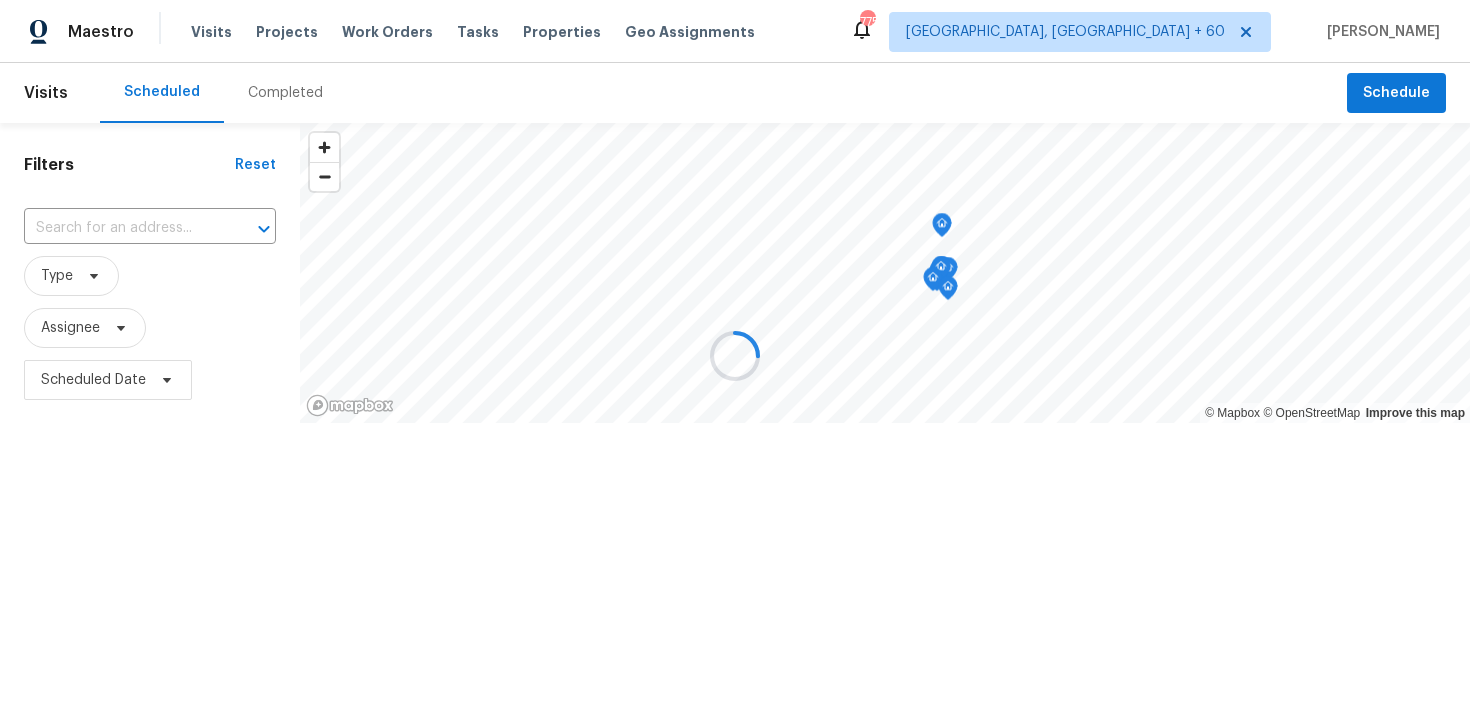 click at bounding box center (735, 356) 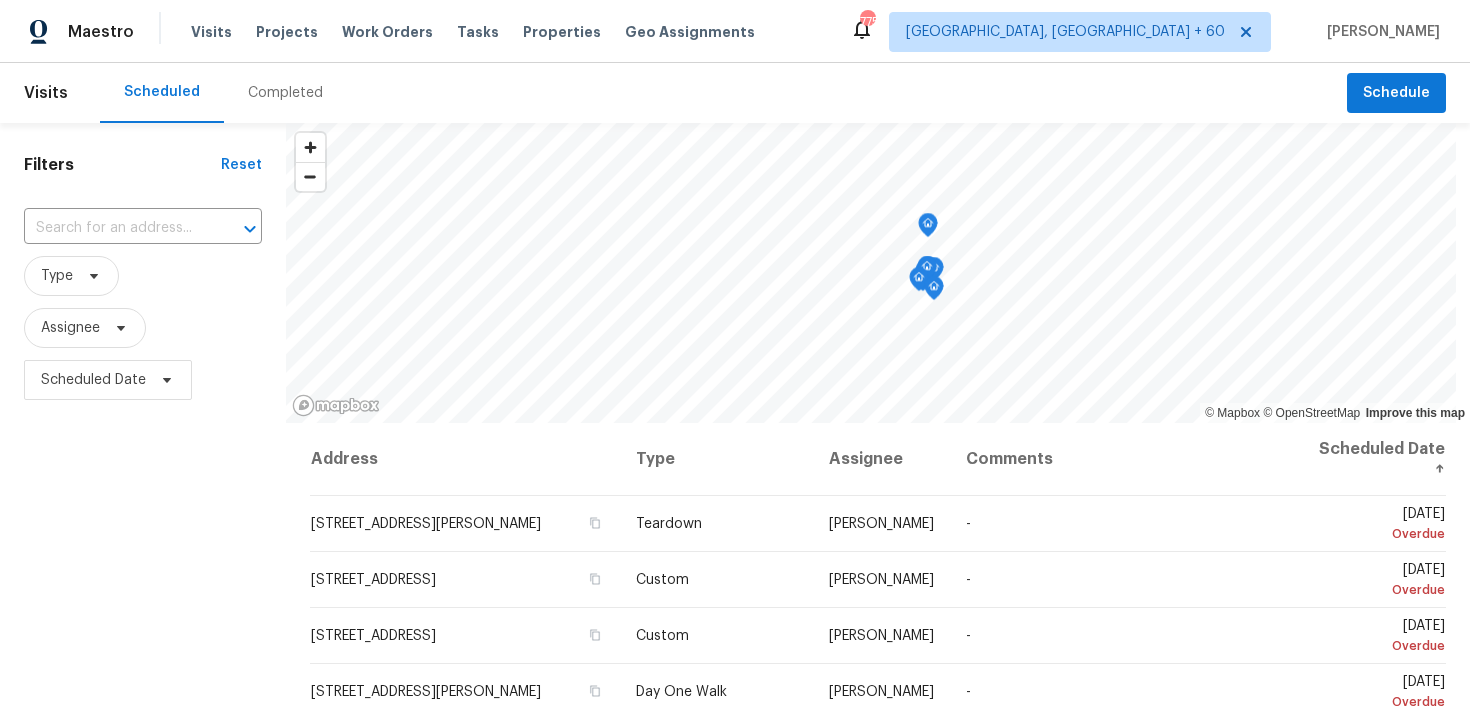 click on "Completed" at bounding box center [285, 93] 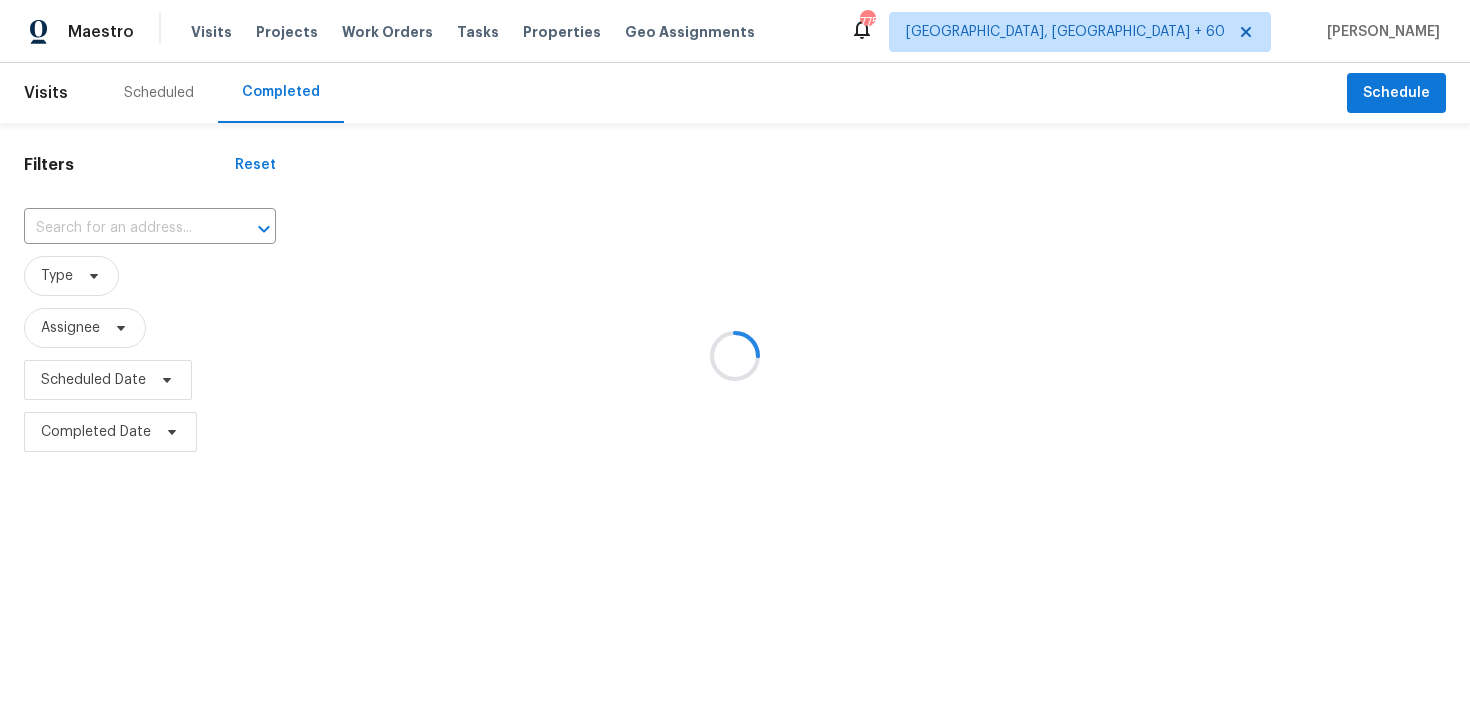 click at bounding box center [735, 356] 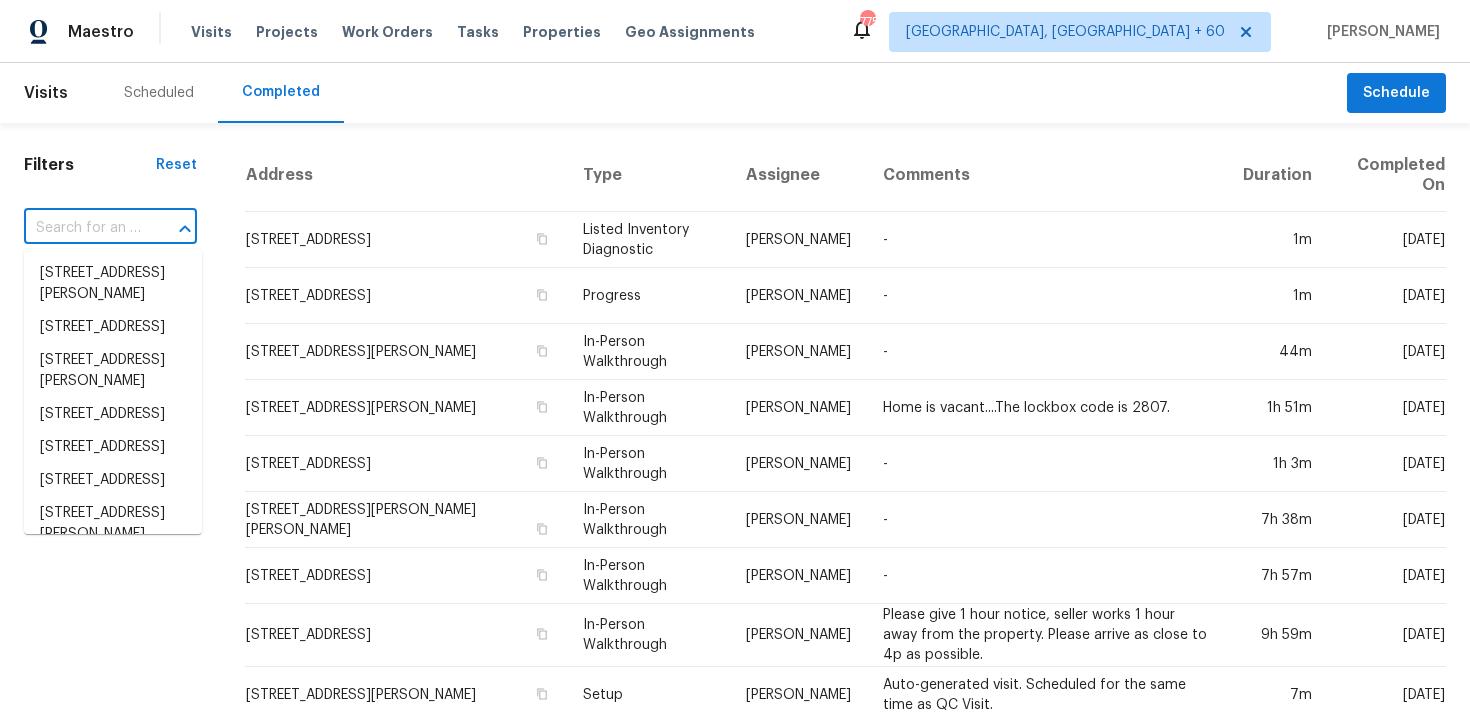click at bounding box center [82, 228] 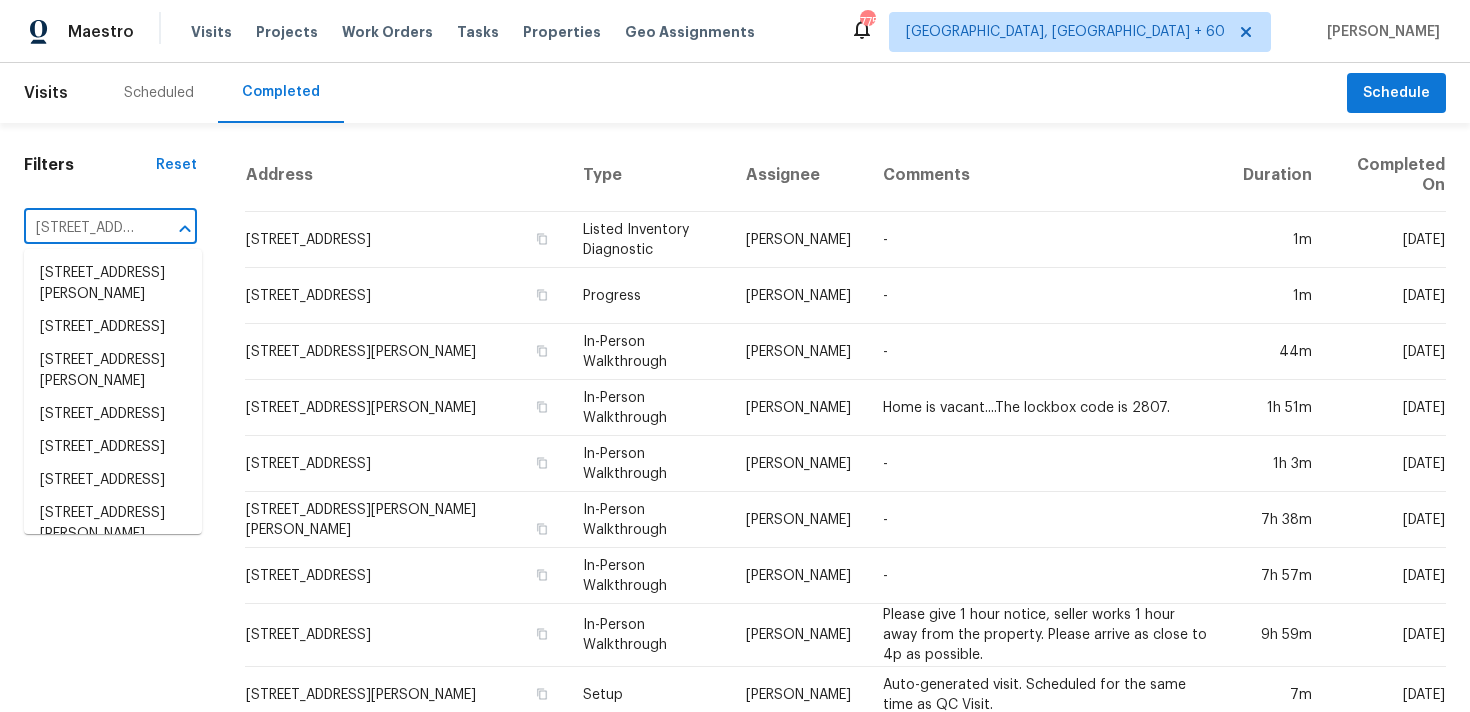 scroll, scrollTop: 0, scrollLeft: 145, axis: horizontal 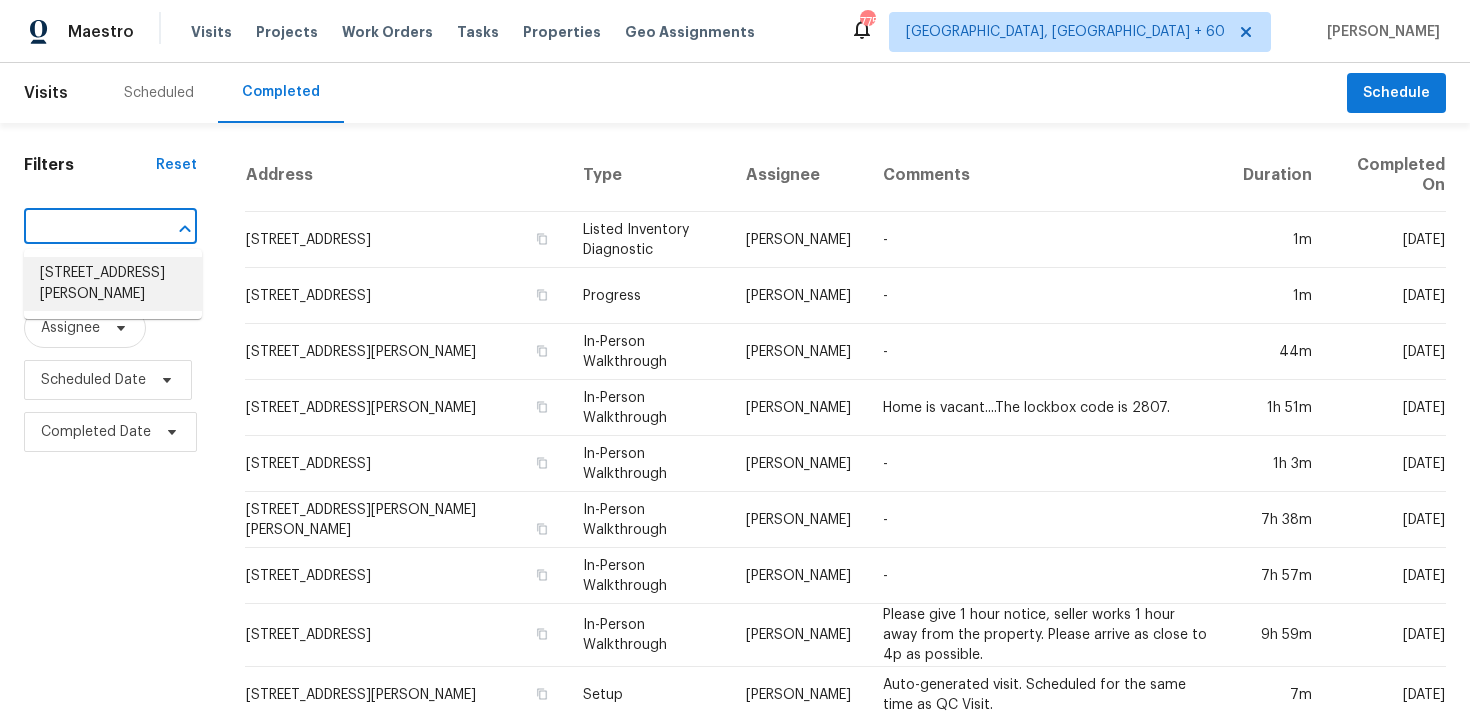 click on "[STREET_ADDRESS][PERSON_NAME]" at bounding box center (113, 284) 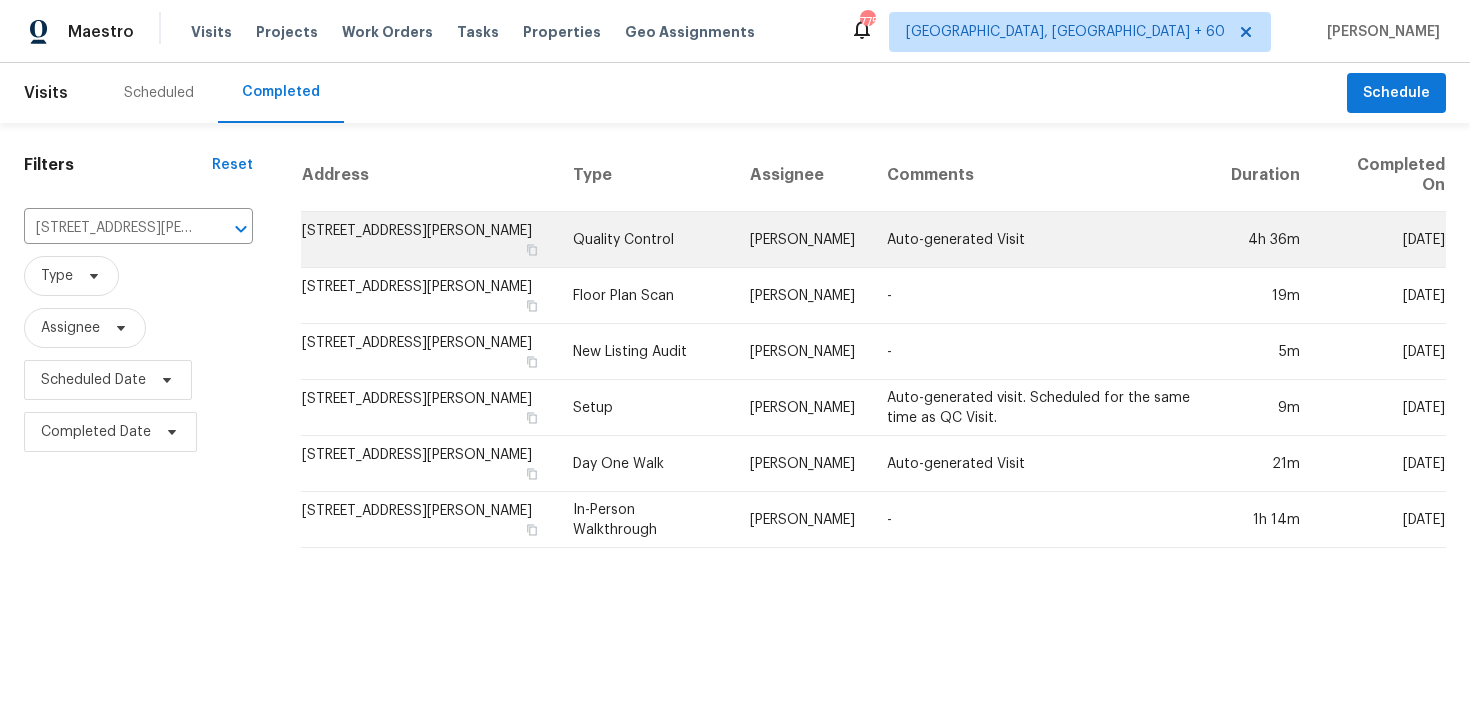 click on "Quality Control" at bounding box center [645, 240] 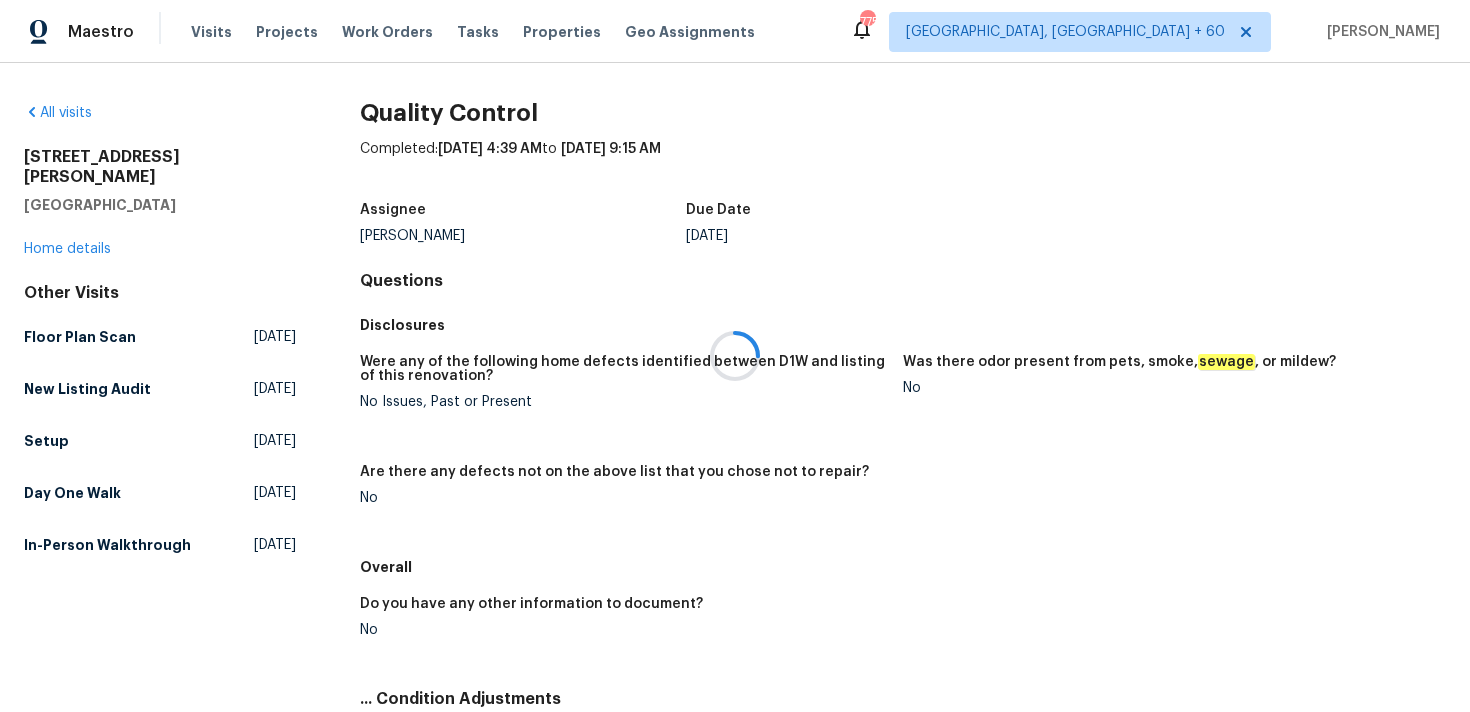 click at bounding box center (735, 356) 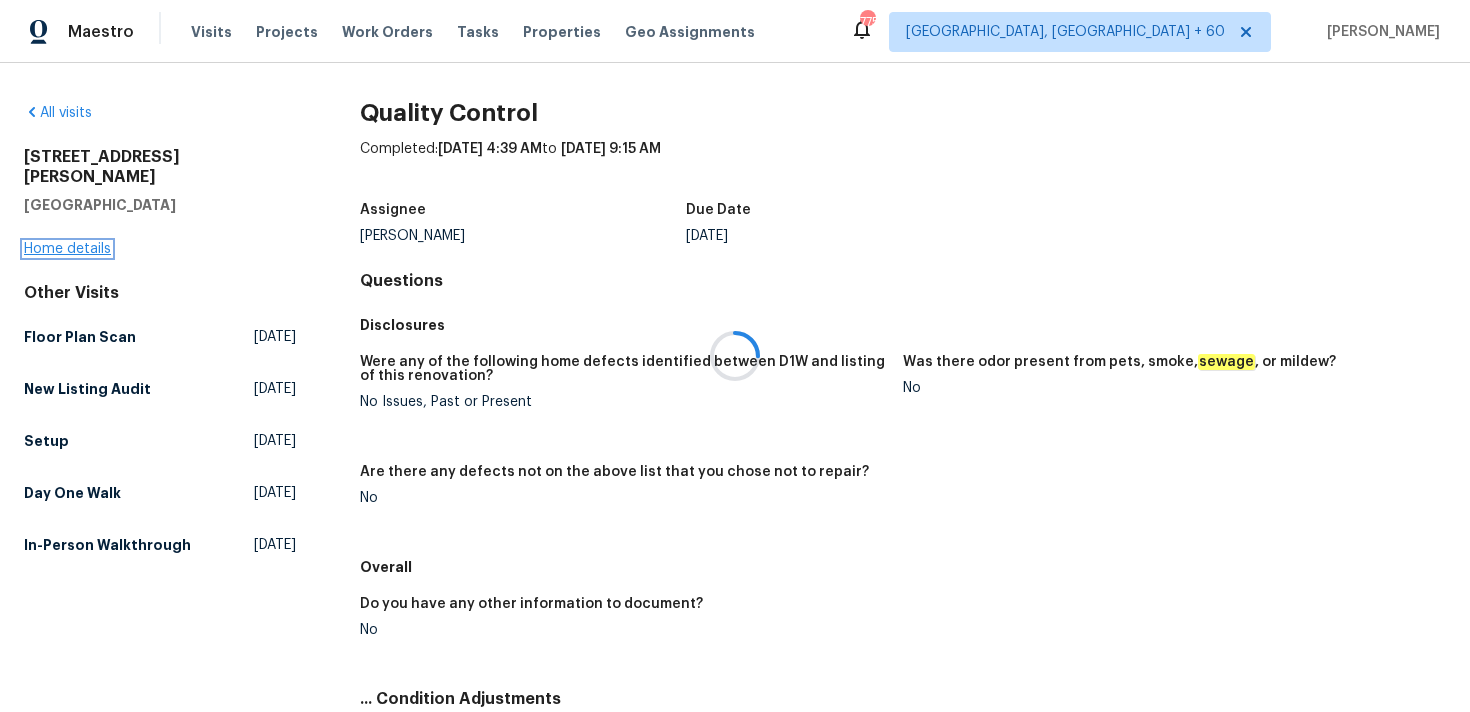 click on "Home details" at bounding box center [67, 249] 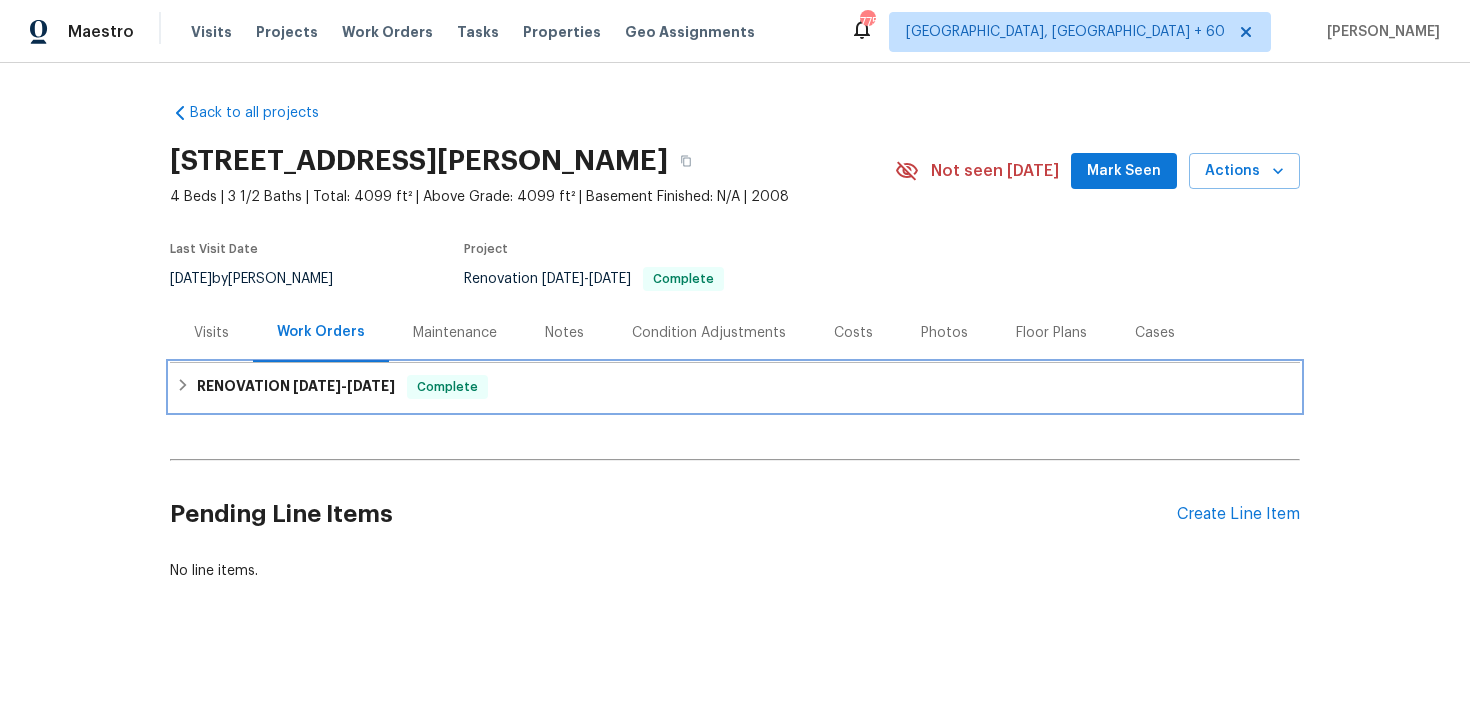 click on "RENOVATION   [DATE]  -  [DATE] Complete" at bounding box center [735, 387] 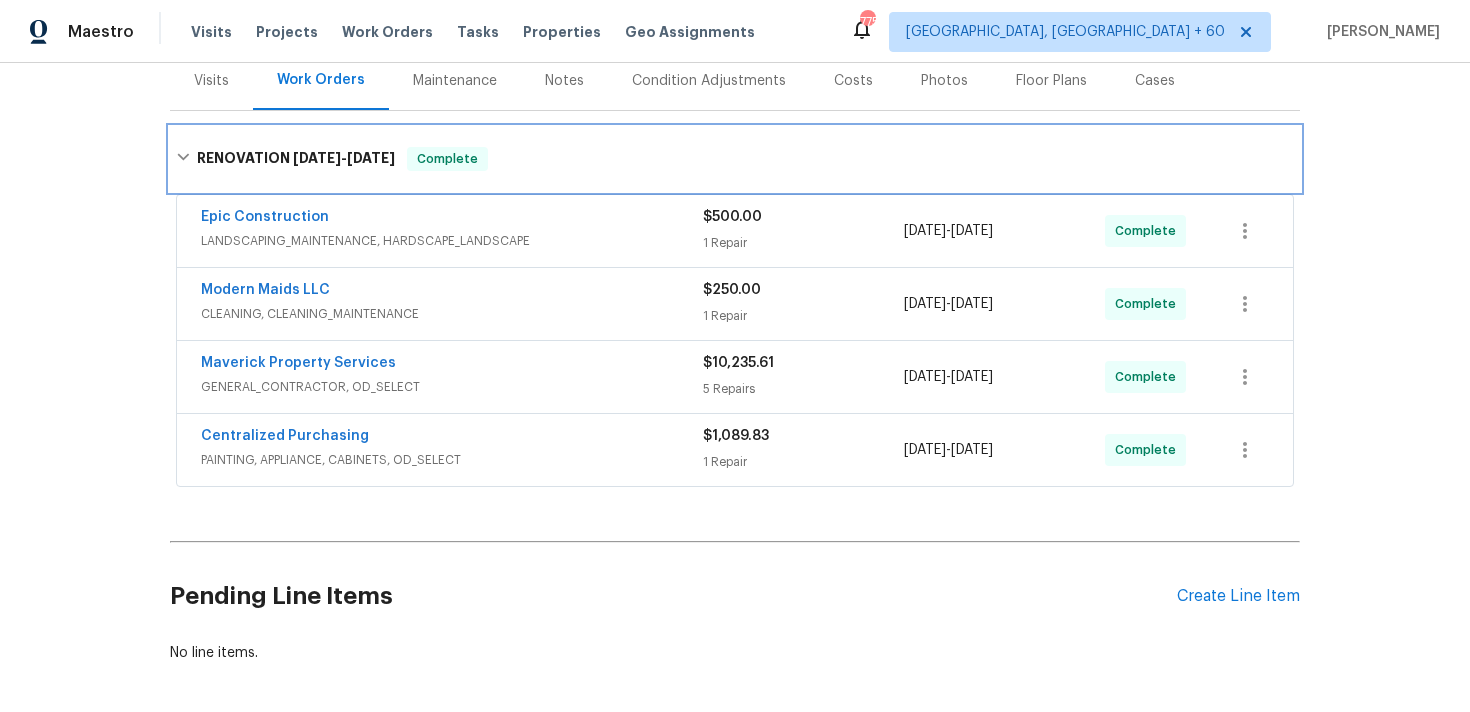 scroll, scrollTop: 339, scrollLeft: 0, axis: vertical 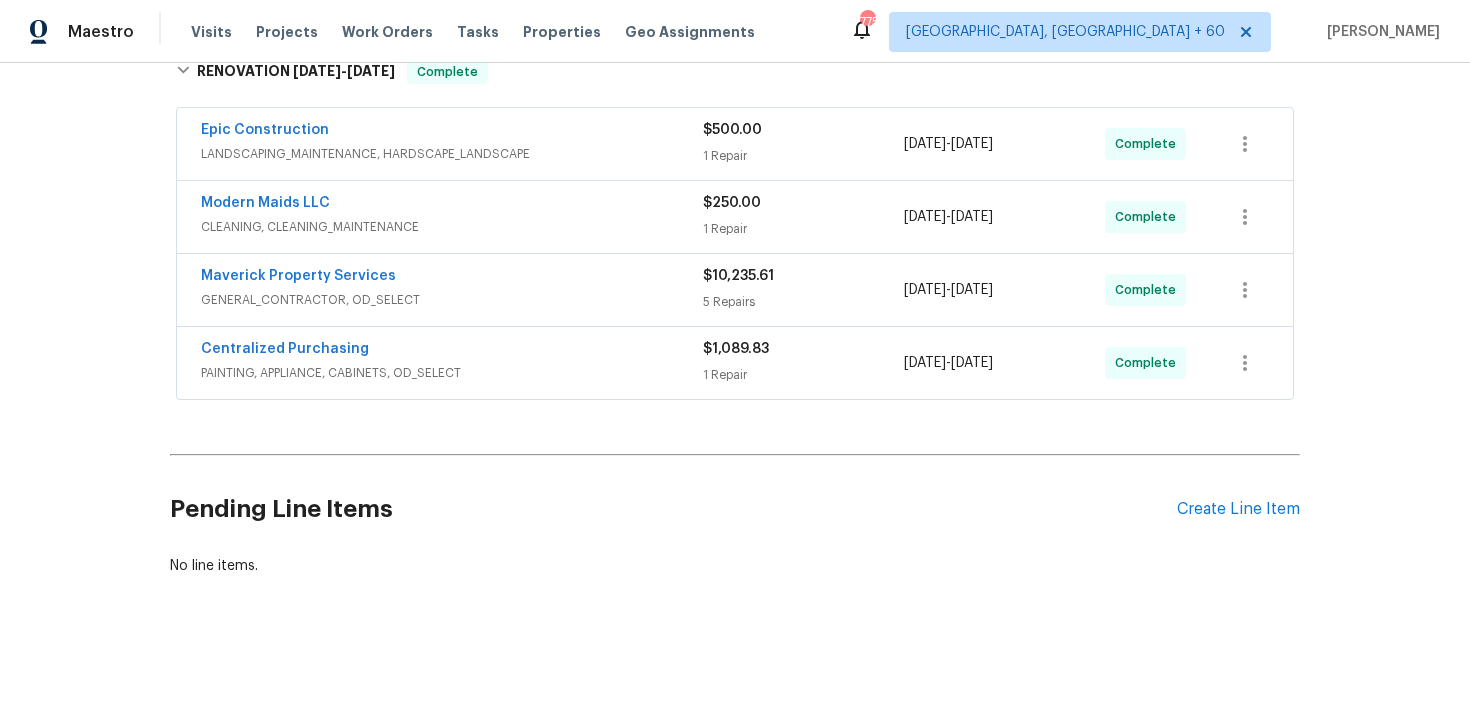 click on "$1,089.83" at bounding box center (736, 349) 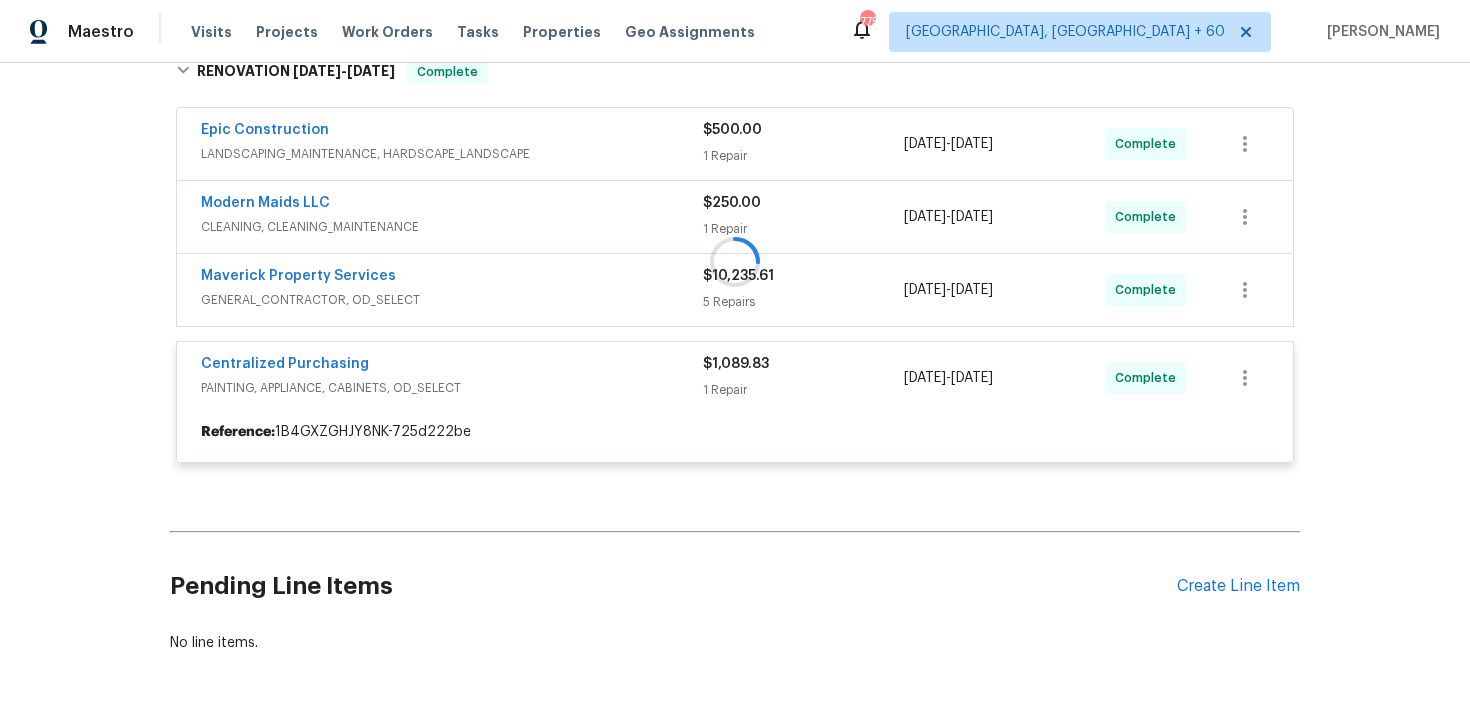 click at bounding box center (735, 261) 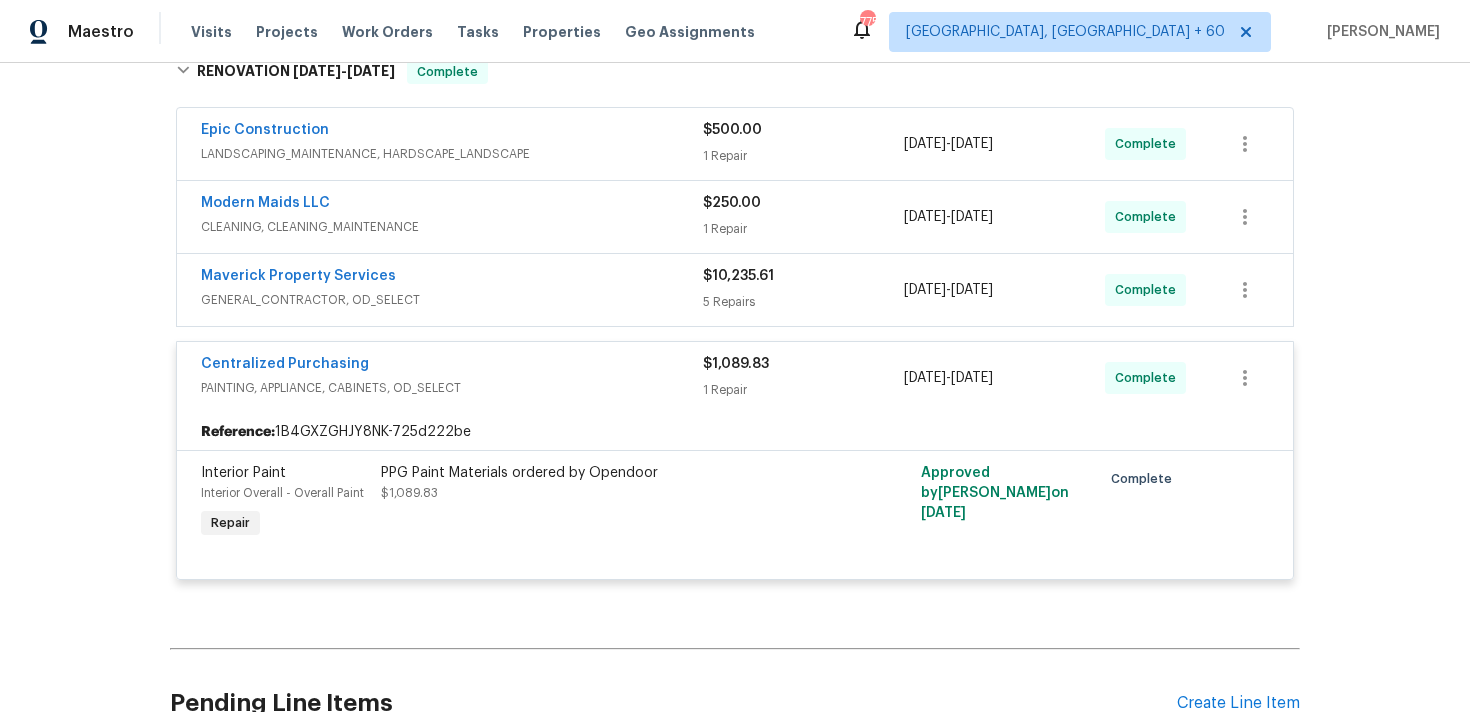 click on "5 Repairs" at bounding box center (803, 302) 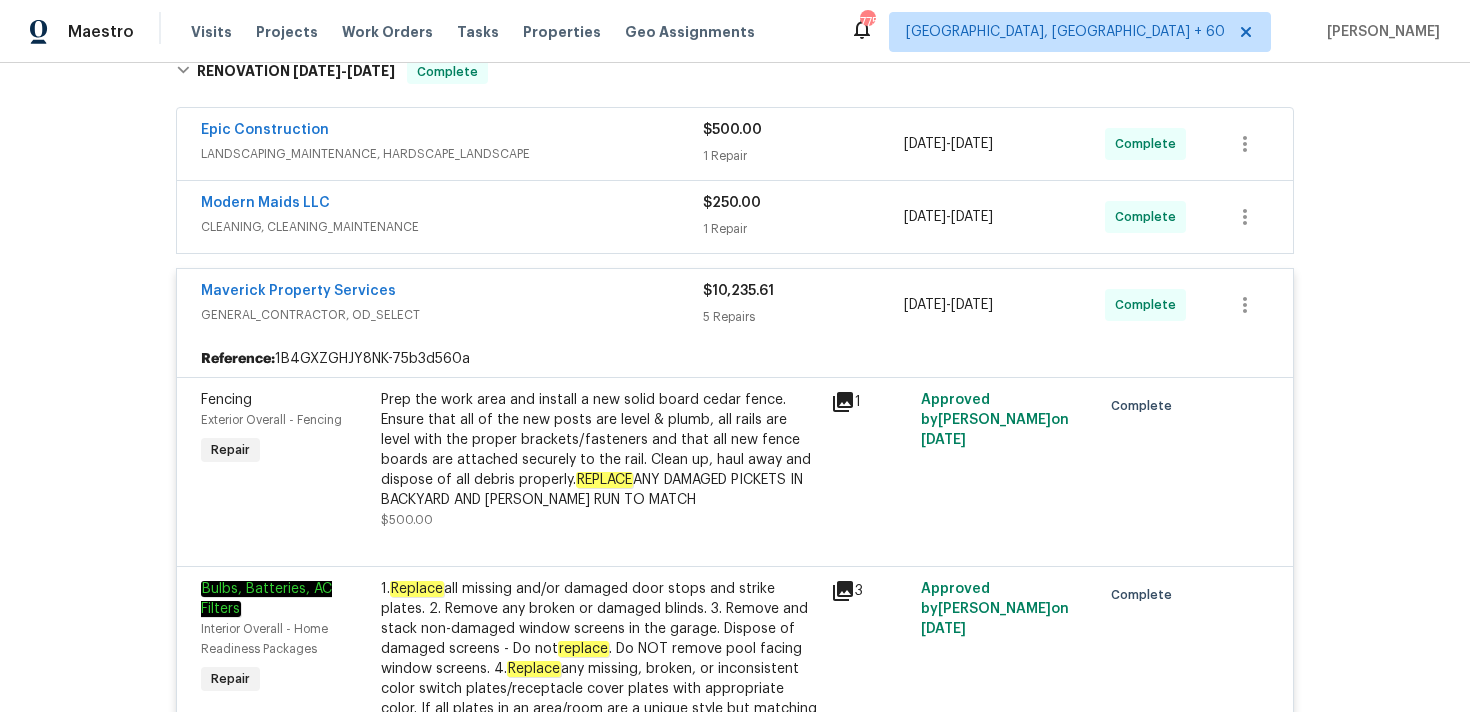 click on "1 Repair" at bounding box center (803, 229) 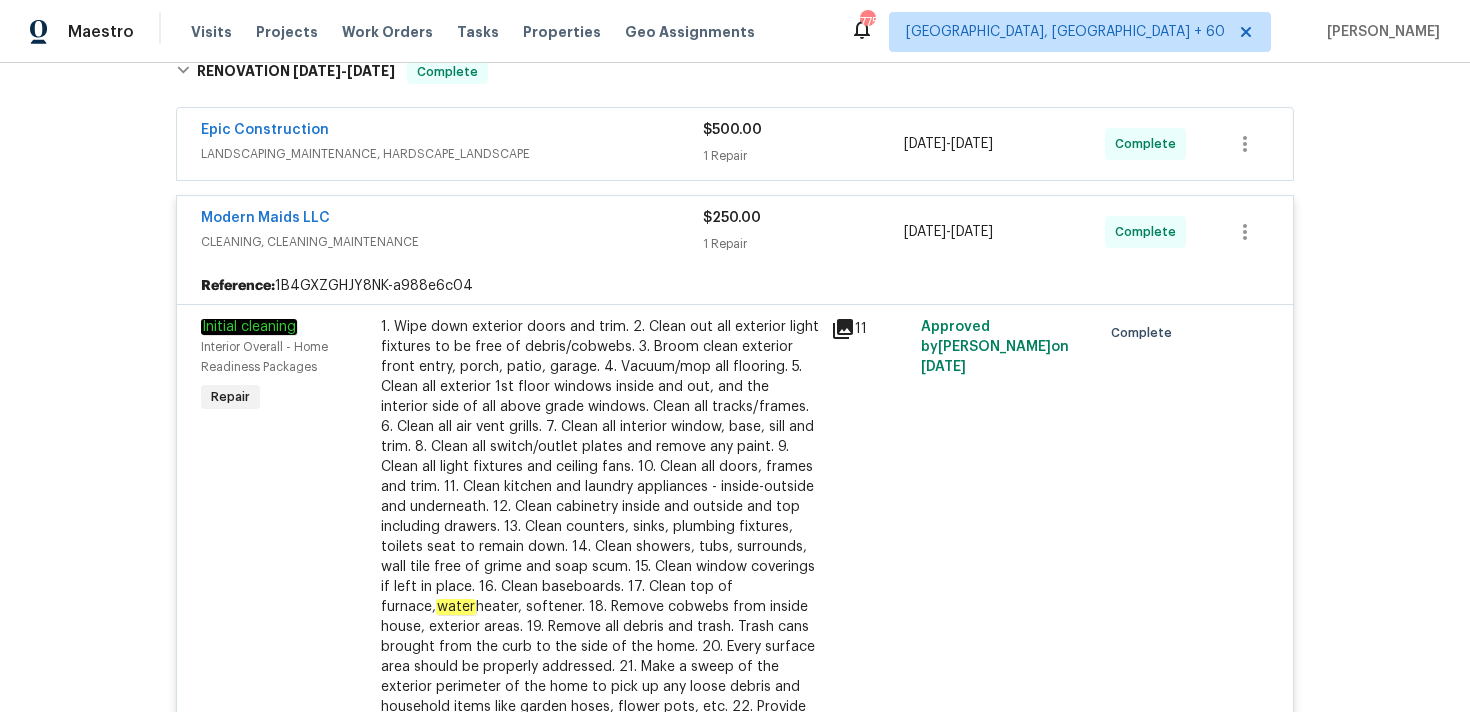 click on "1 Repair" at bounding box center (803, 156) 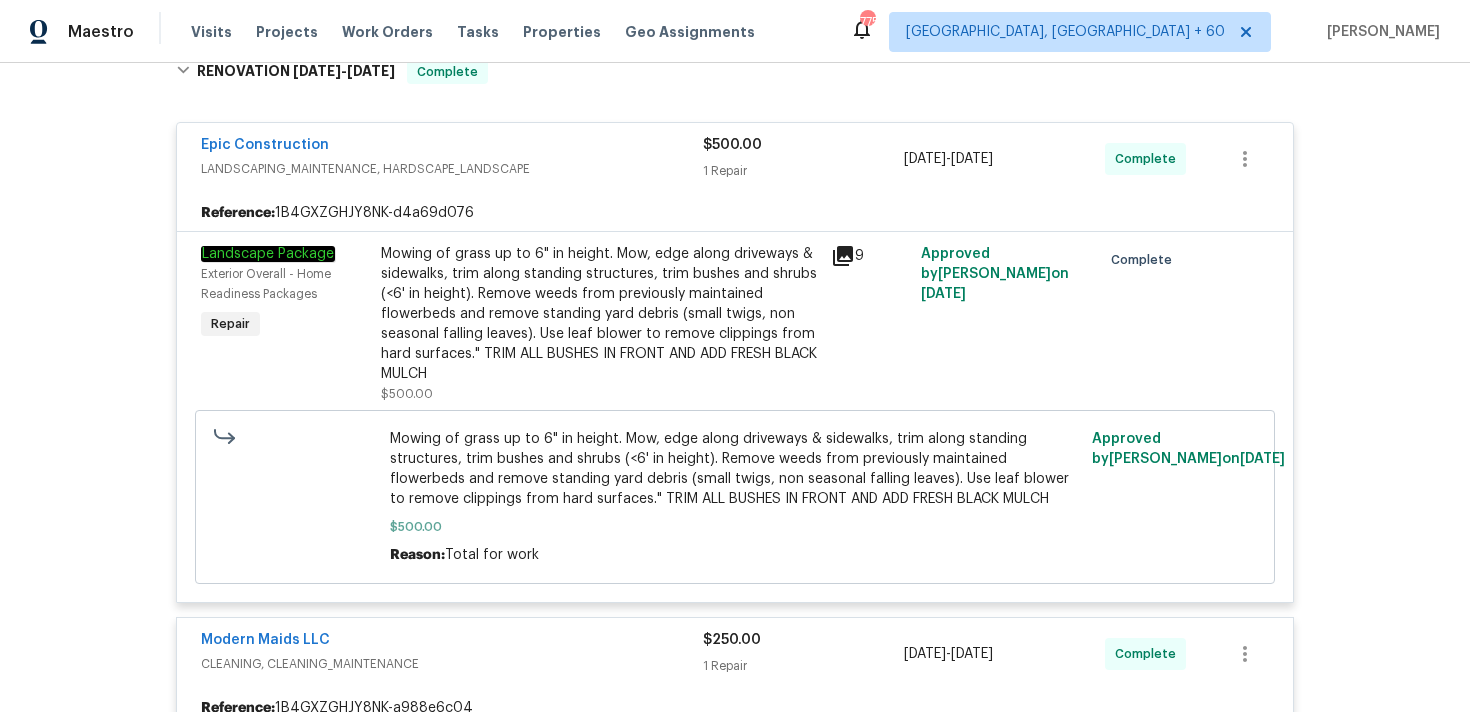scroll, scrollTop: 1704, scrollLeft: 0, axis: vertical 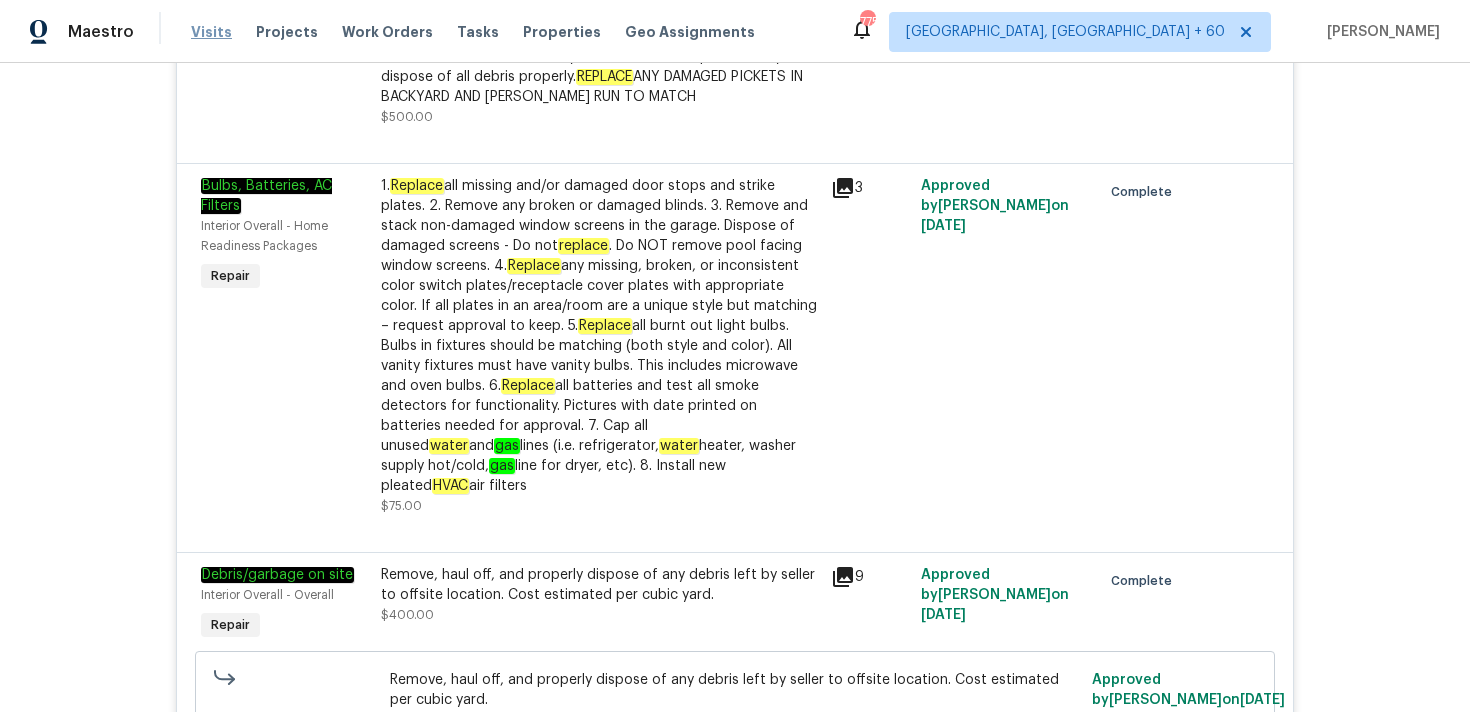 click on "Visits" at bounding box center (211, 32) 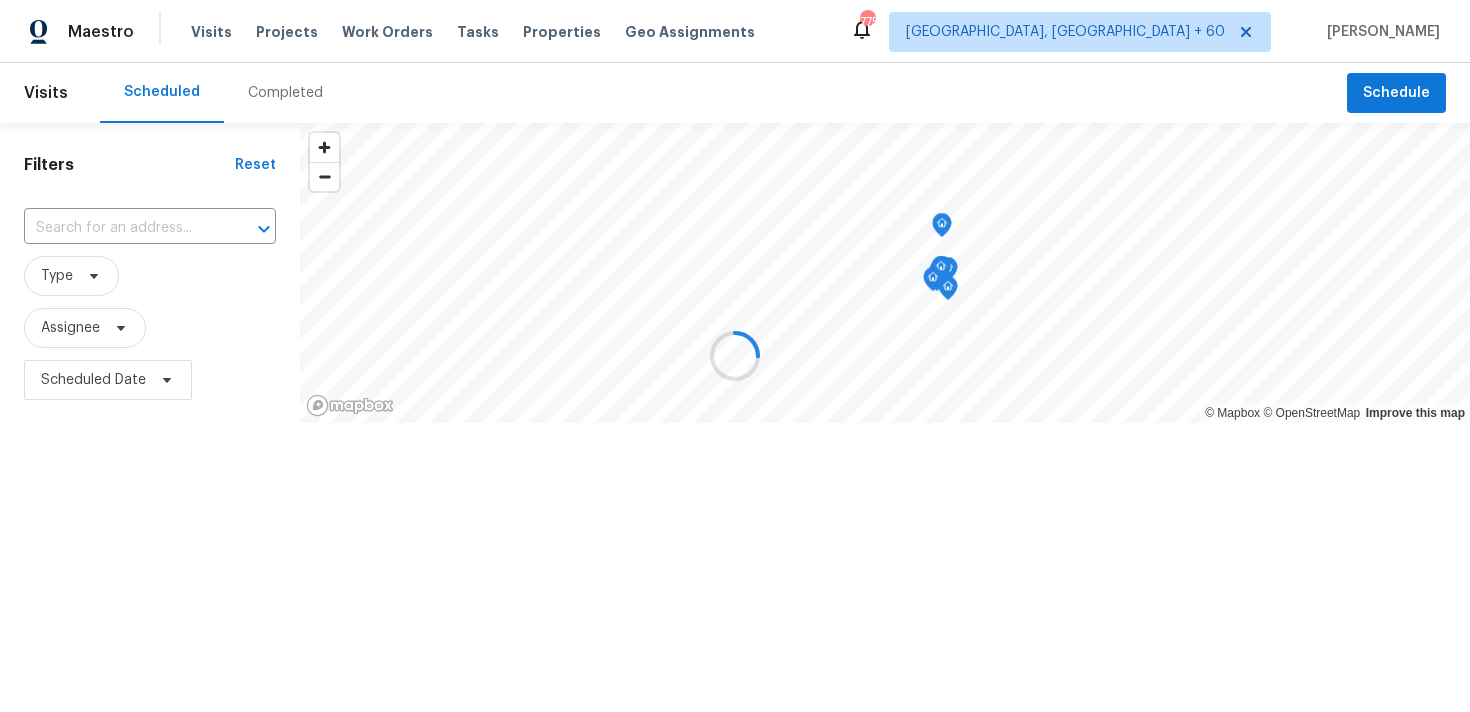click at bounding box center (735, 356) 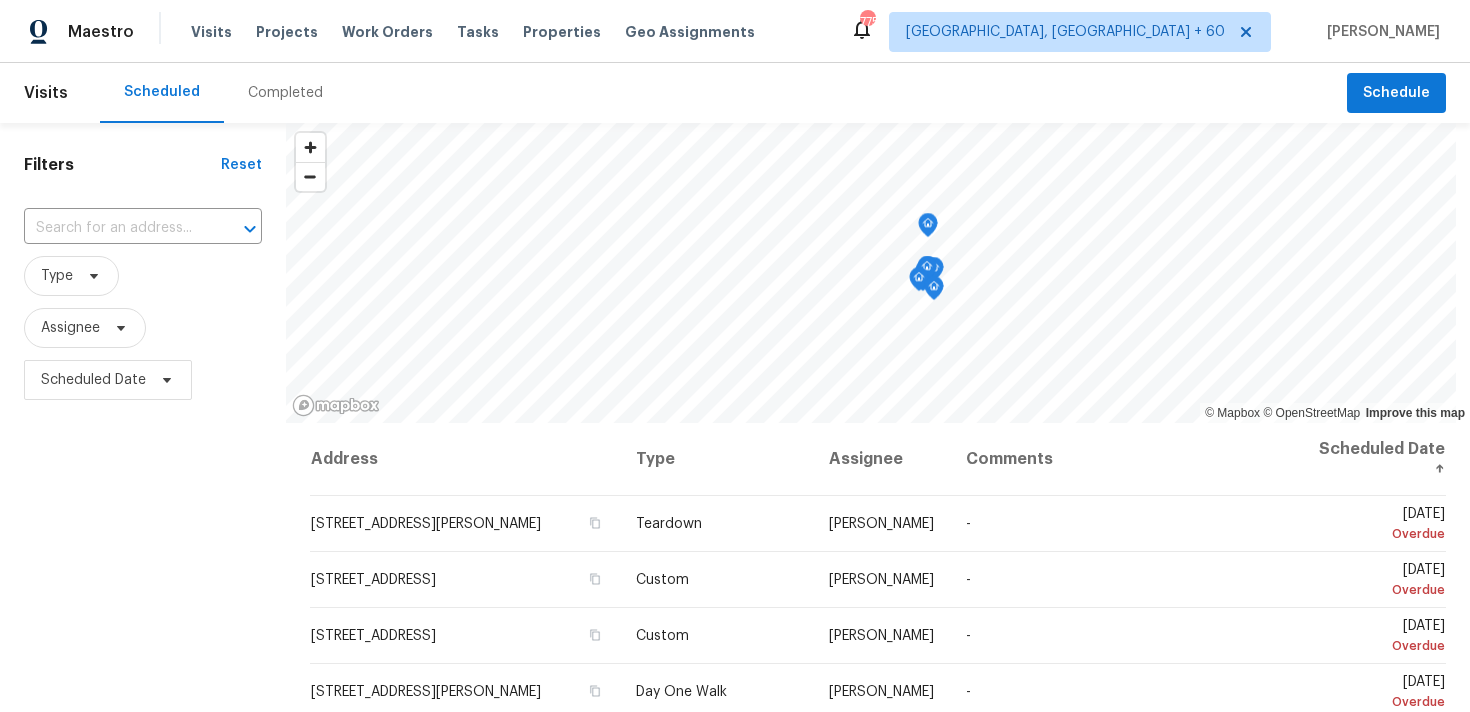 click on "Completed" at bounding box center (285, 93) 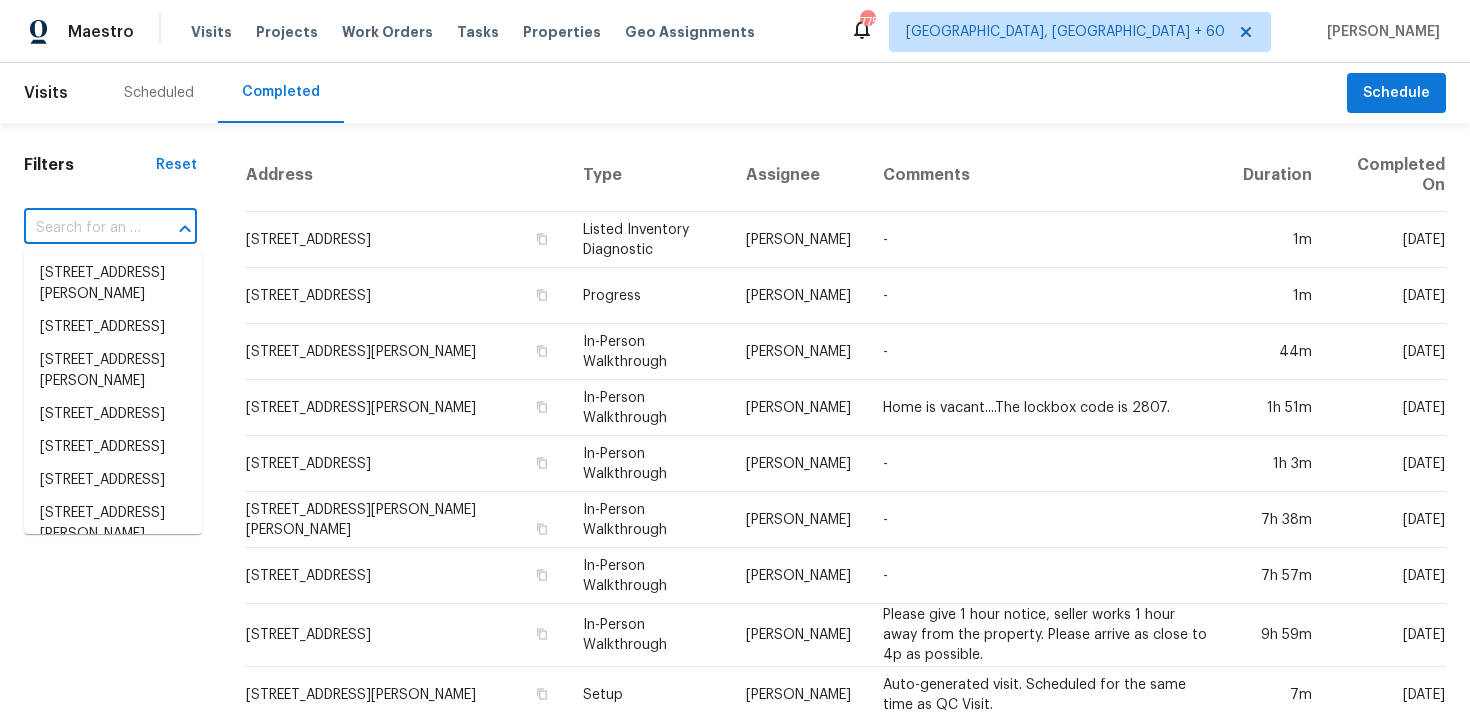 click at bounding box center (82, 228) 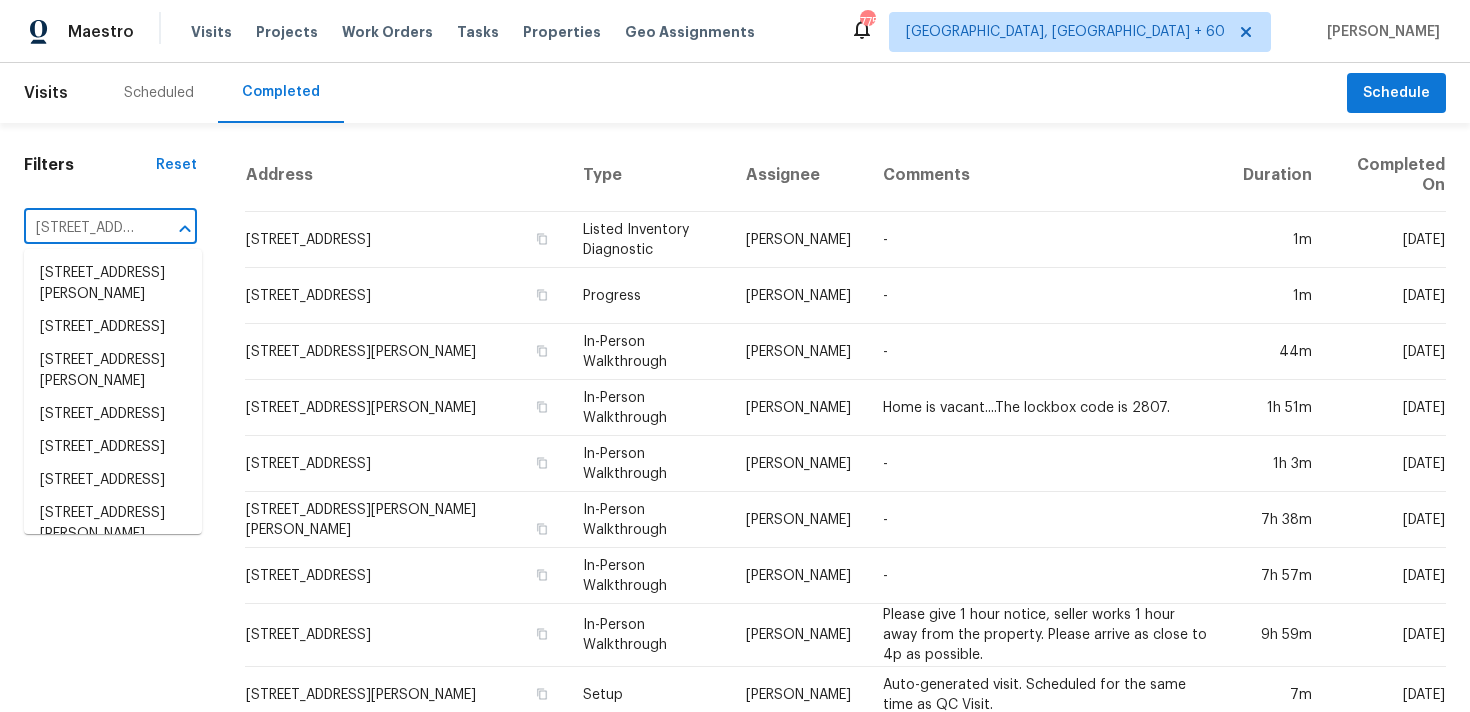 scroll, scrollTop: 0, scrollLeft: 141, axis: horizontal 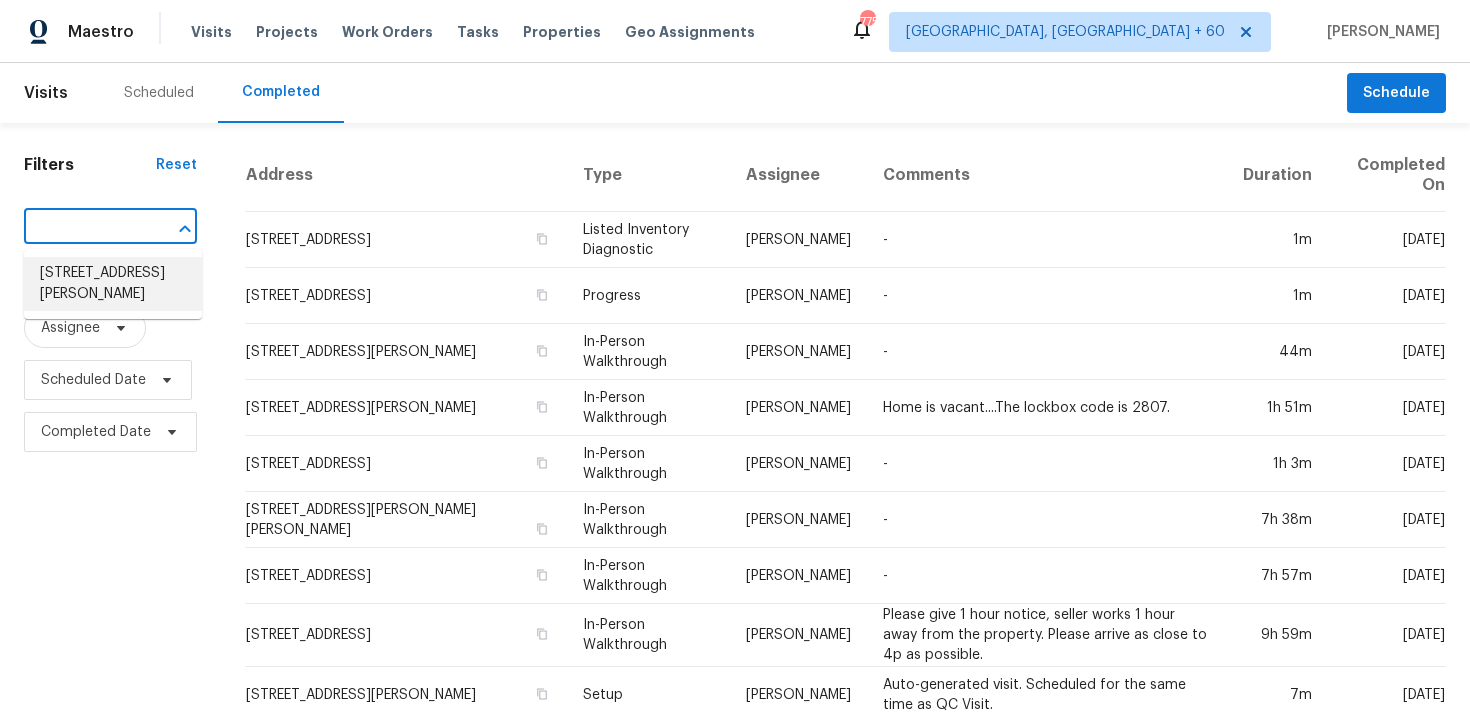 click on "[STREET_ADDRESS][PERSON_NAME]" at bounding box center (113, 284) 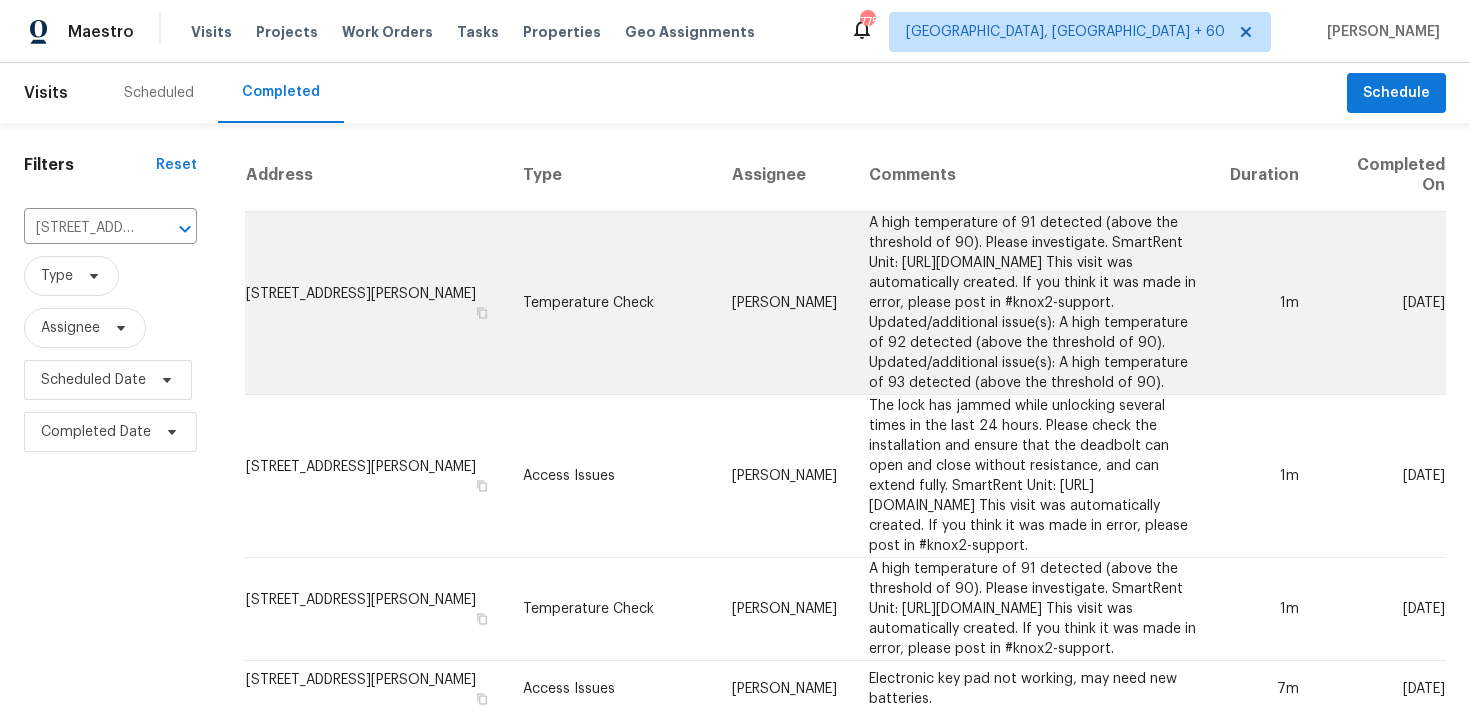 click on "Temperature Check" at bounding box center (612, 303) 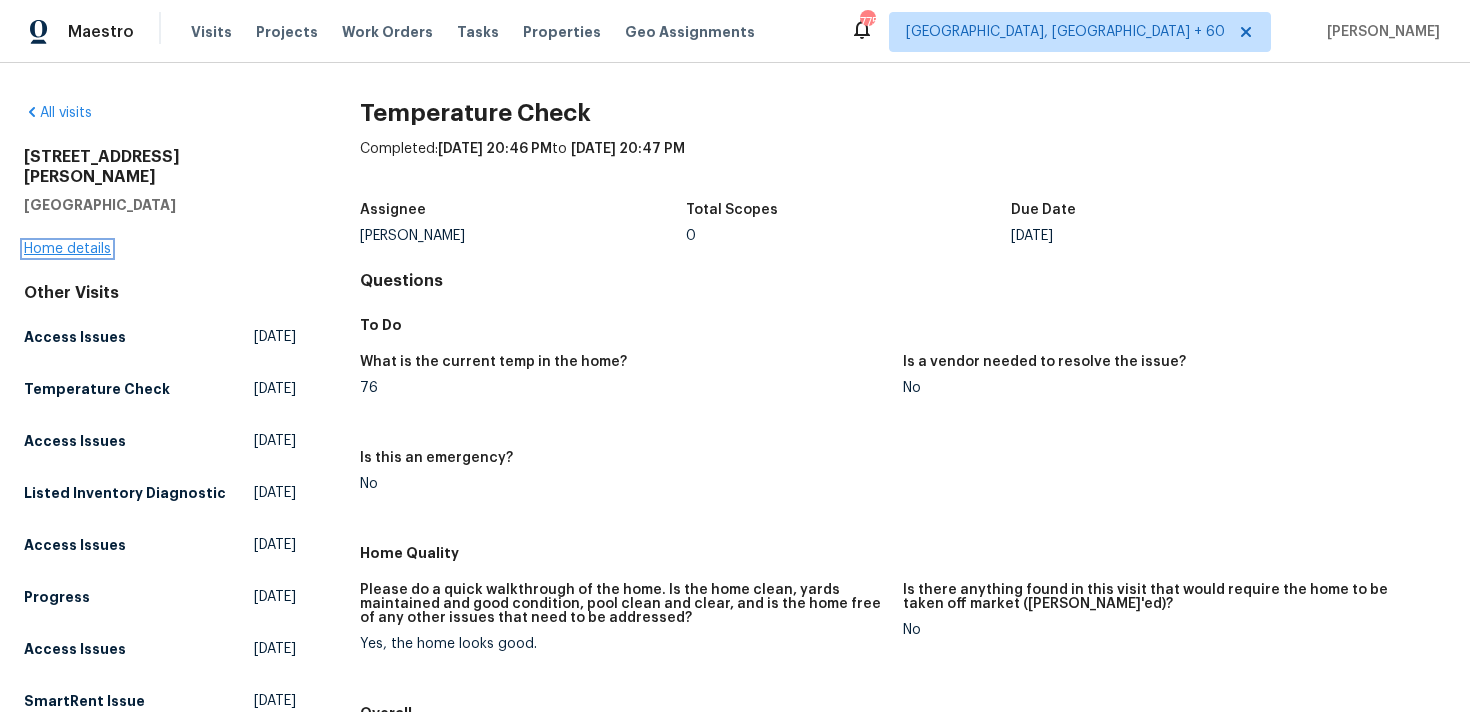 click on "Home details" at bounding box center [67, 249] 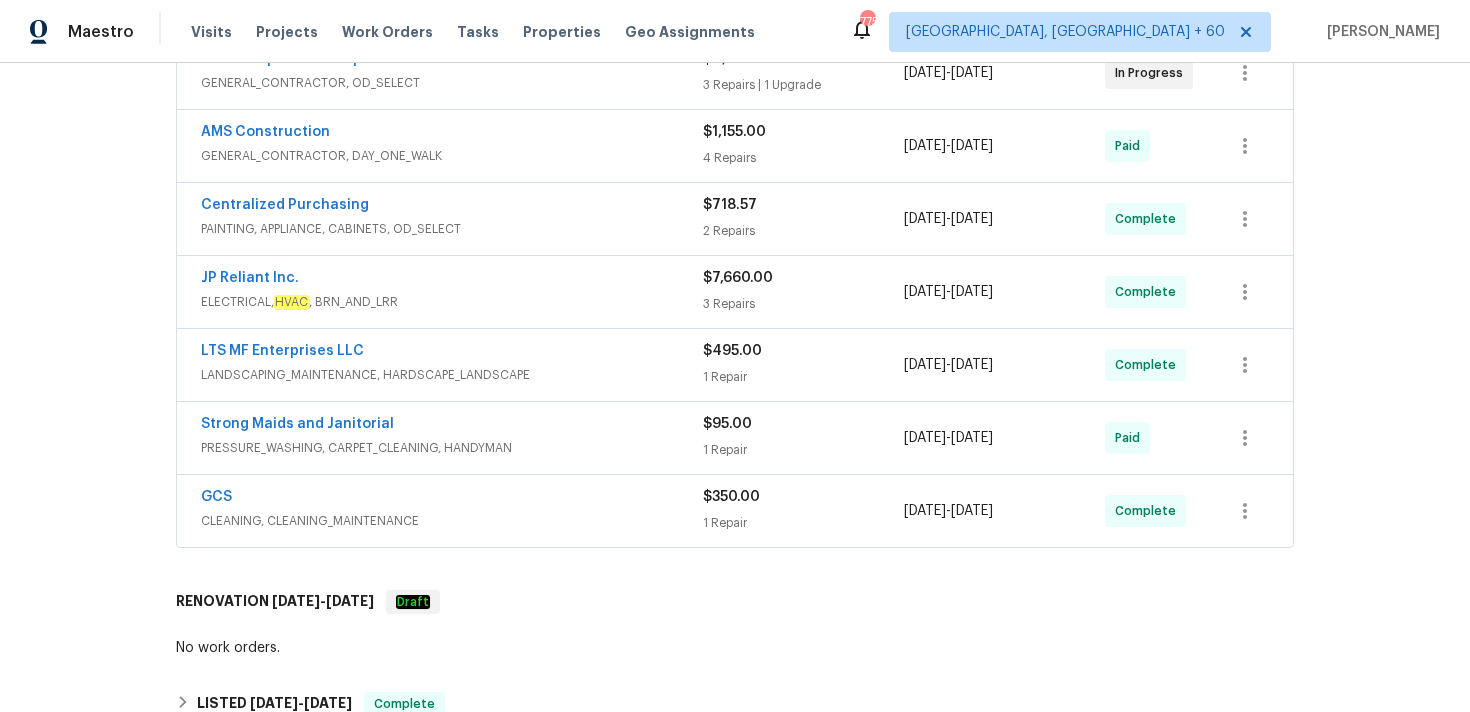 scroll, scrollTop: 415, scrollLeft: 0, axis: vertical 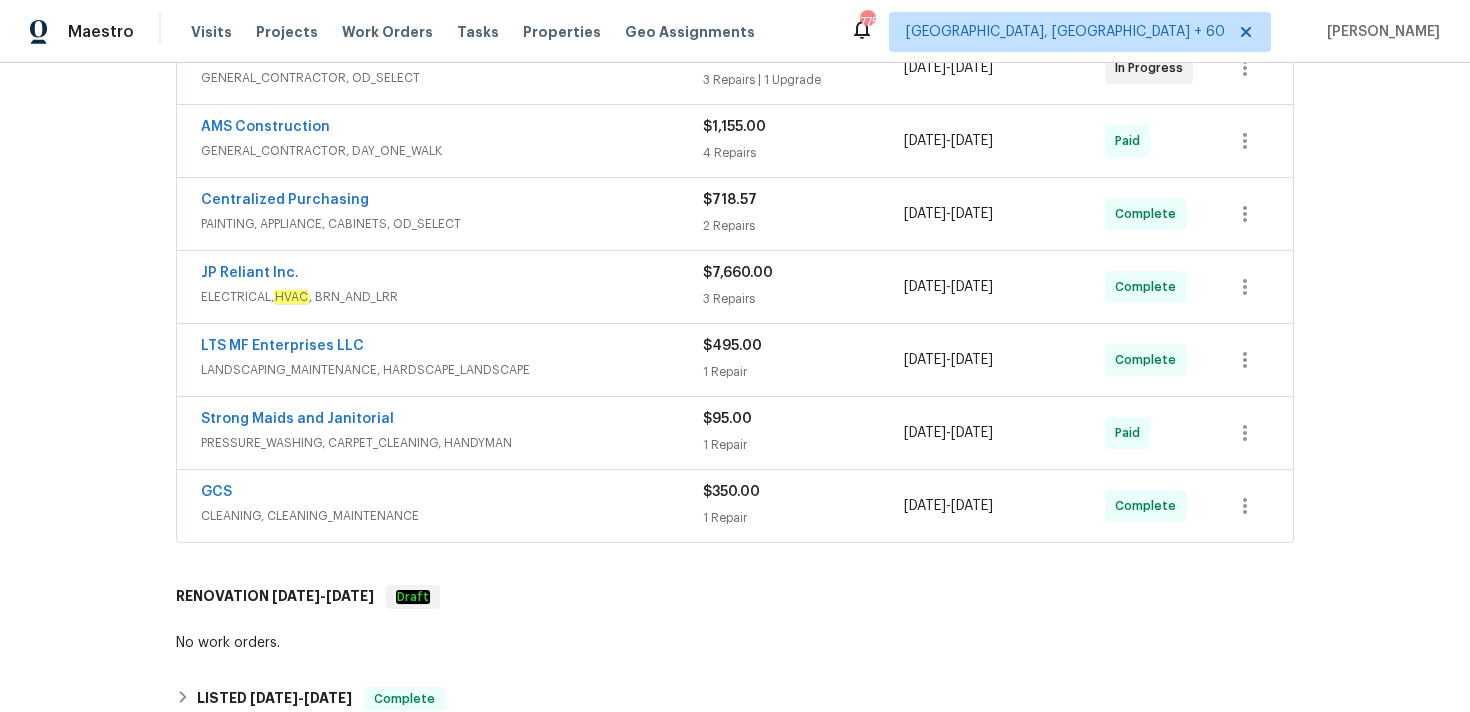 click on "$495.00" at bounding box center [732, 346] 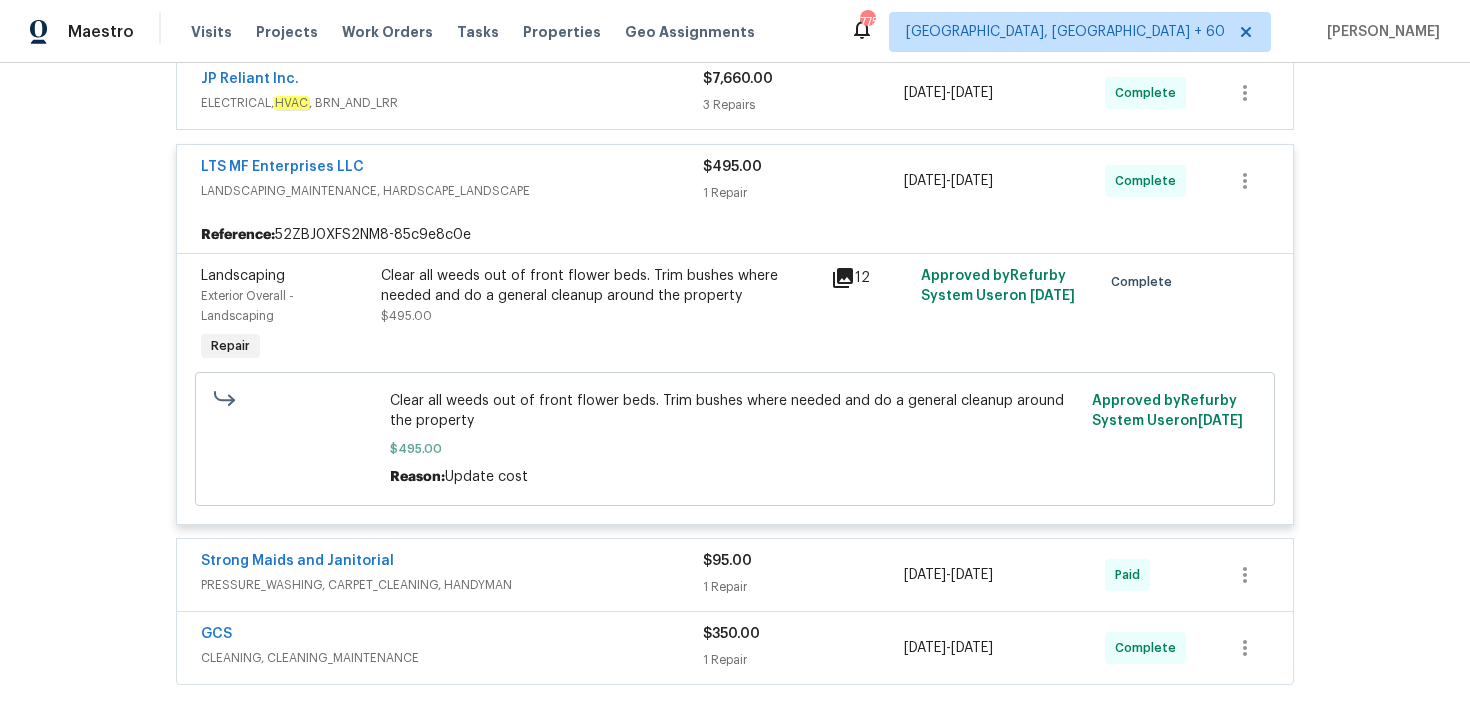 scroll, scrollTop: 740, scrollLeft: 0, axis: vertical 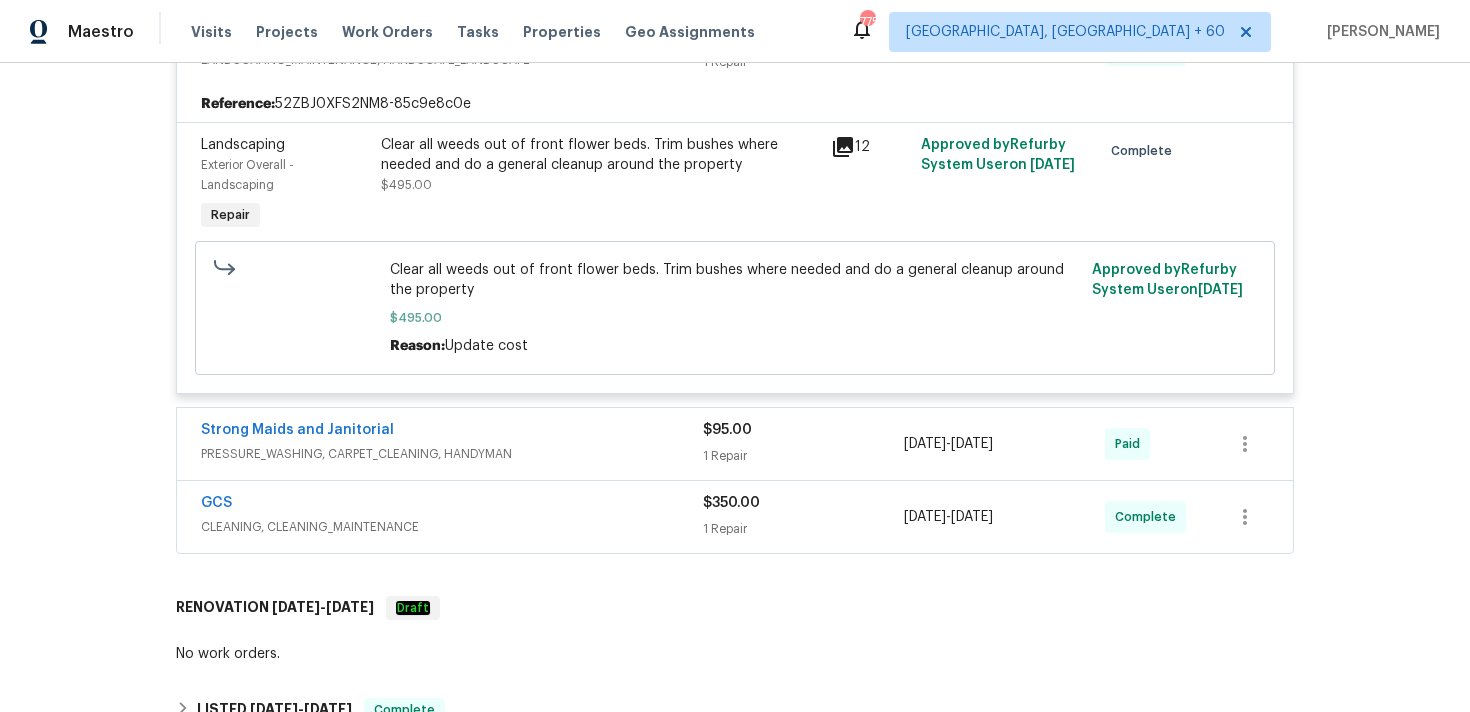 click on "$350.00 1 Repair" at bounding box center [803, 517] 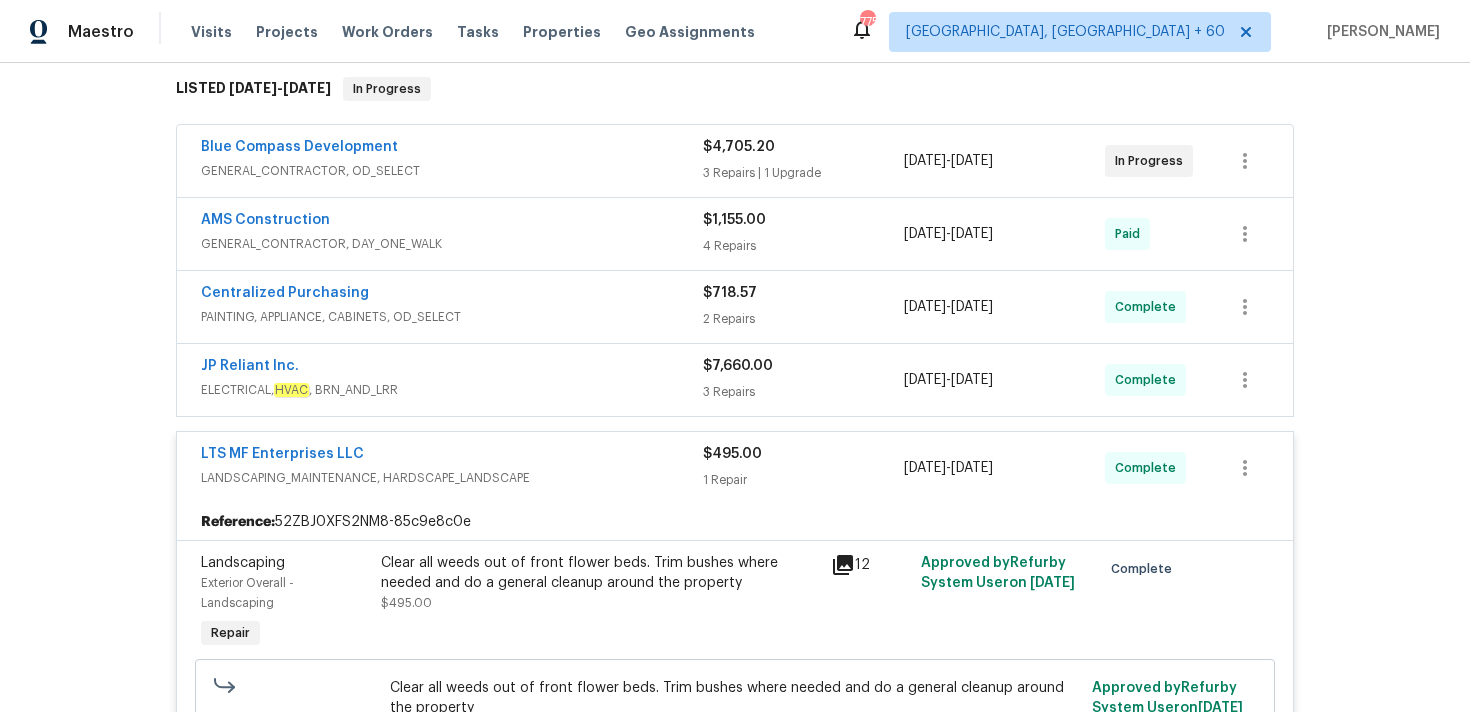 scroll, scrollTop: 308, scrollLeft: 0, axis: vertical 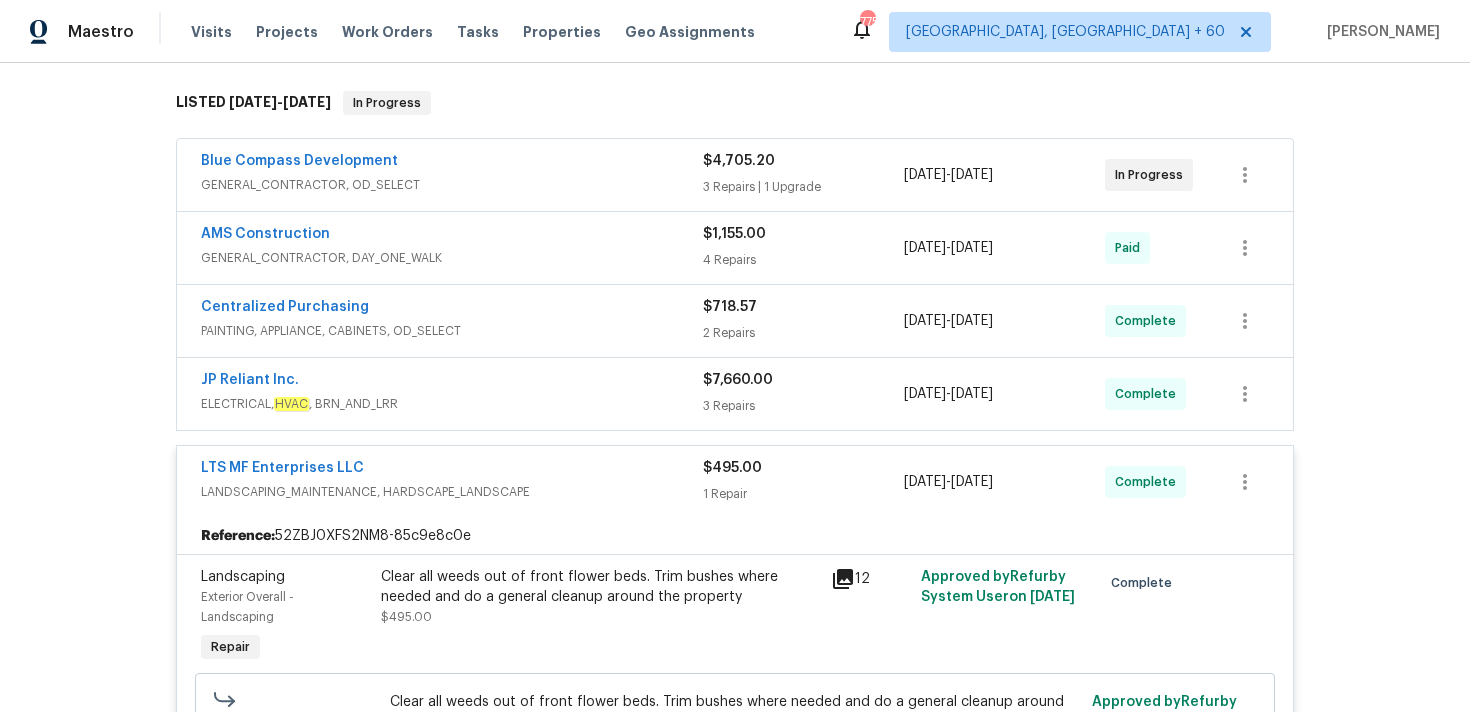 click on "$4,705.20" at bounding box center (739, 161) 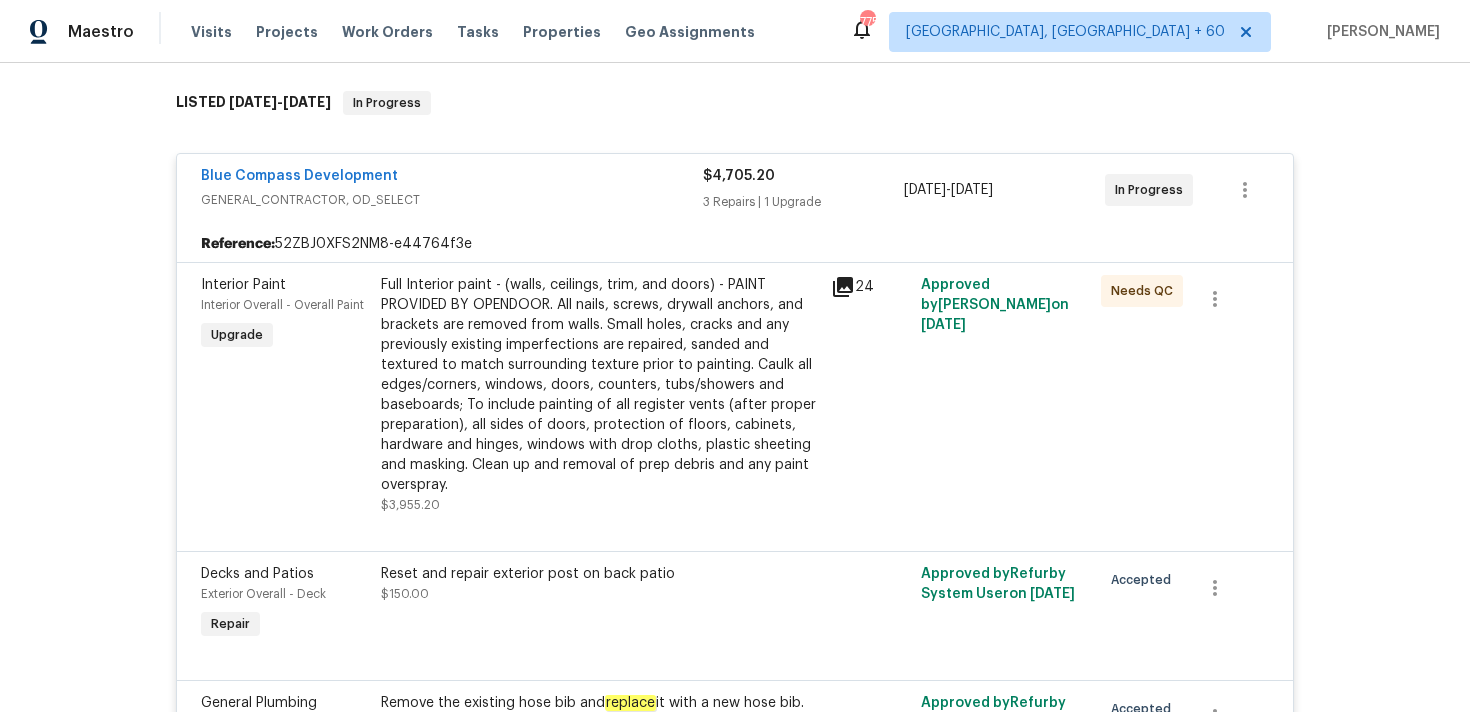 scroll, scrollTop: 0, scrollLeft: 0, axis: both 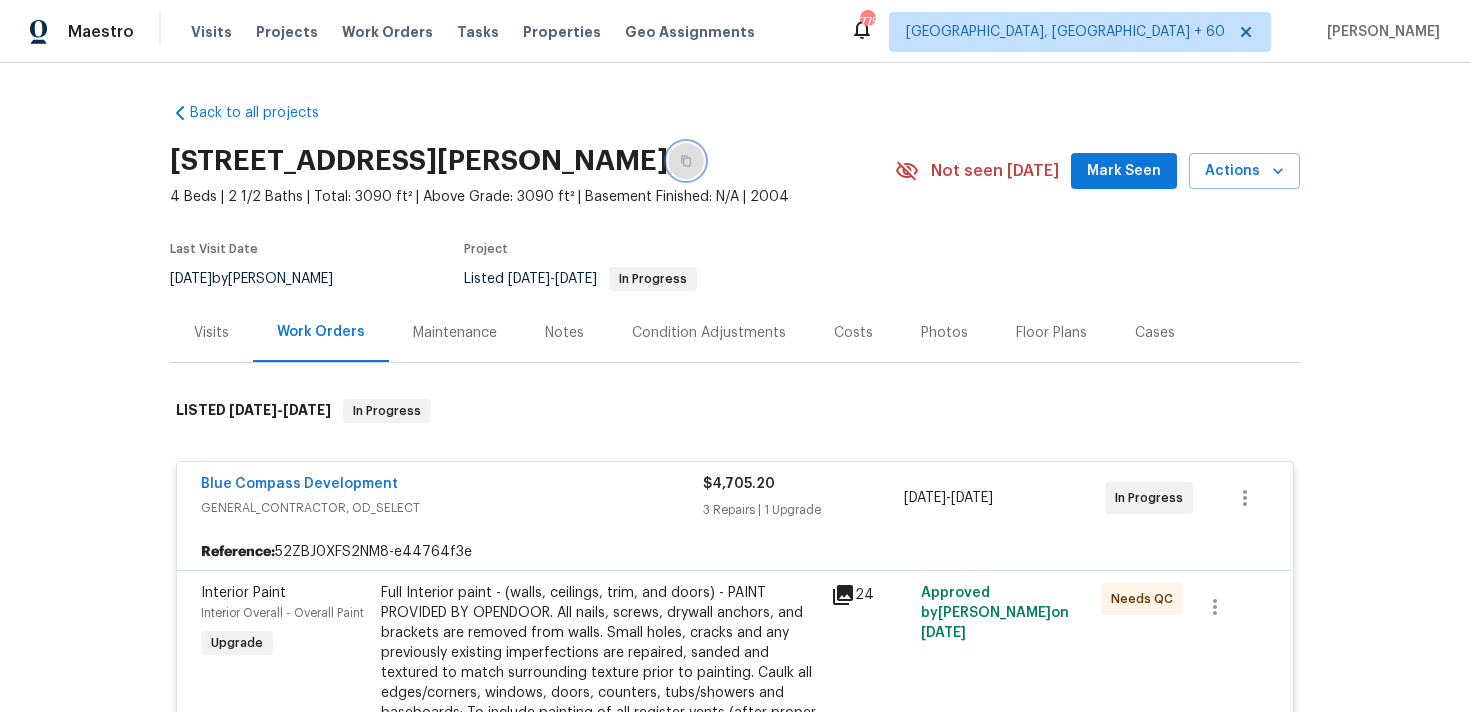click at bounding box center (686, 161) 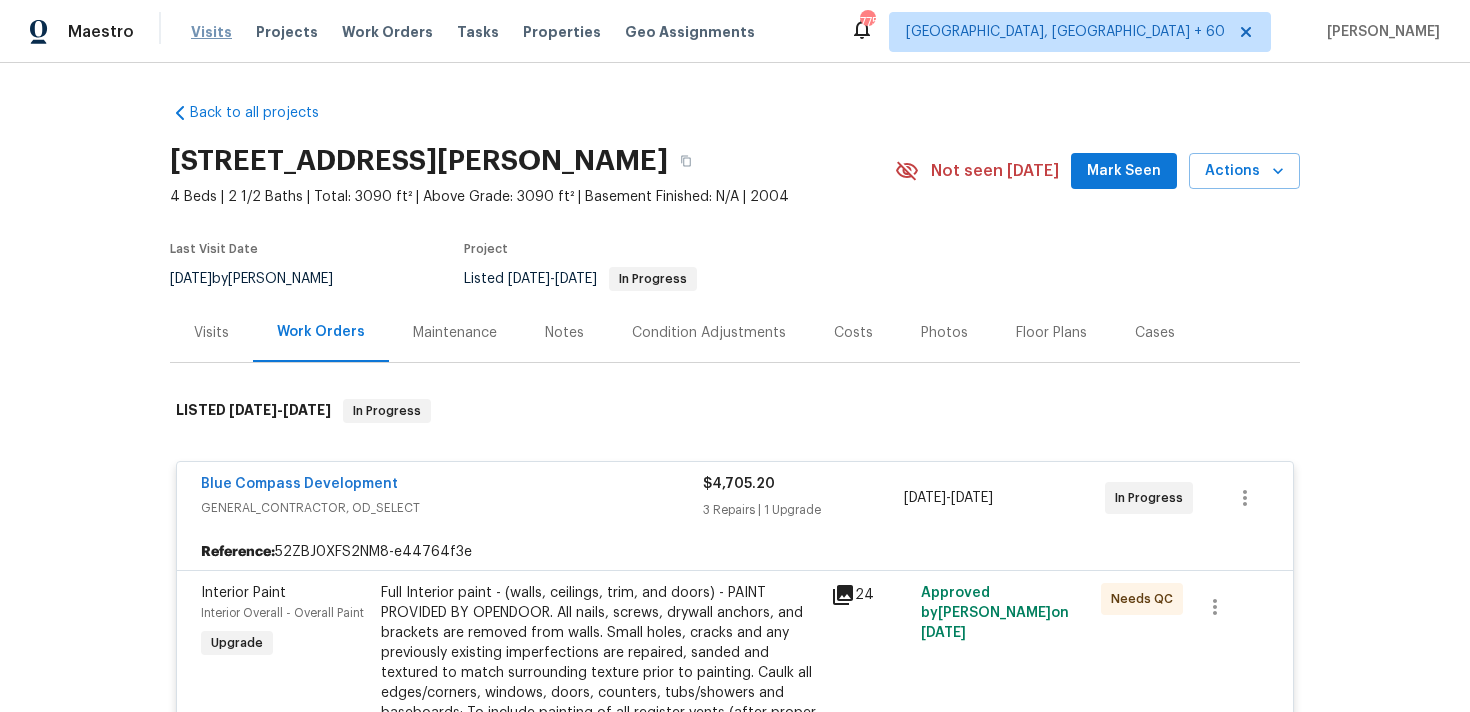 click on "Visits" at bounding box center (211, 32) 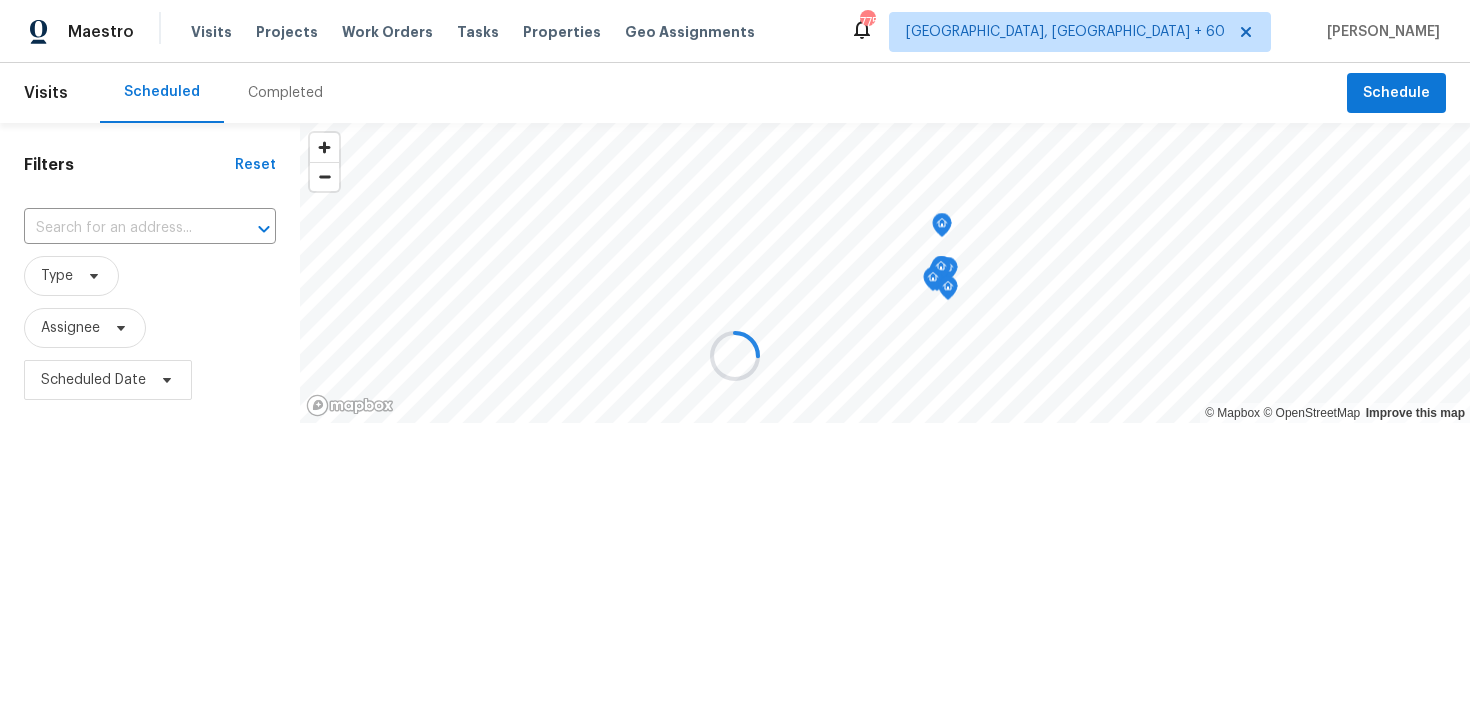click at bounding box center (735, 356) 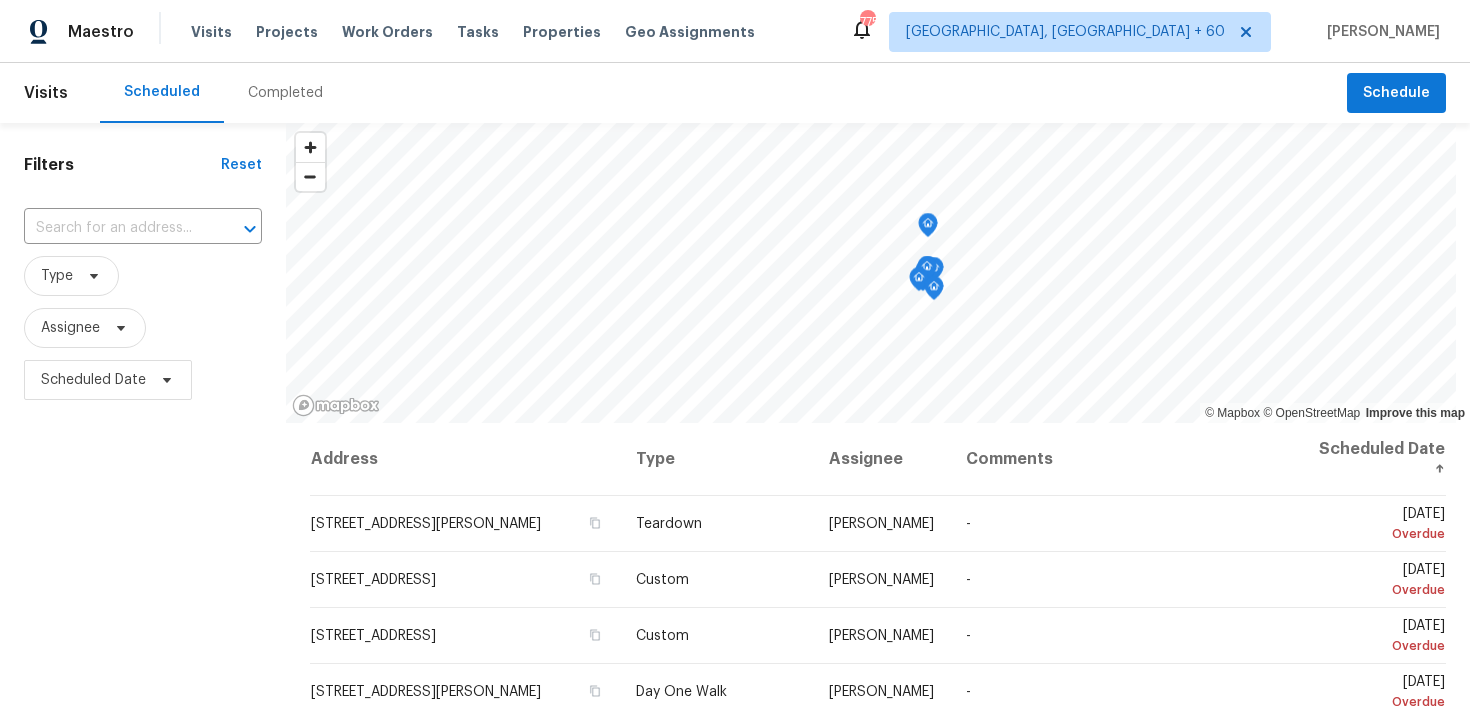 click on "Completed" at bounding box center [285, 93] 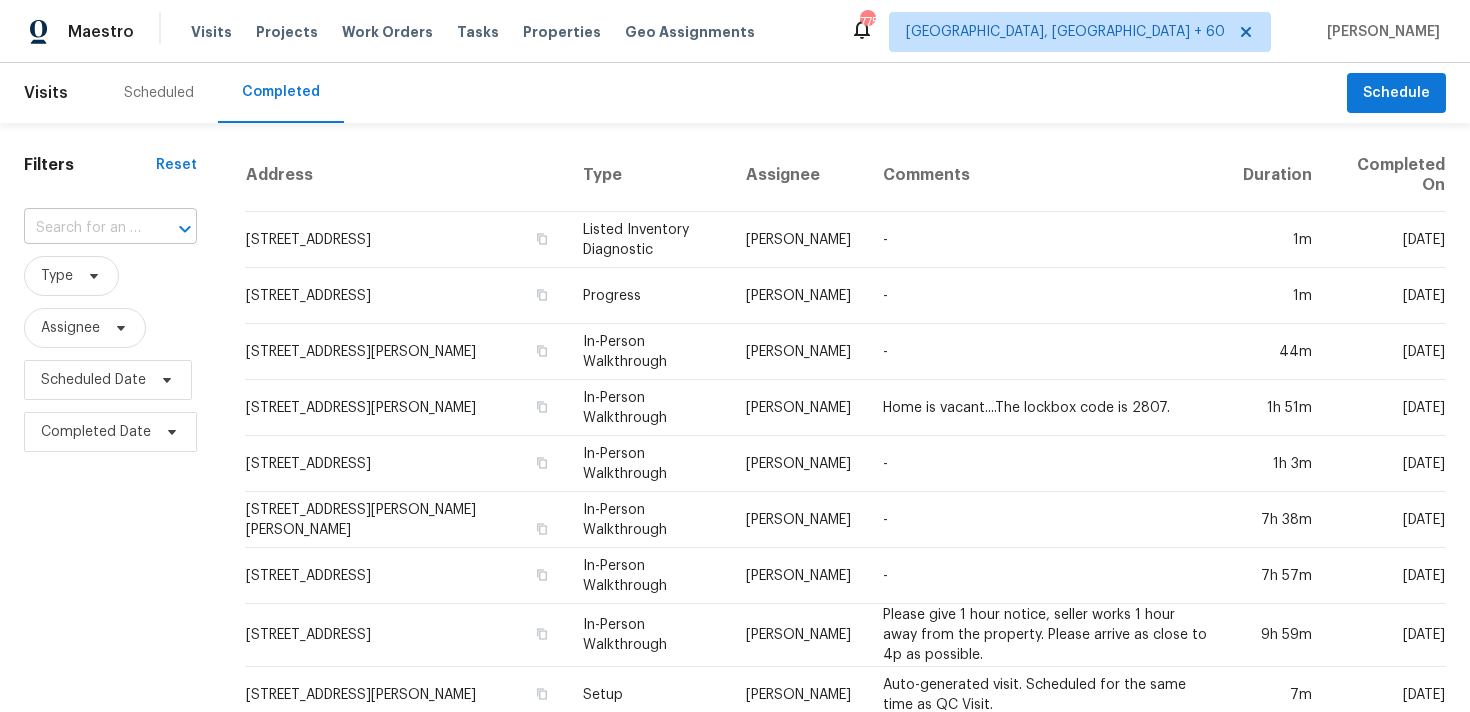click at bounding box center (82, 228) 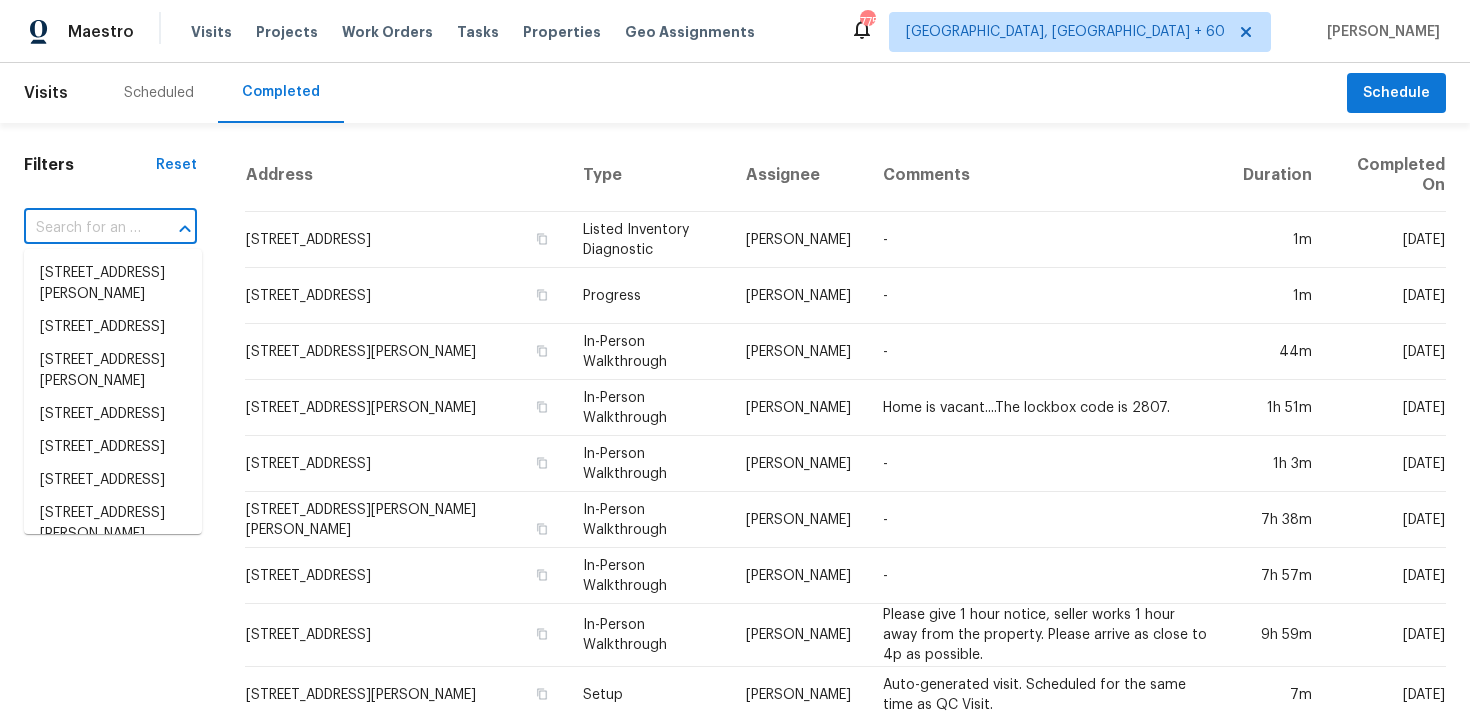 paste on "[STREET_ADDRESS][PERSON_NAME]" 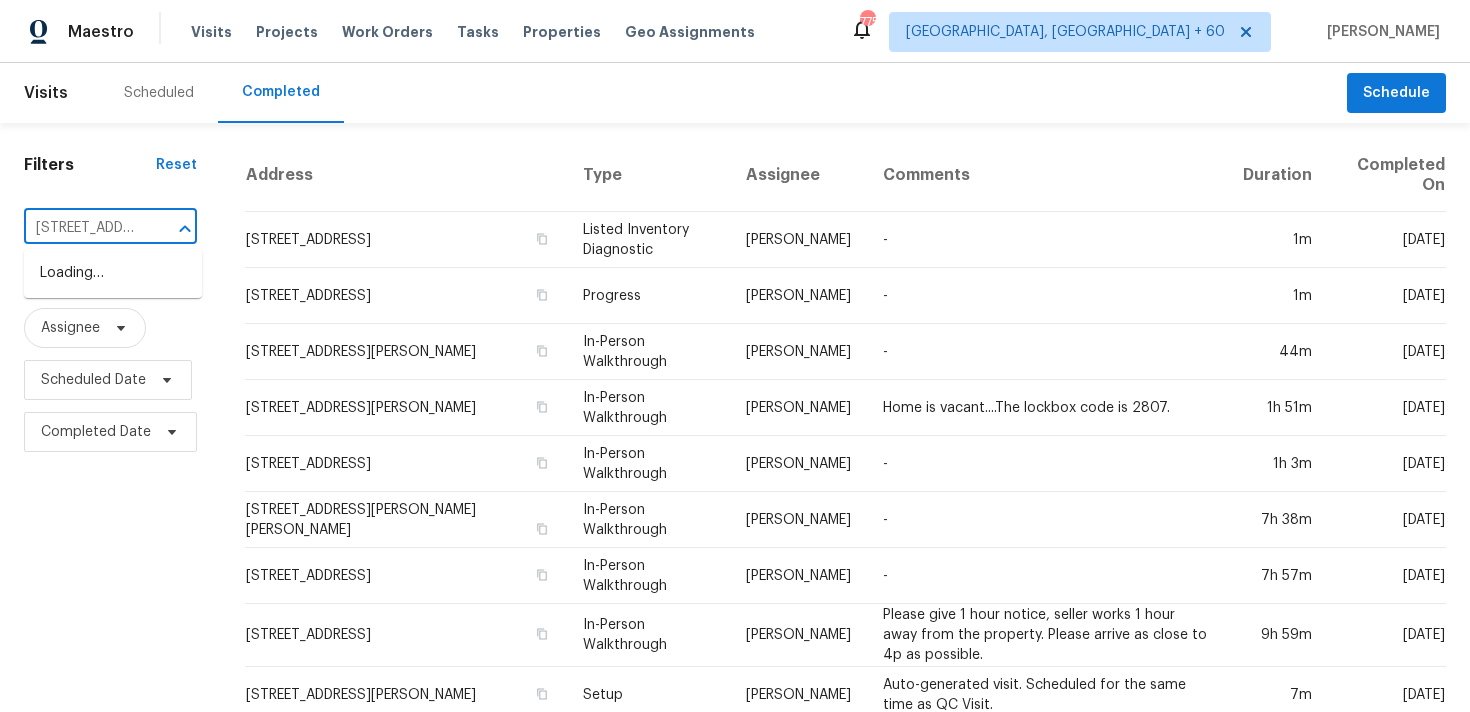 scroll, scrollTop: 0, scrollLeft: 191, axis: horizontal 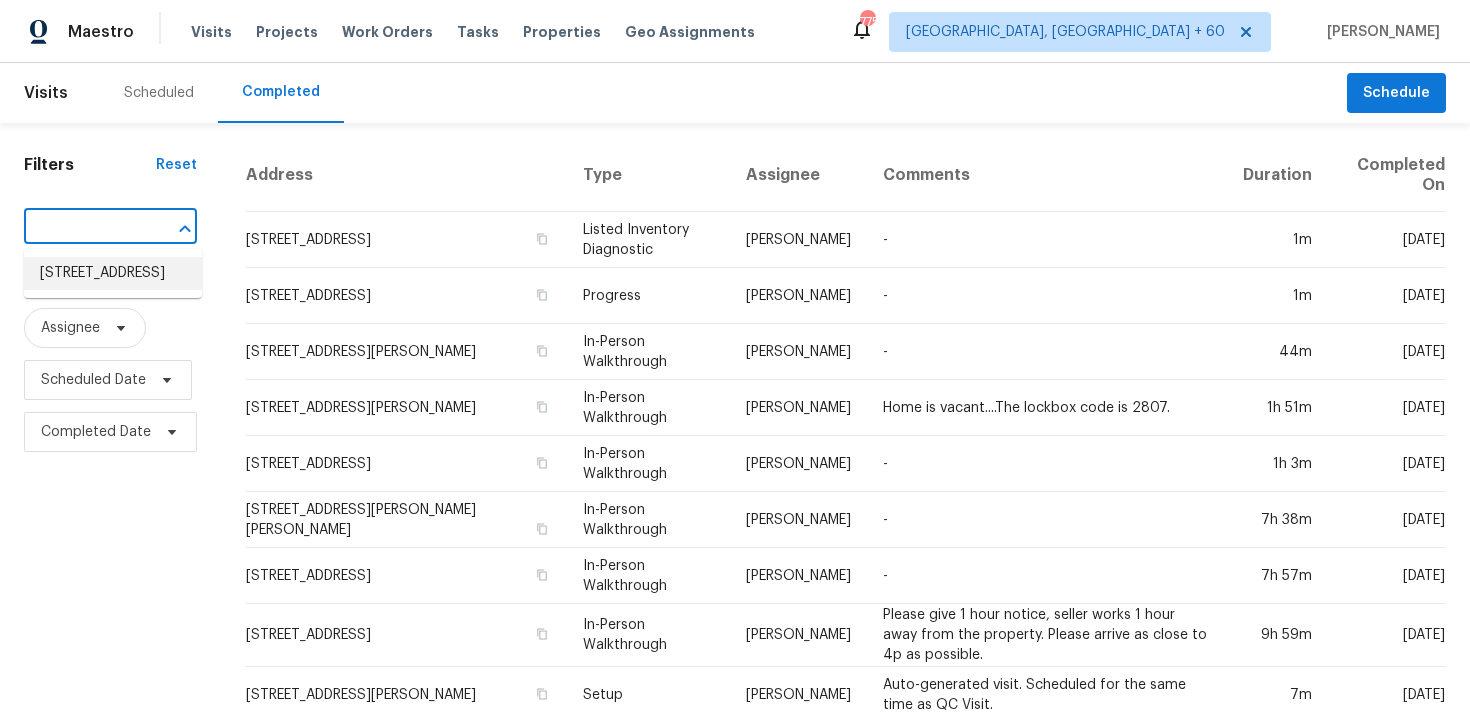 click on "[STREET_ADDRESS]" at bounding box center (113, 273) 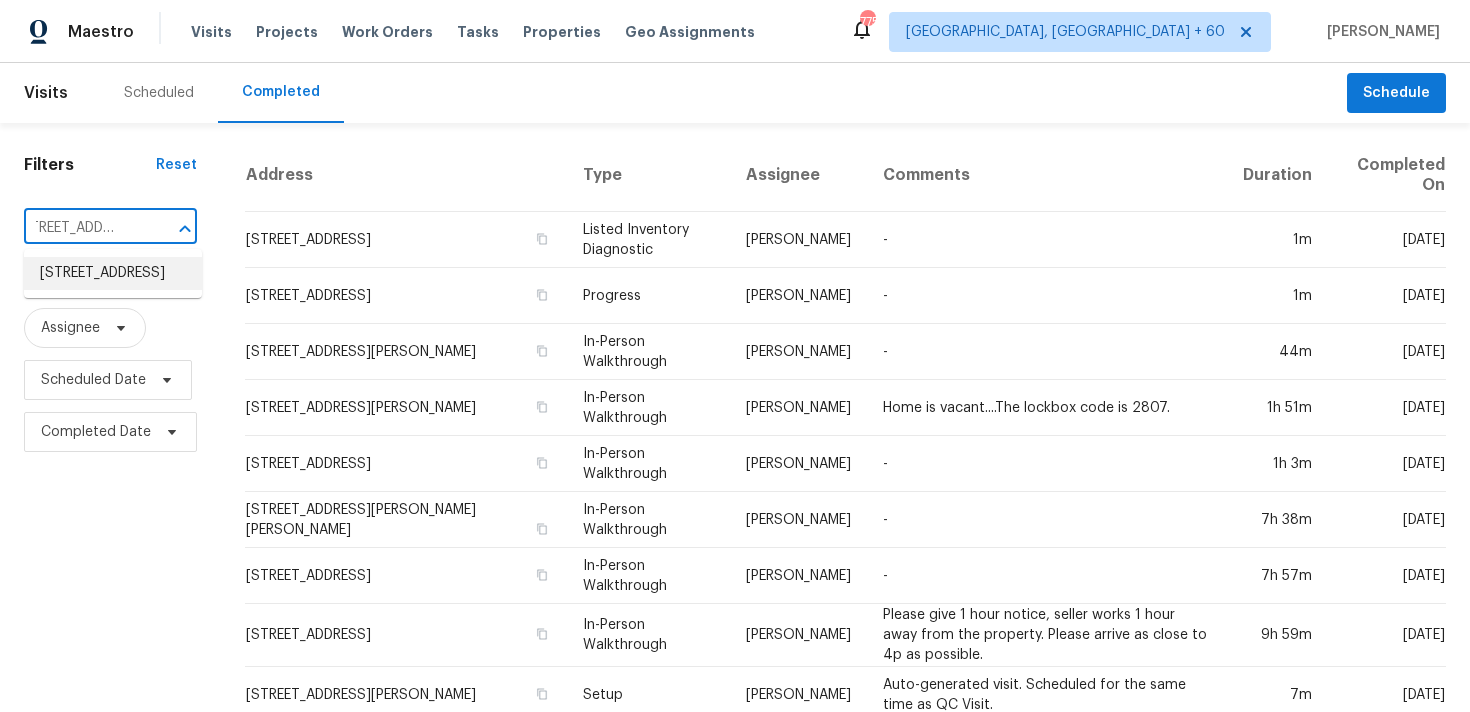 scroll, scrollTop: 0, scrollLeft: 0, axis: both 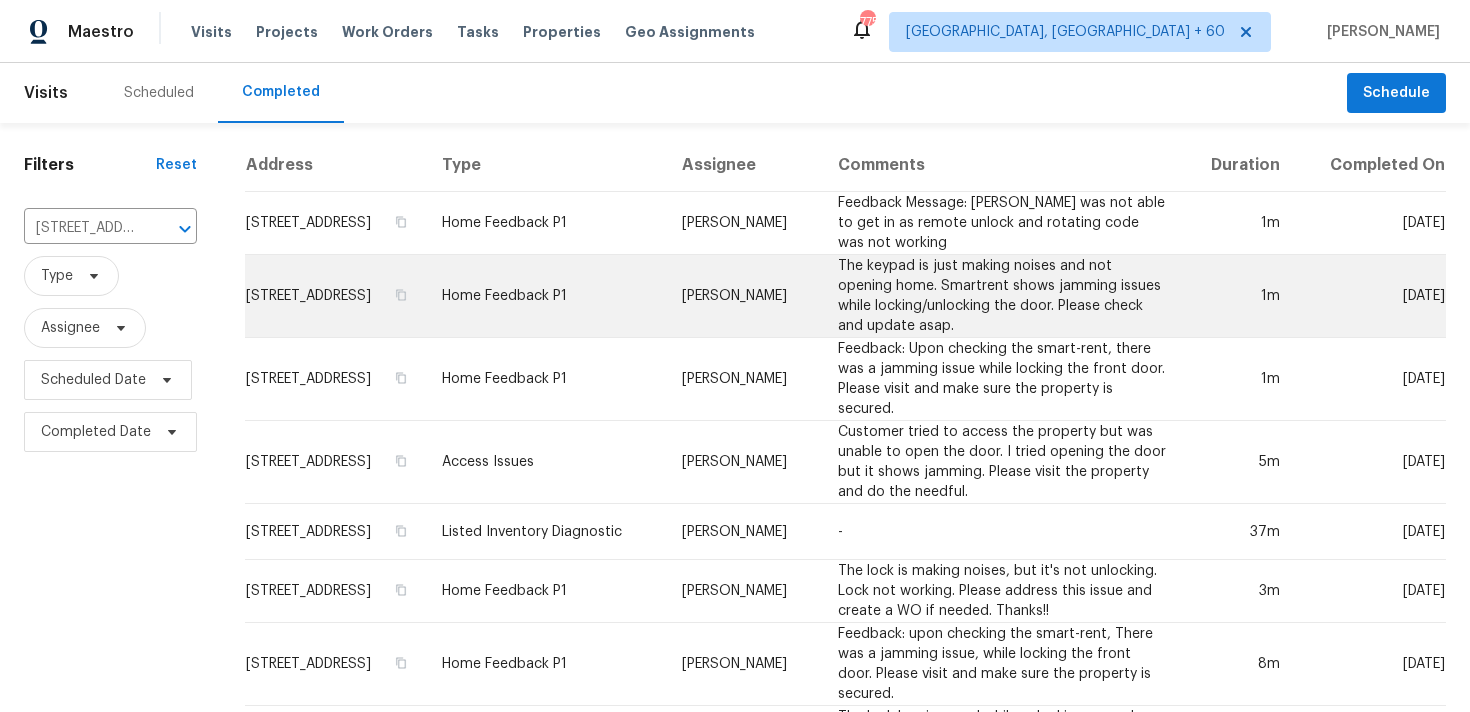 click on "Home Feedback P1" at bounding box center [546, 296] 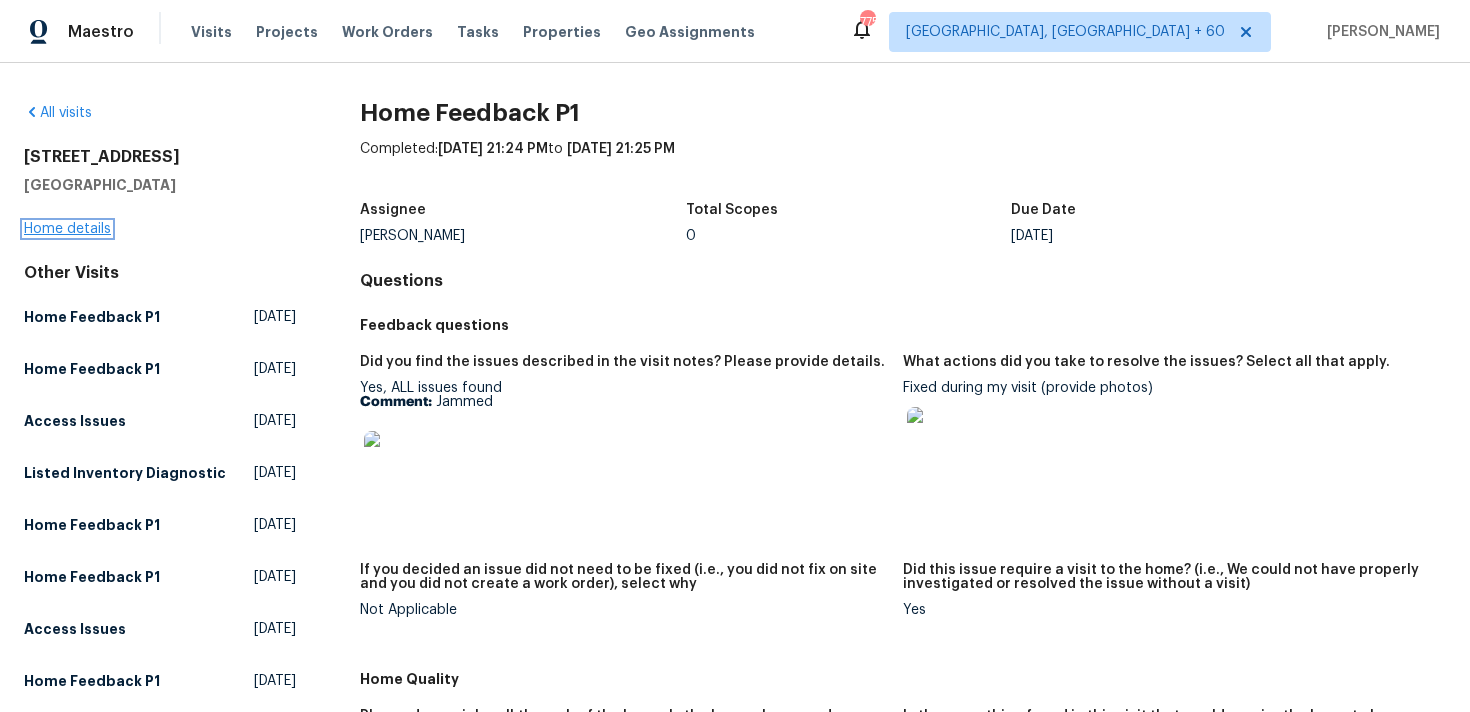 click on "Home details" at bounding box center [67, 229] 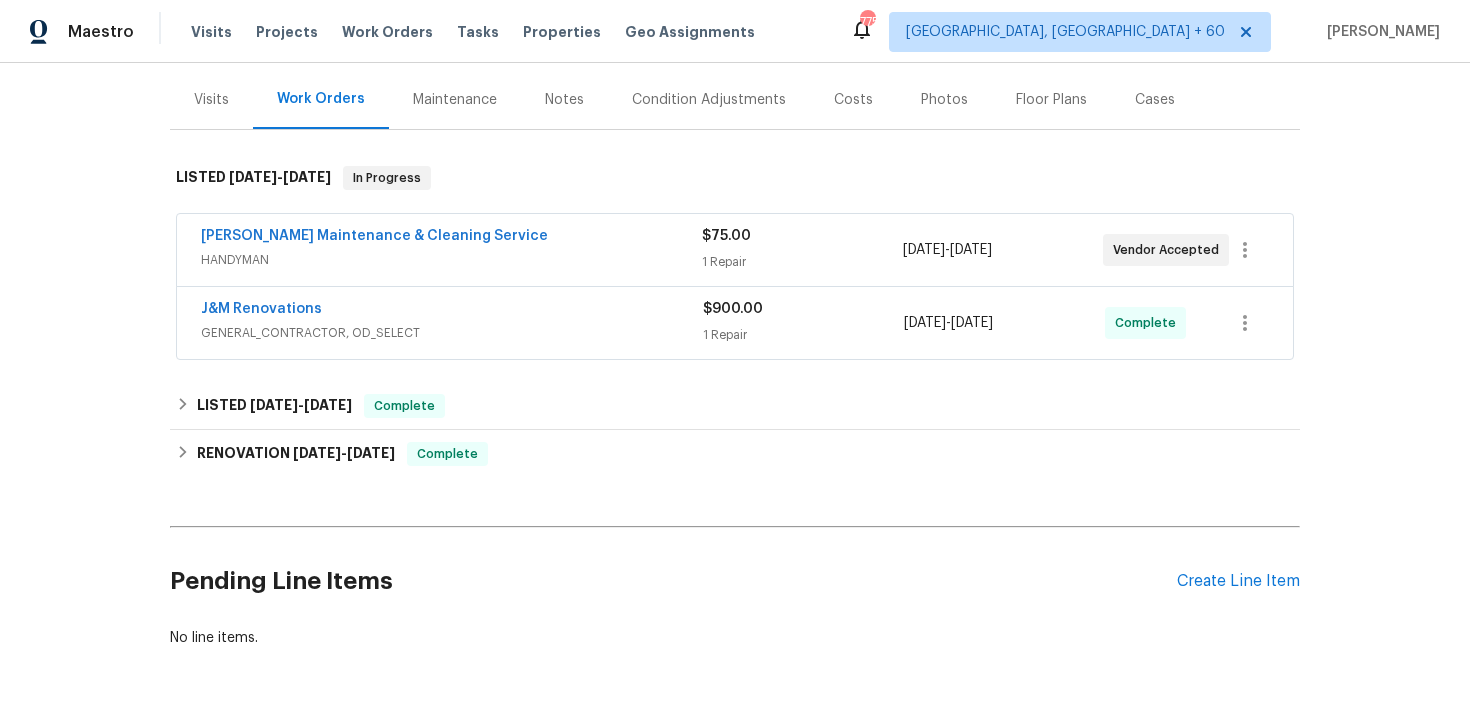 scroll, scrollTop: 305, scrollLeft: 0, axis: vertical 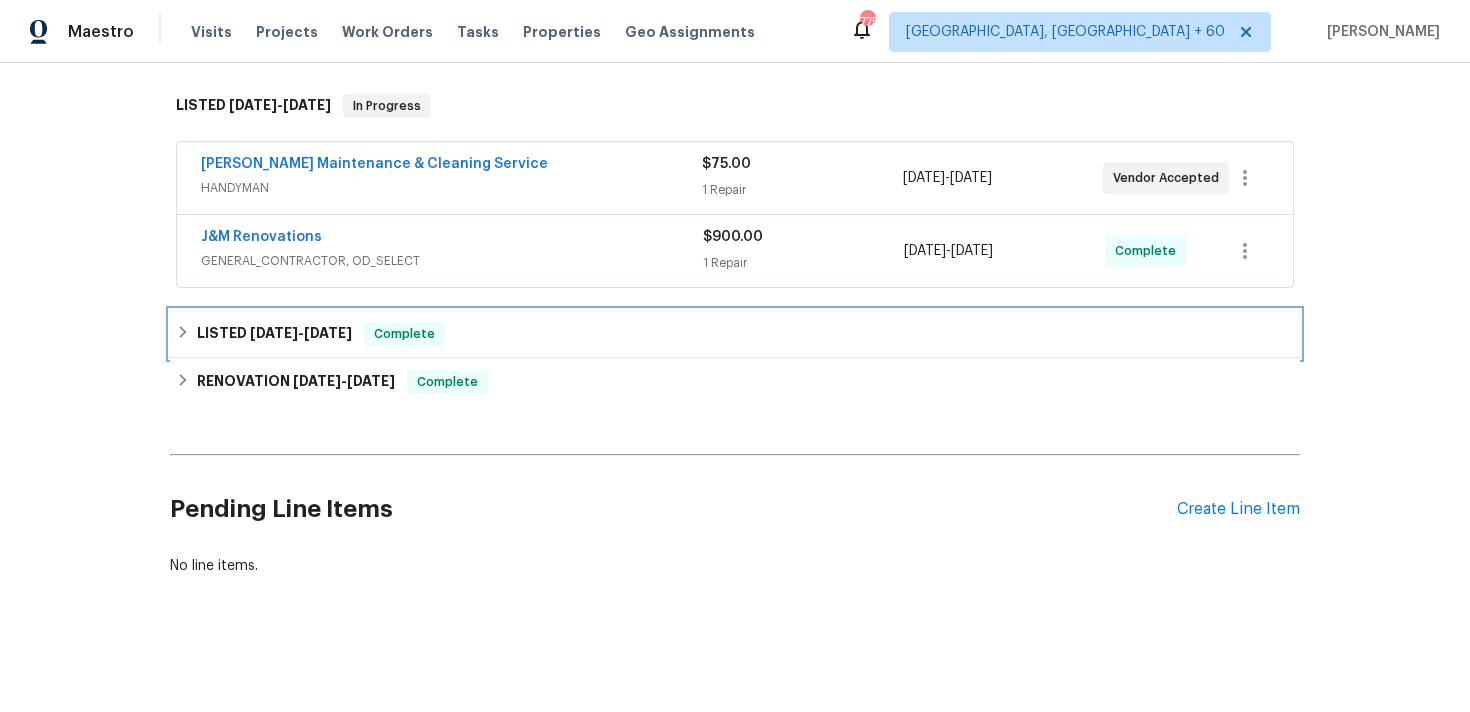 click on "LISTED   [DATE]  -  [DATE] Complete" at bounding box center (735, 334) 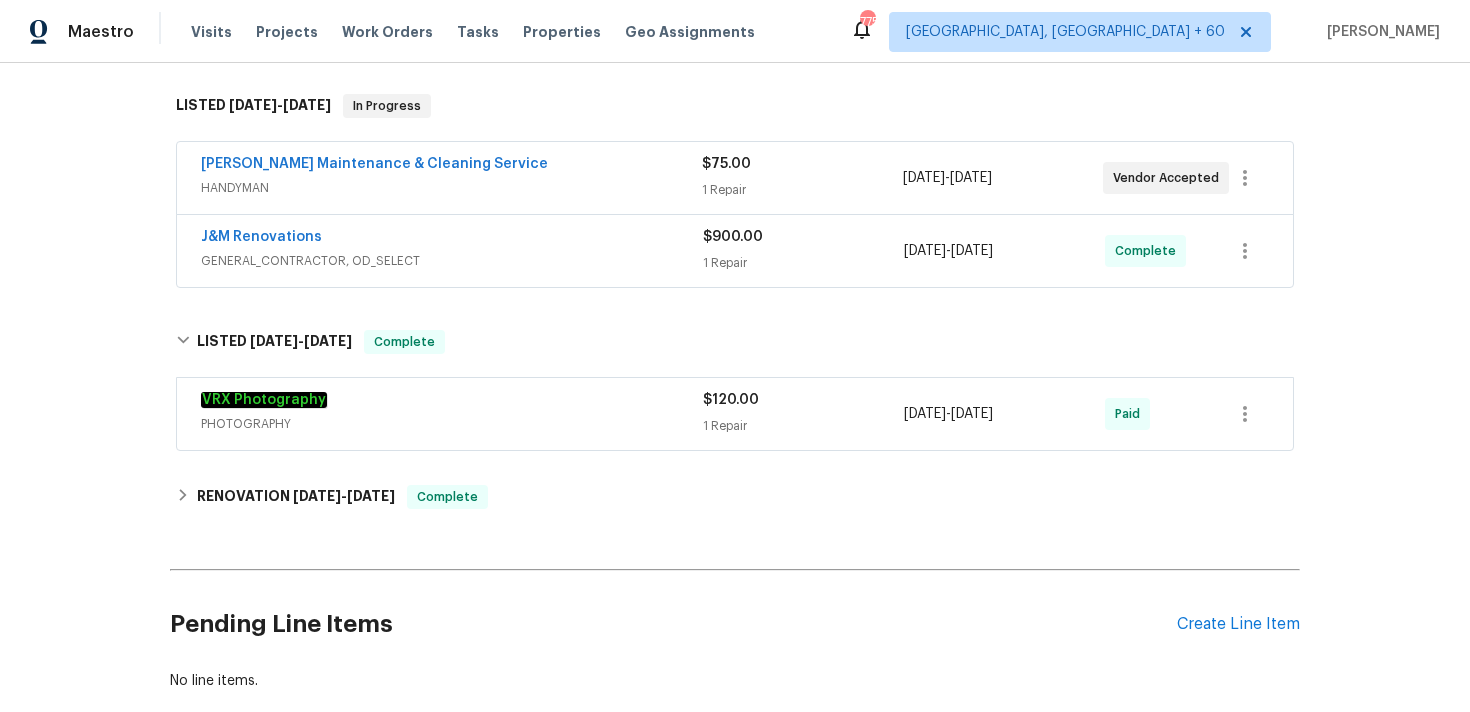 click on "J&M Renovations GENERAL_CONTRACTOR, OD_SELECT $900.00 1 Repair [DATE]  -  [DATE] Complete" at bounding box center [735, 251] 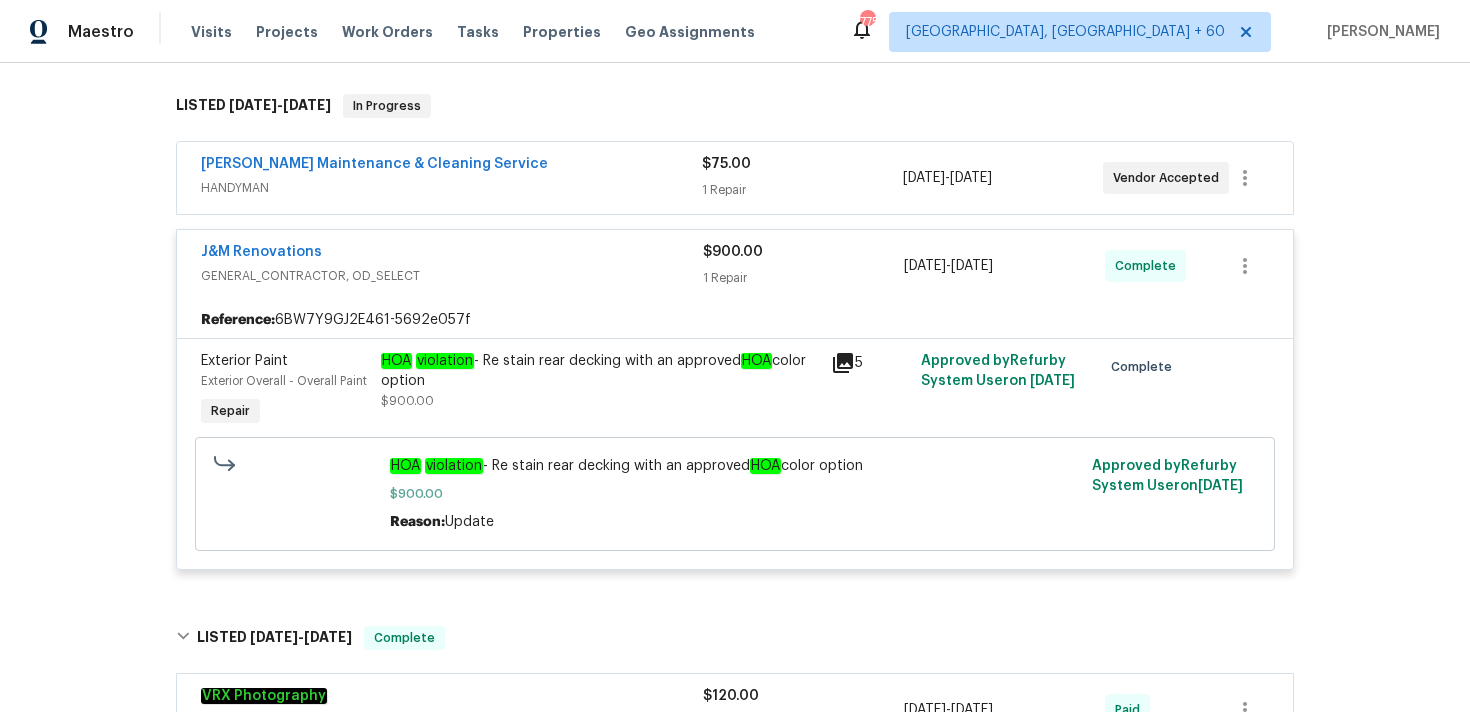 click on "$75.00 1 Repair" at bounding box center (802, 178) 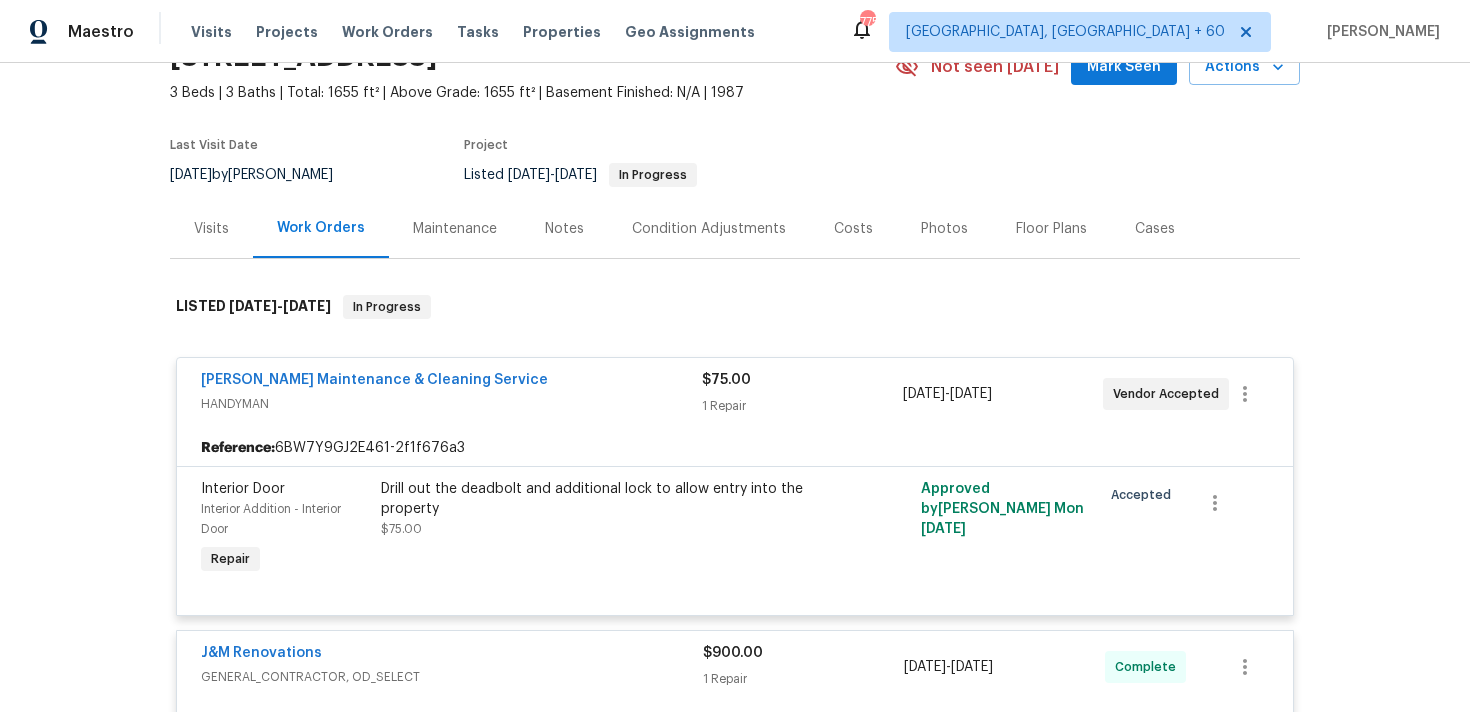 scroll, scrollTop: 0, scrollLeft: 0, axis: both 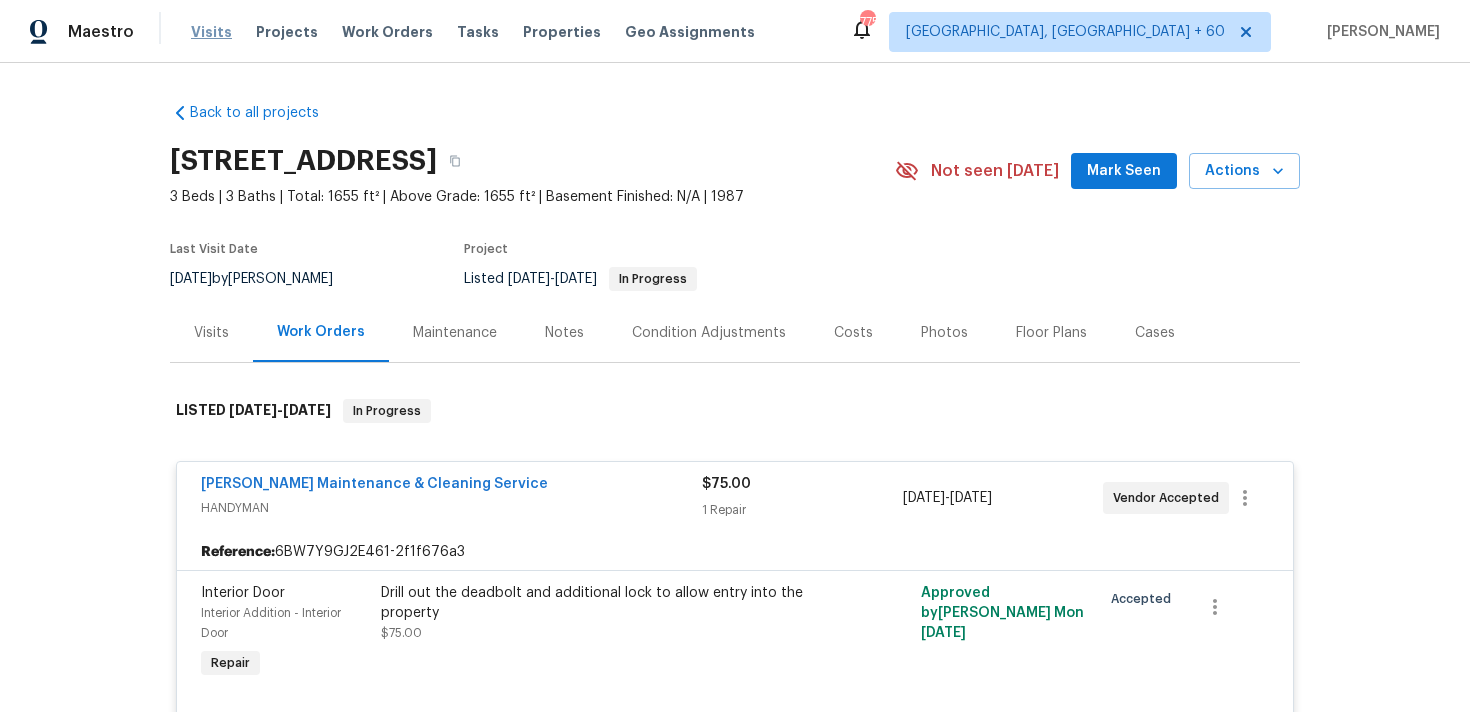 click on "Visits" at bounding box center (211, 32) 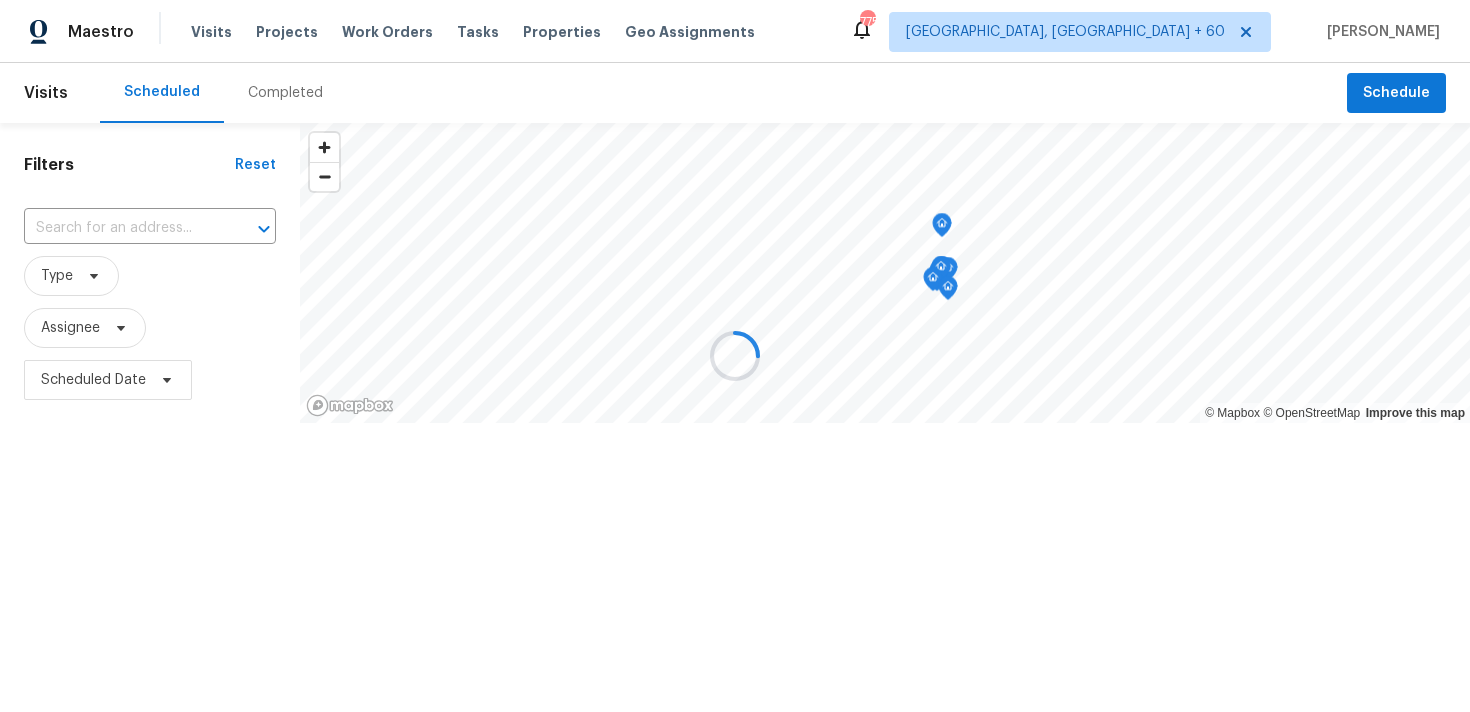 click at bounding box center [735, 356] 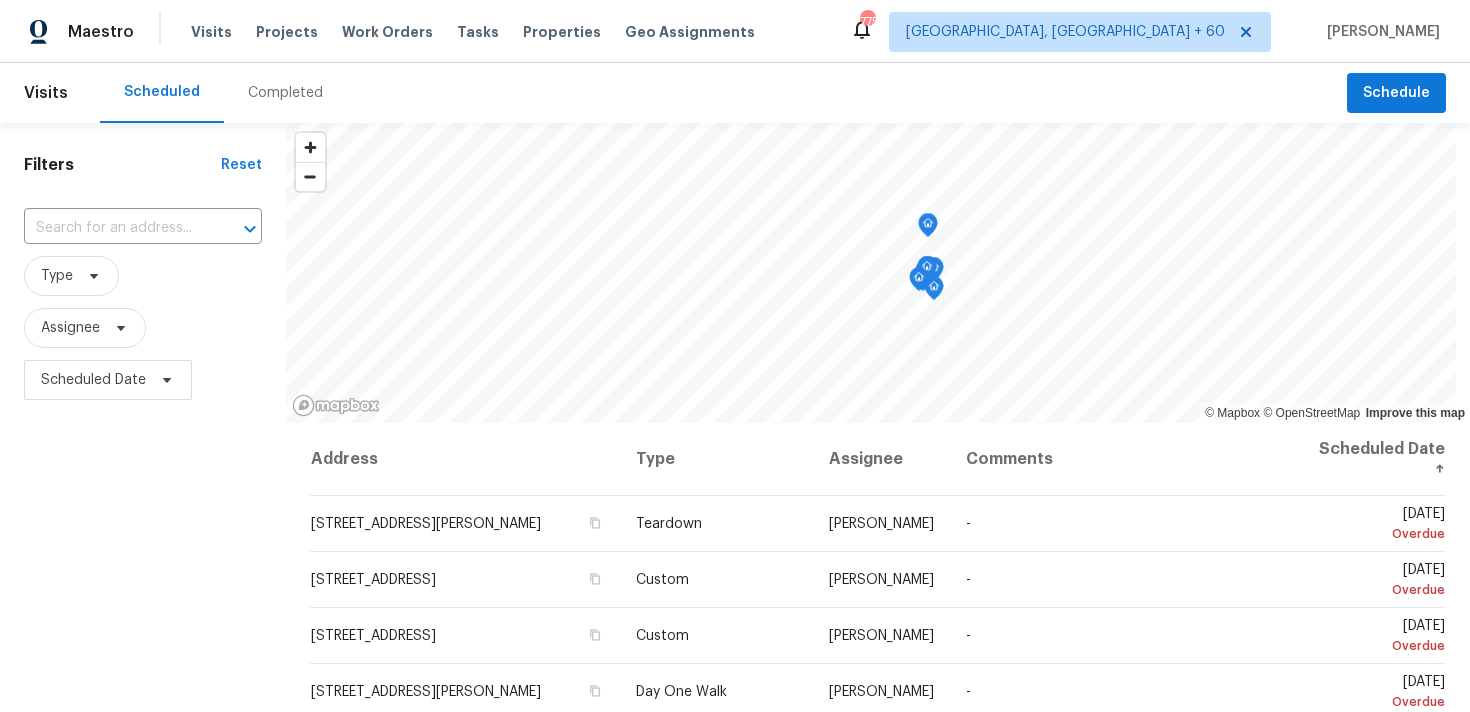 click on "Completed" at bounding box center (285, 93) 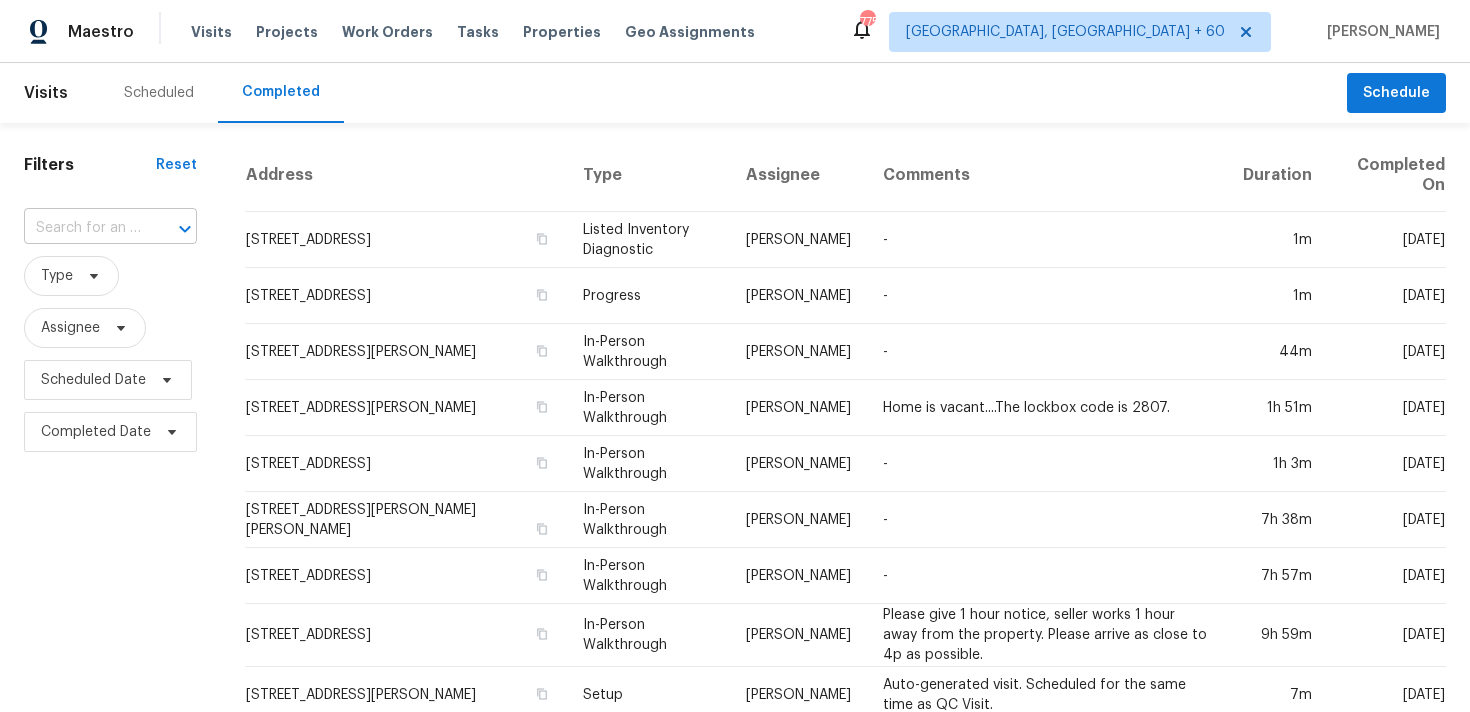 click at bounding box center (82, 228) 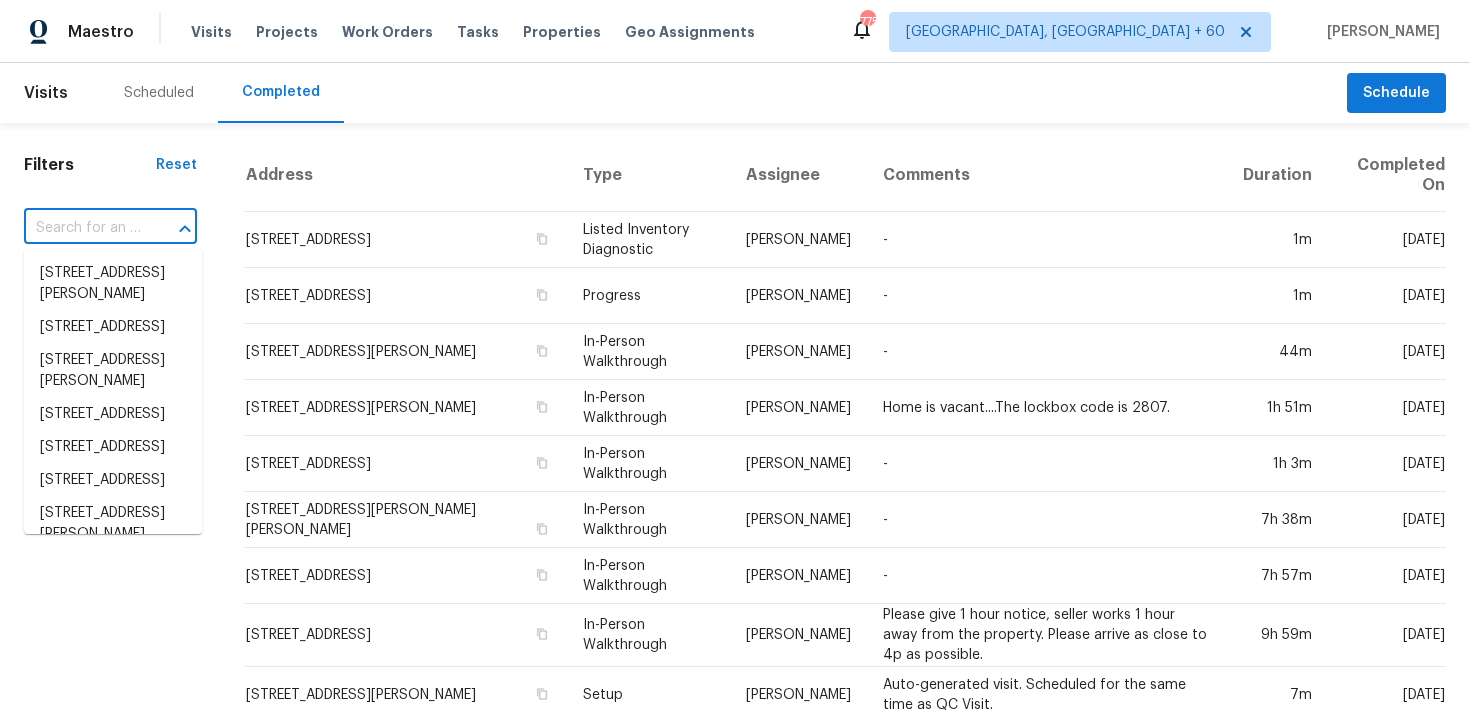 paste on "[STREET_ADDRESS]" 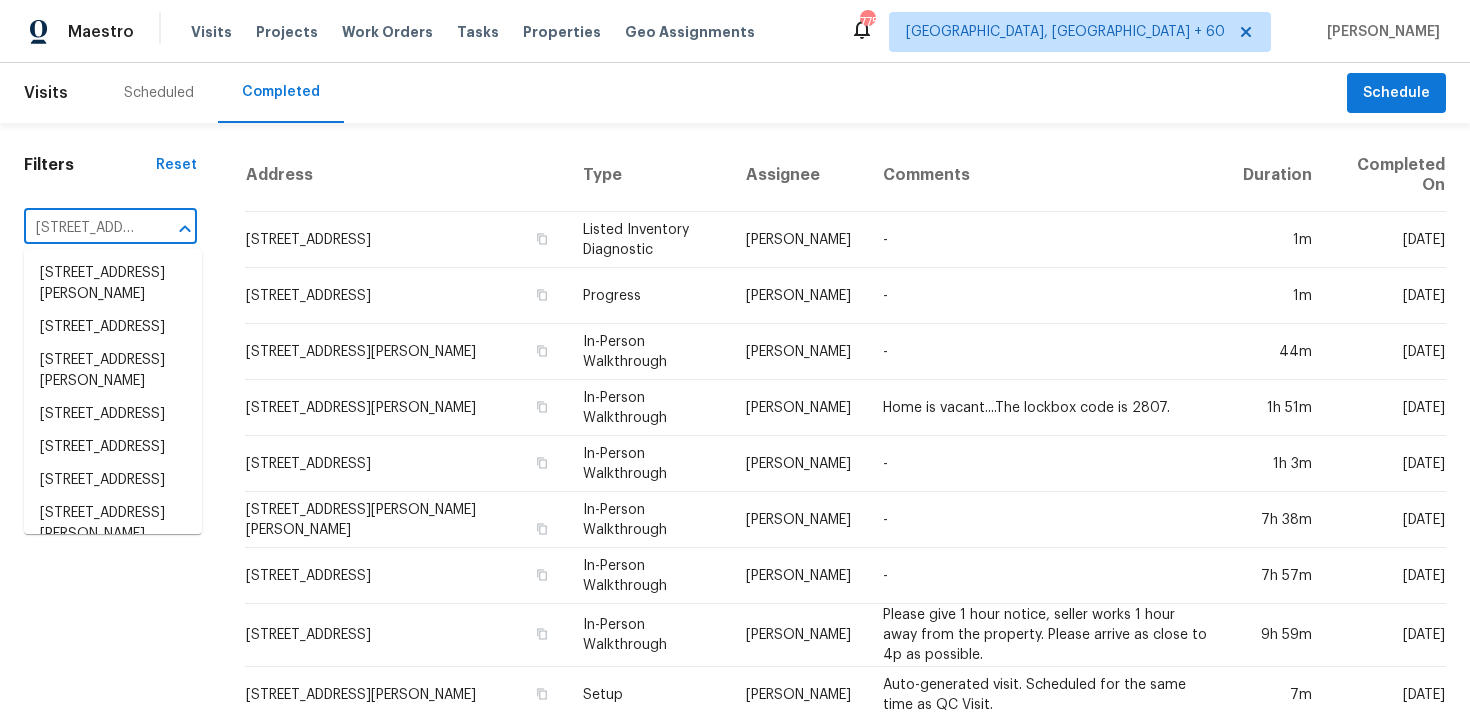 scroll, scrollTop: 0, scrollLeft: 175, axis: horizontal 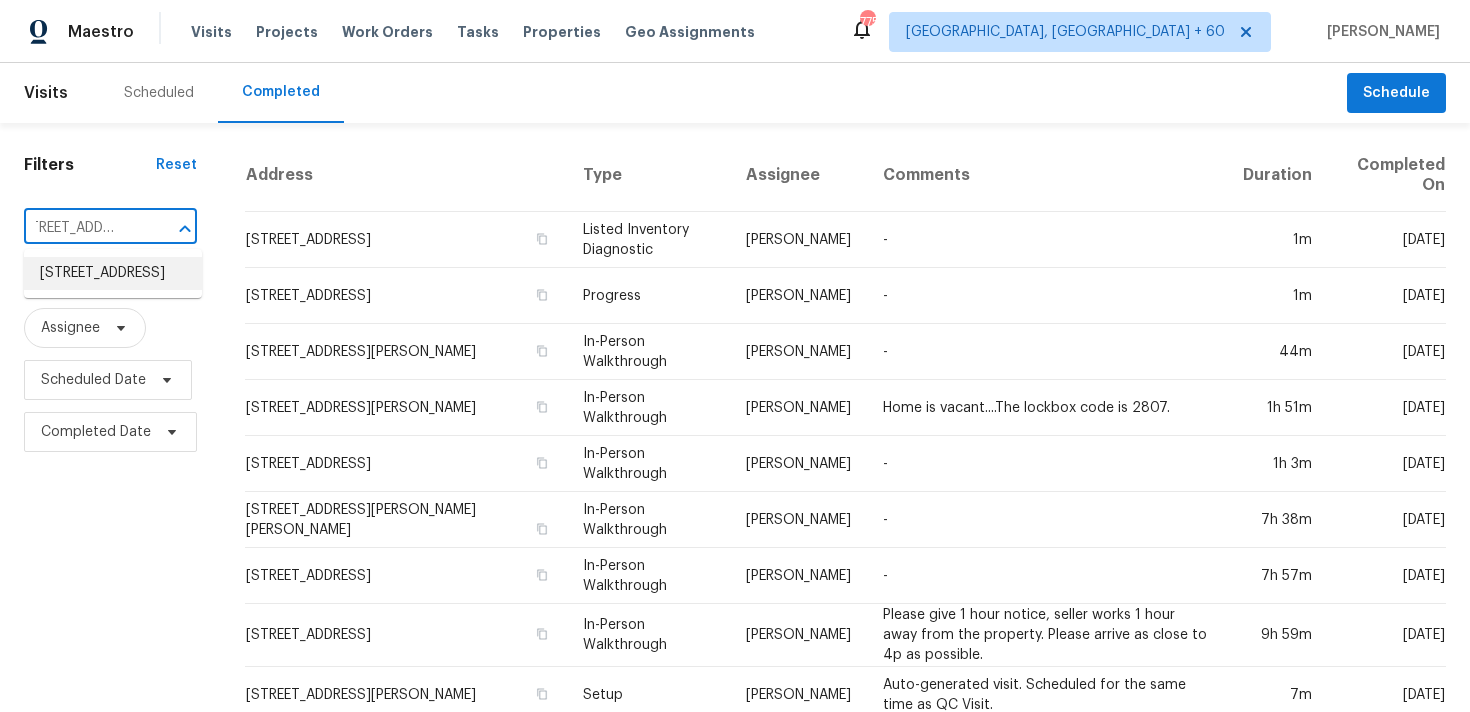 click on "[STREET_ADDRESS]" at bounding box center (113, 273) 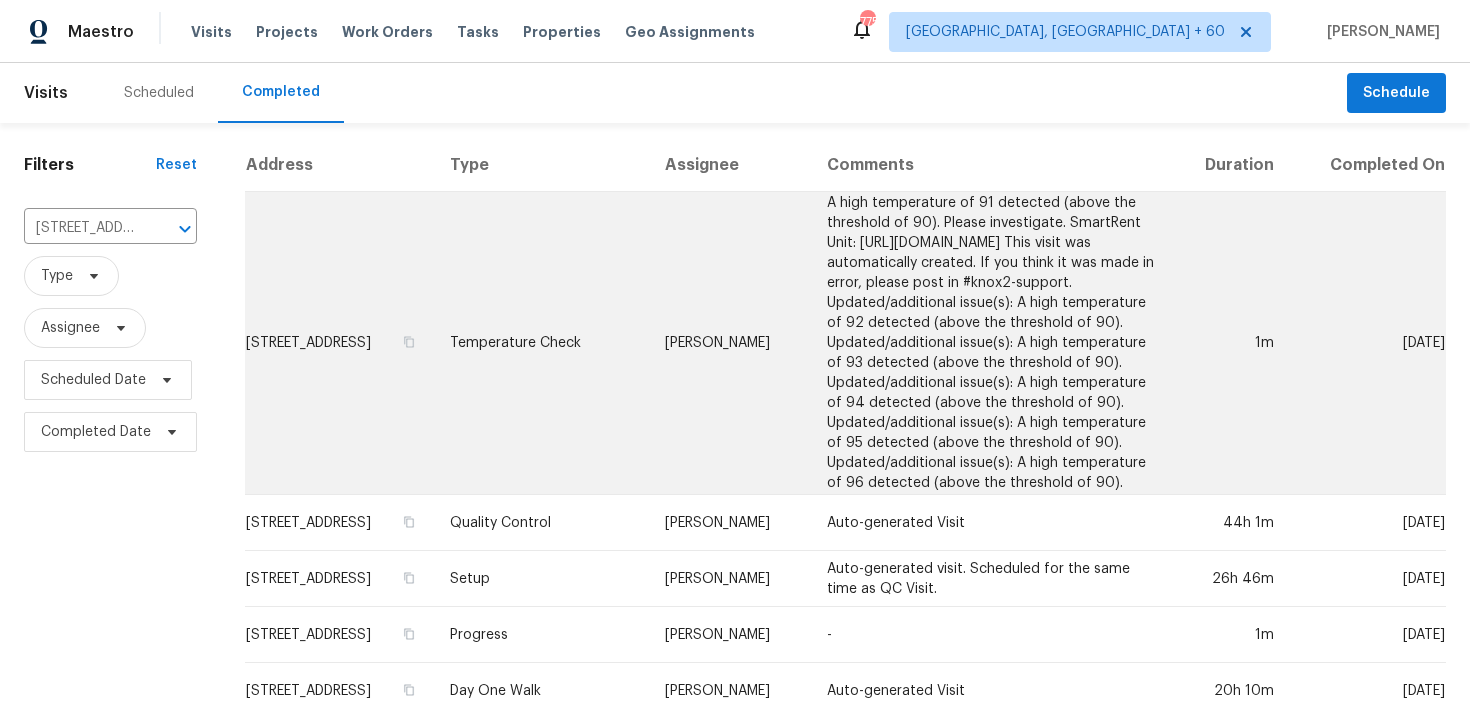 click on "Temperature Check" at bounding box center (541, 343) 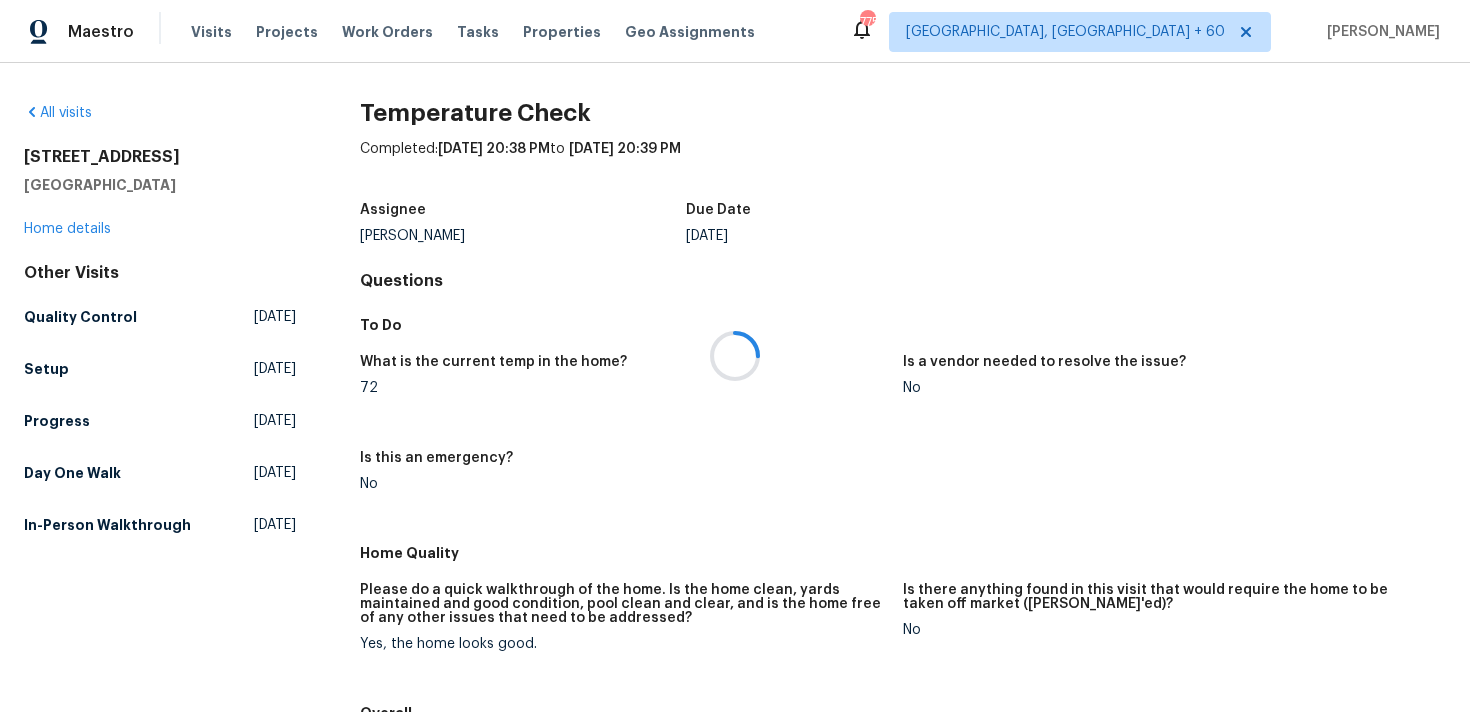 click at bounding box center (735, 356) 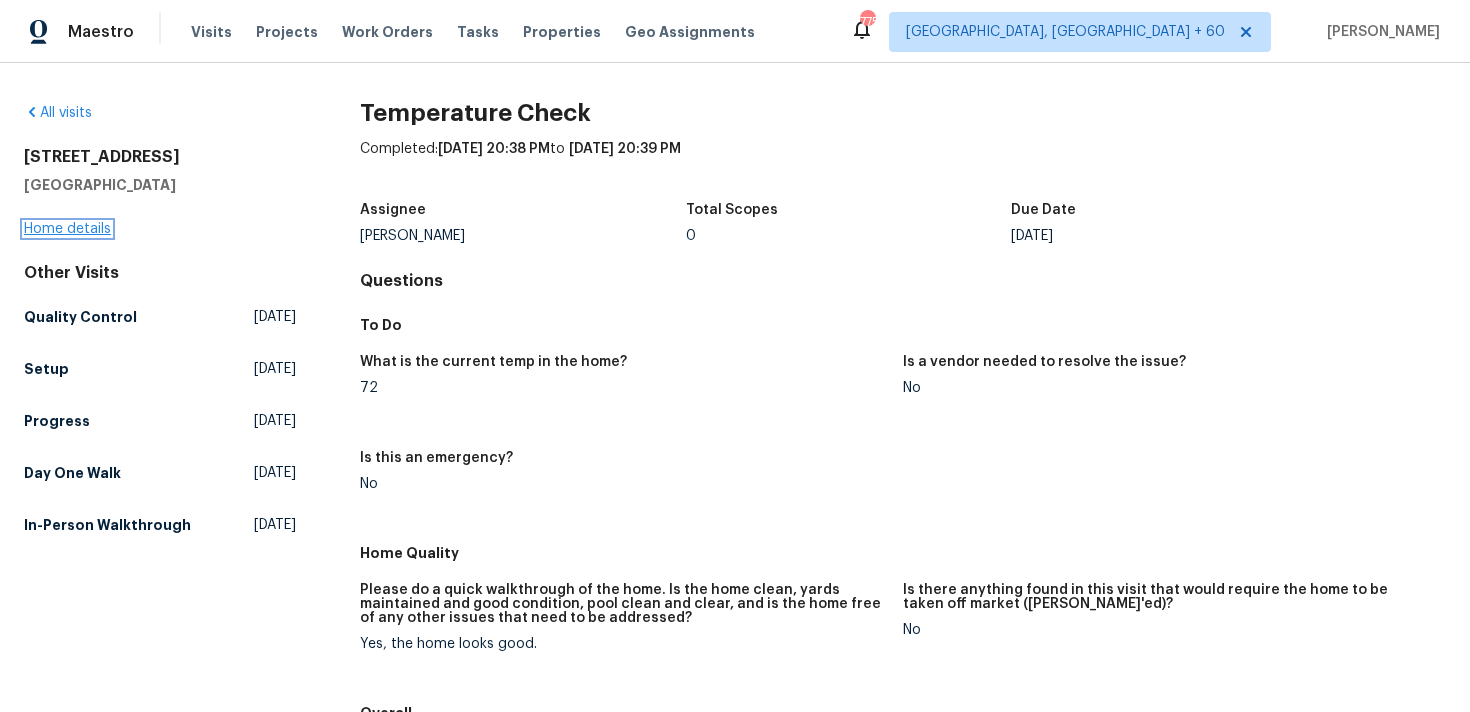 click on "Home details" at bounding box center [67, 229] 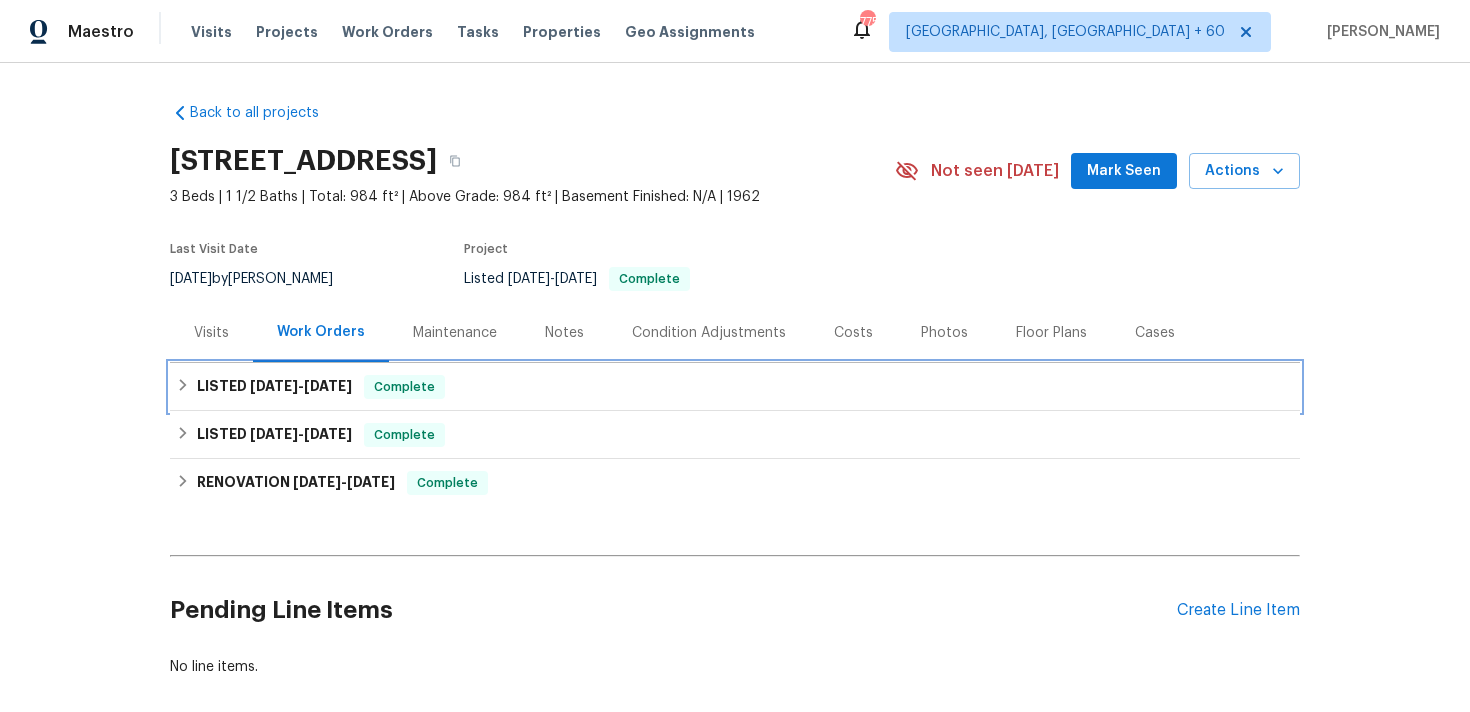 click on "LISTED   [DATE]  -  [DATE] Complete" at bounding box center (735, 387) 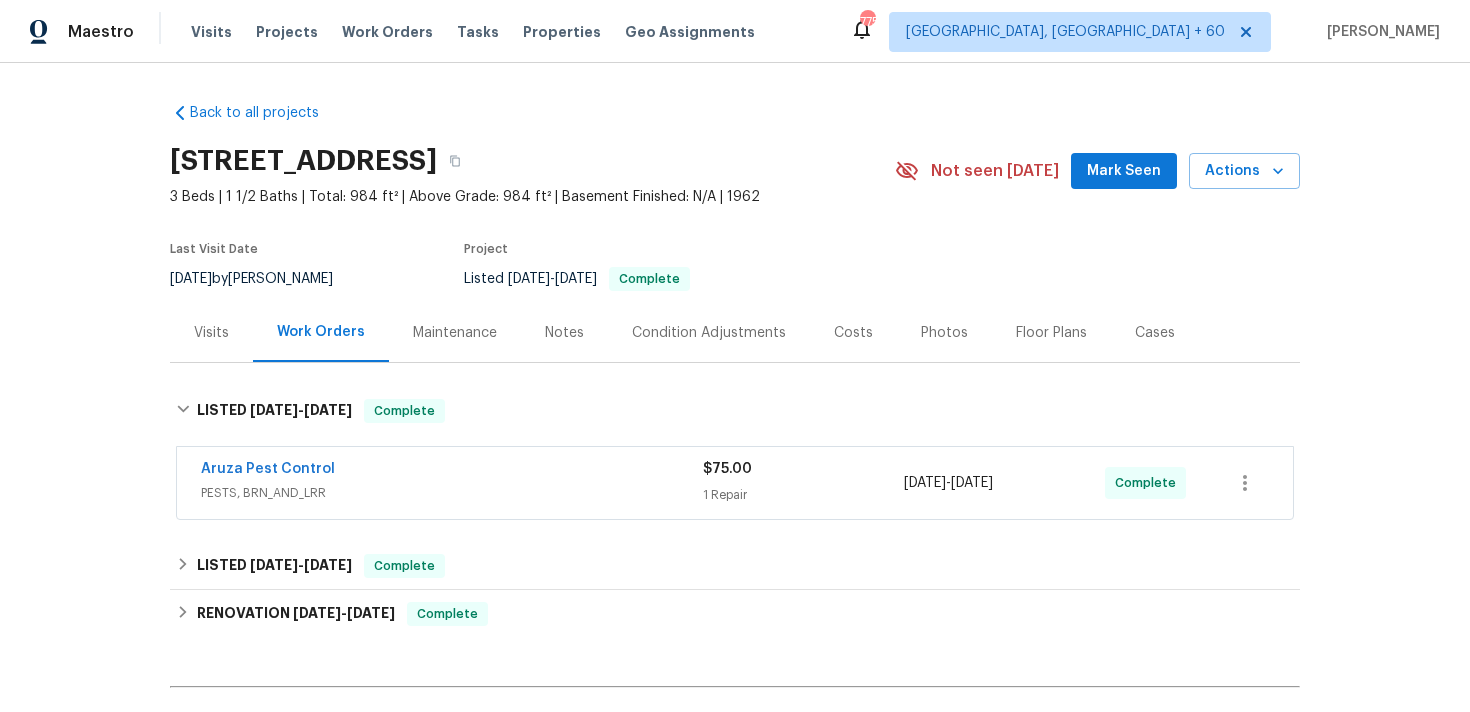 click on "$75.00 1 Repair" at bounding box center (803, 483) 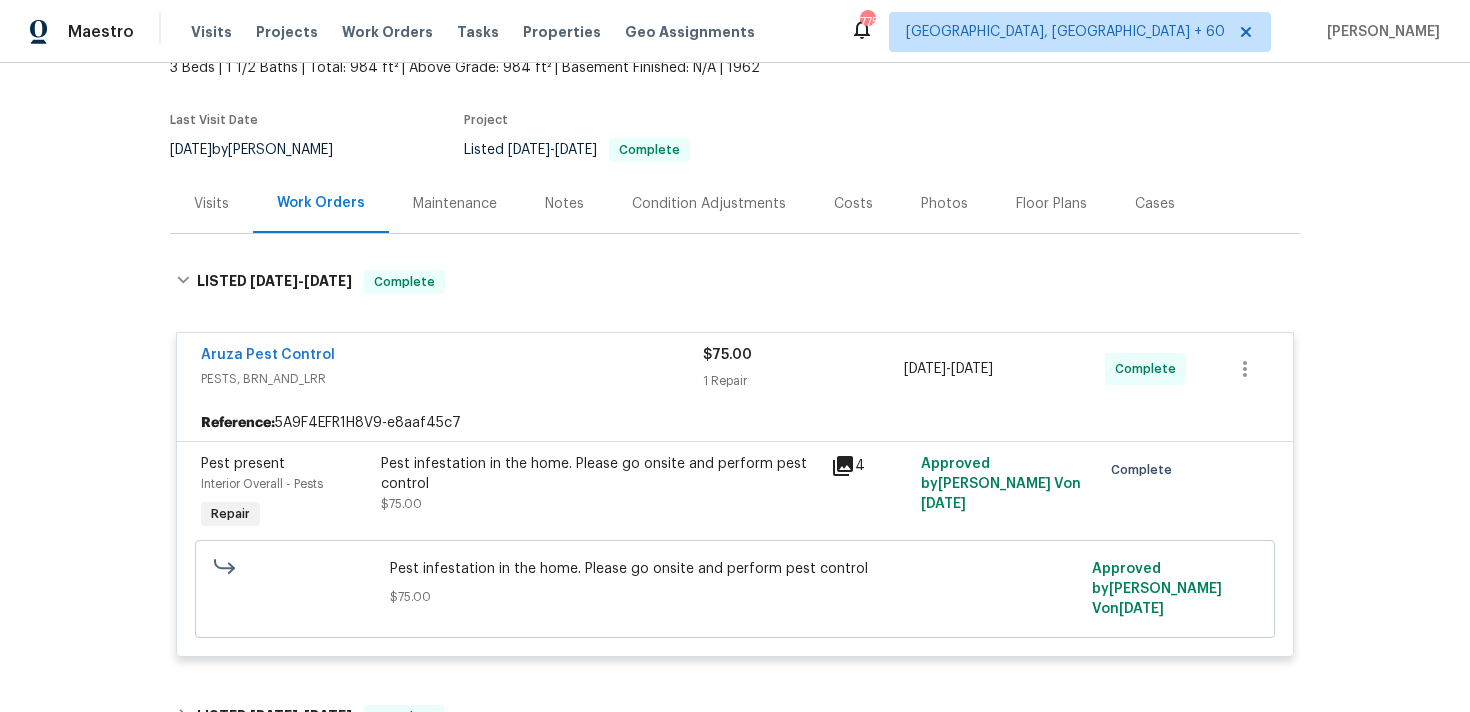 scroll, scrollTop: 0, scrollLeft: 0, axis: both 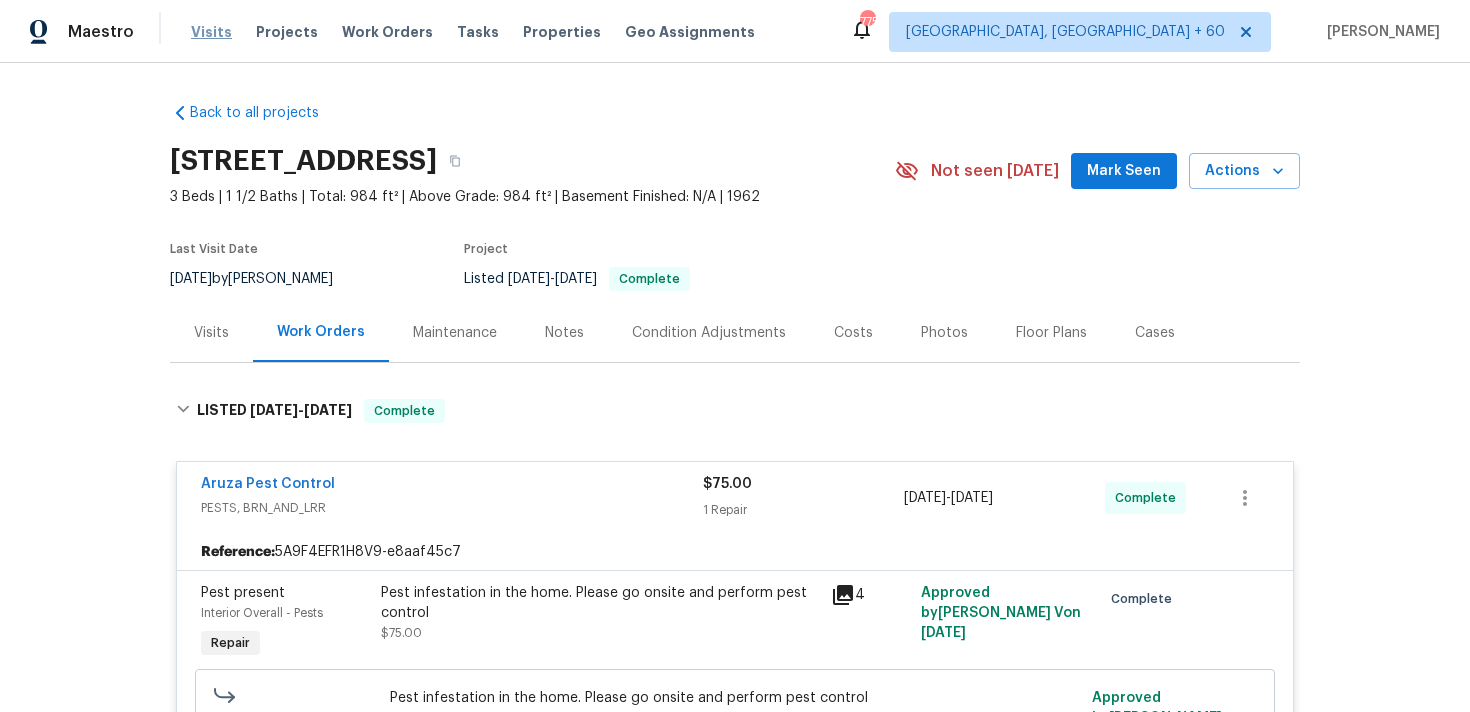 click on "Visits" at bounding box center (211, 32) 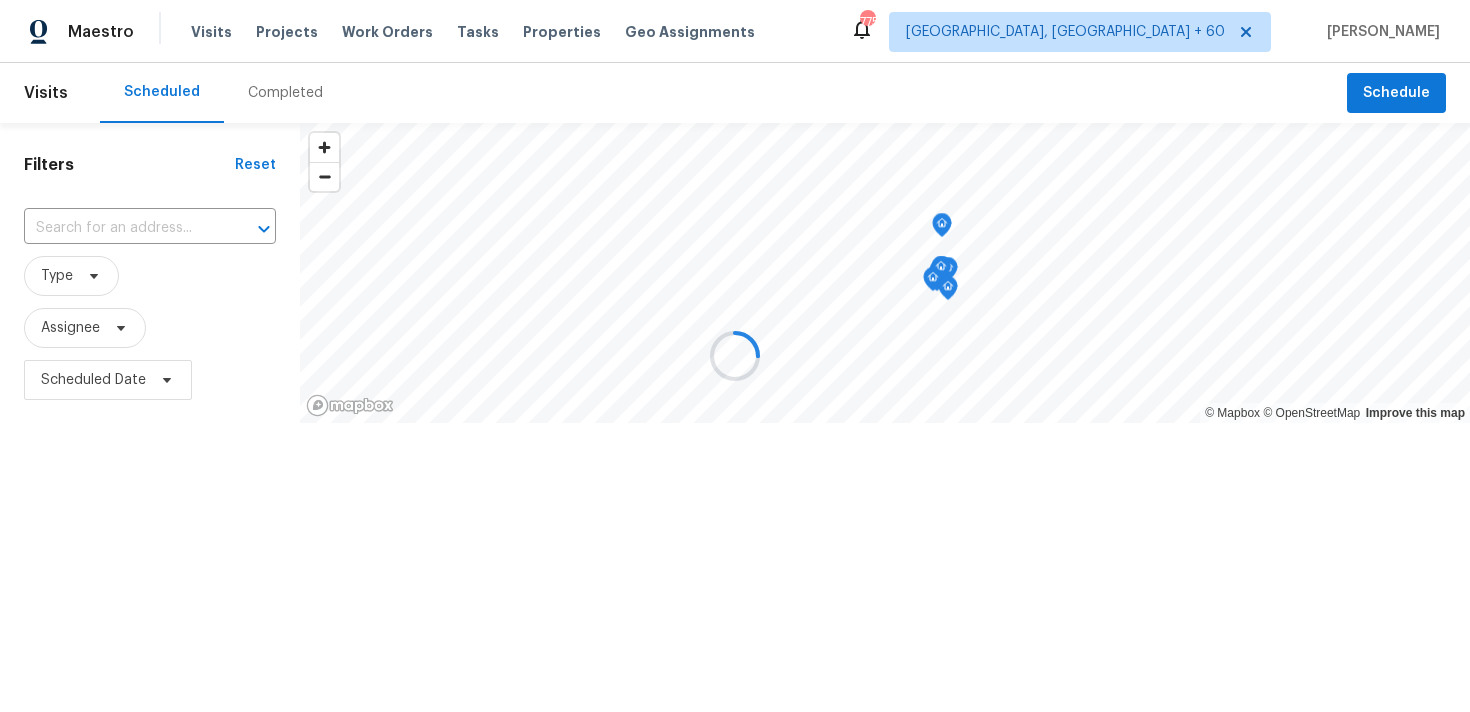 click at bounding box center [735, 356] 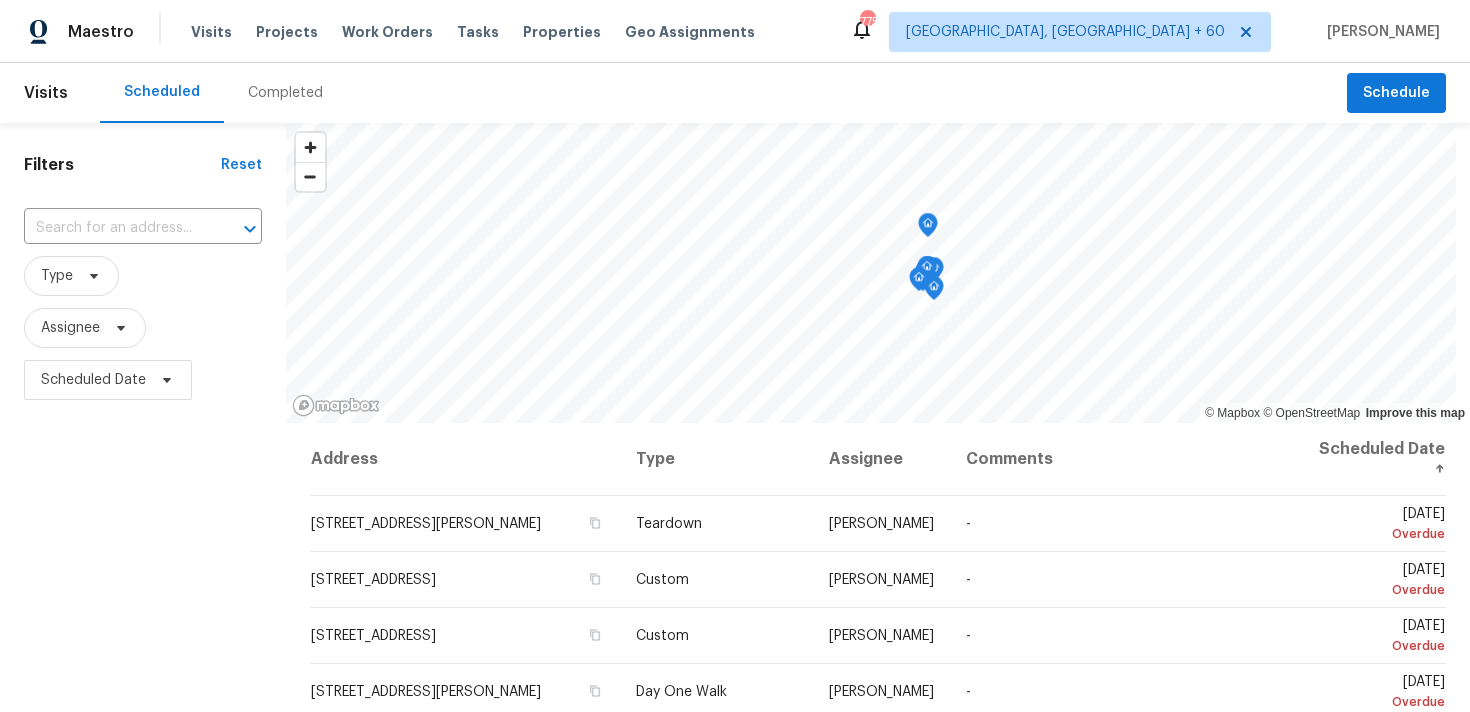 click on "Completed" at bounding box center (285, 93) 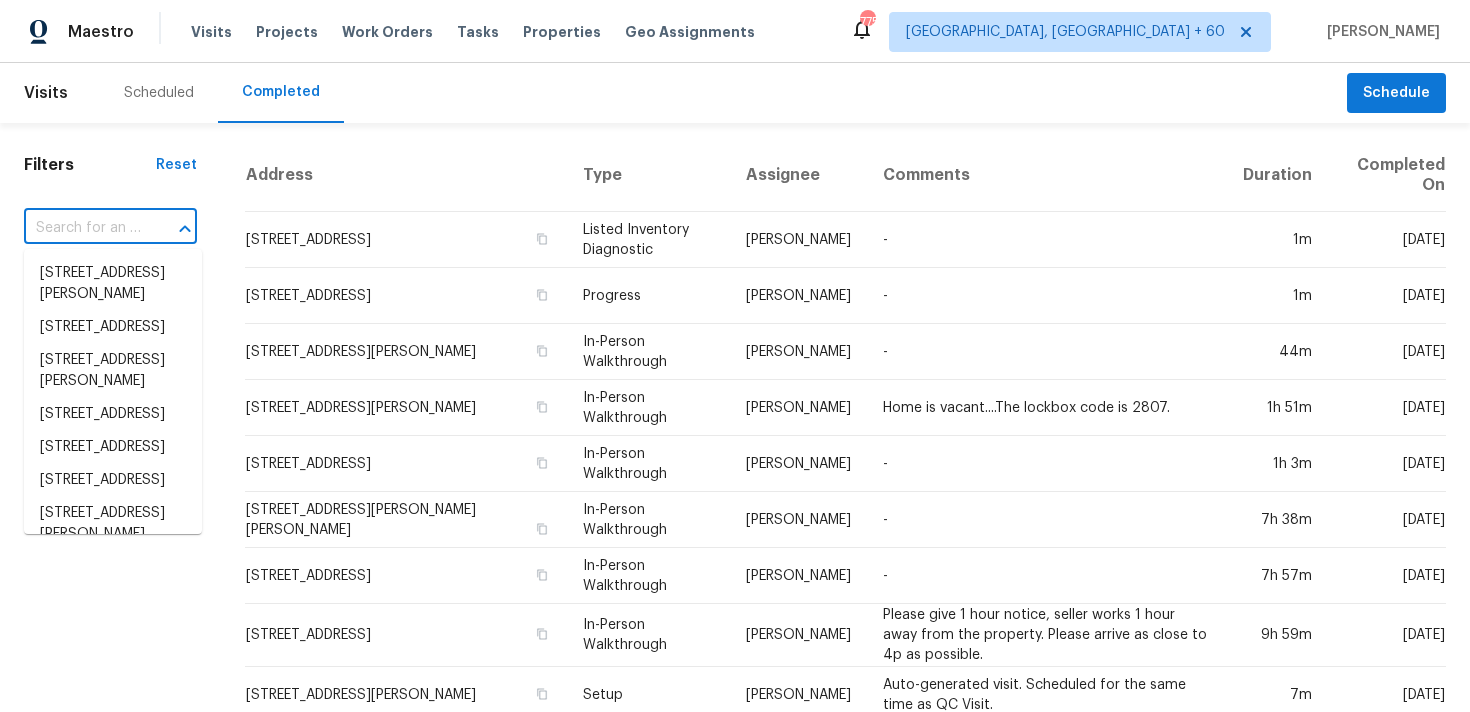 click at bounding box center (82, 228) 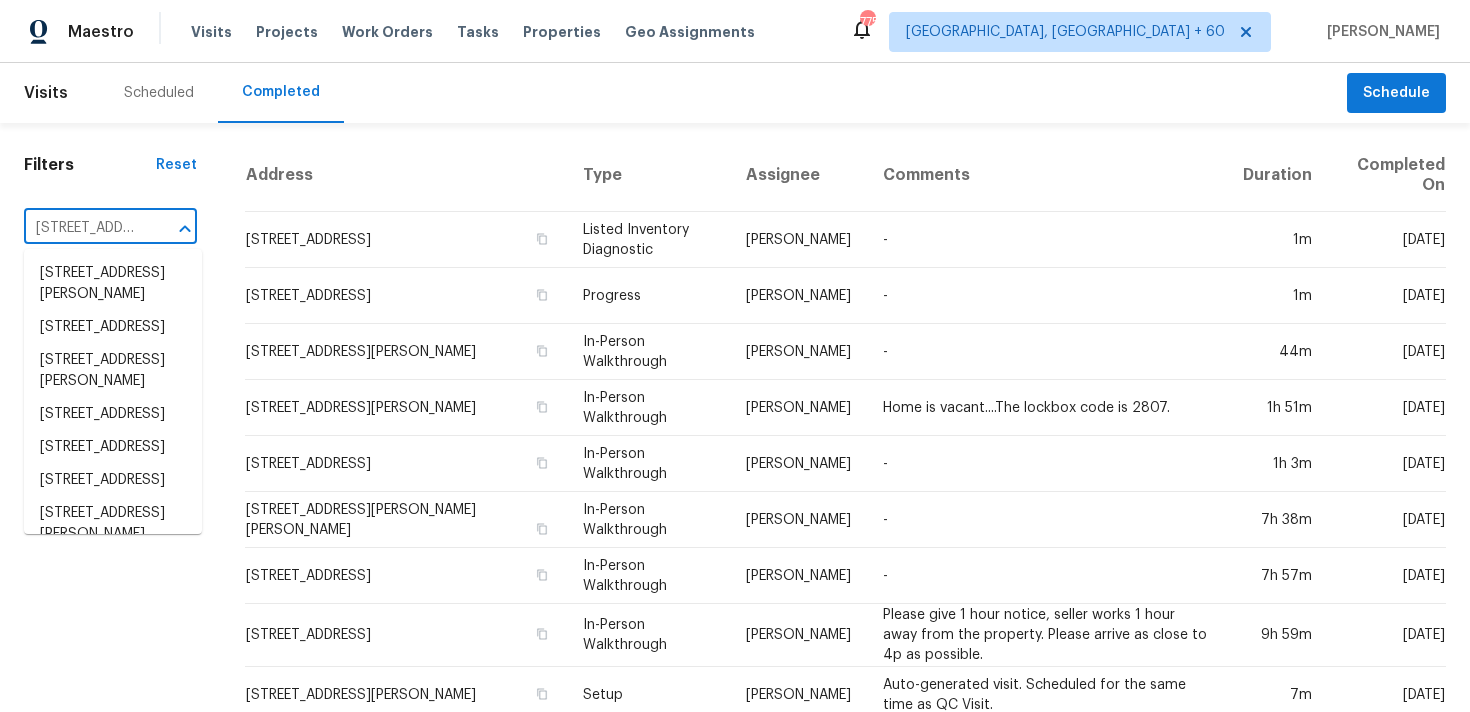 scroll, scrollTop: 0, scrollLeft: 176, axis: horizontal 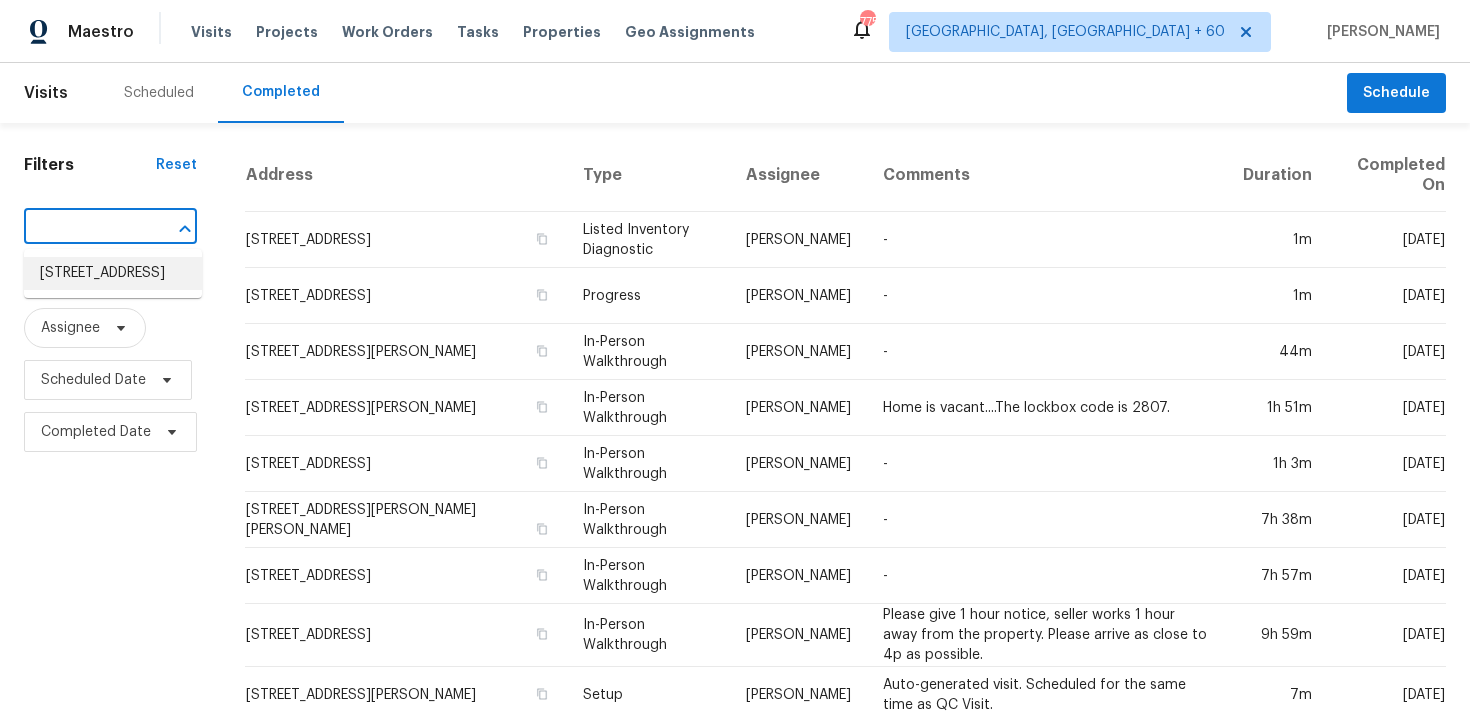 click on "[STREET_ADDRESS]" at bounding box center (113, 273) 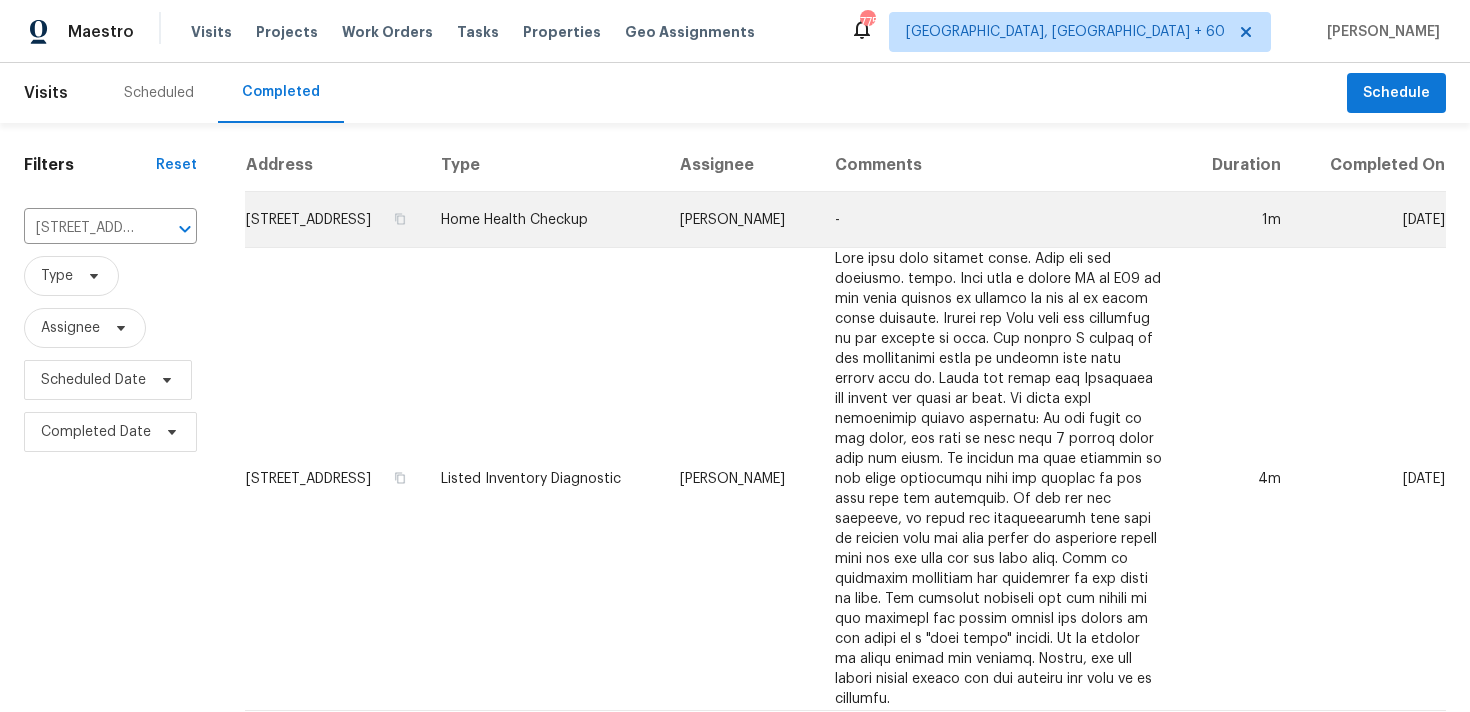 click on "Home Health Checkup" at bounding box center (544, 220) 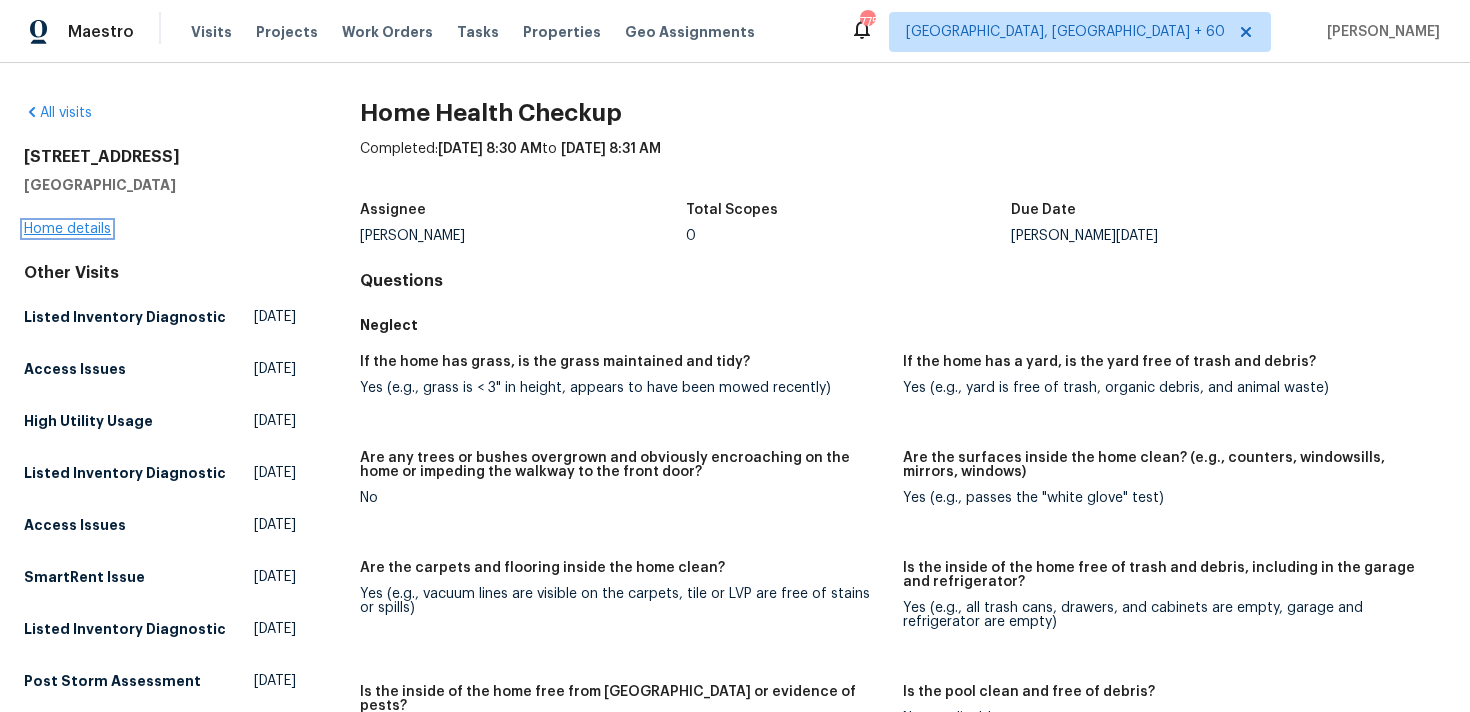 click on "Home details" at bounding box center (67, 229) 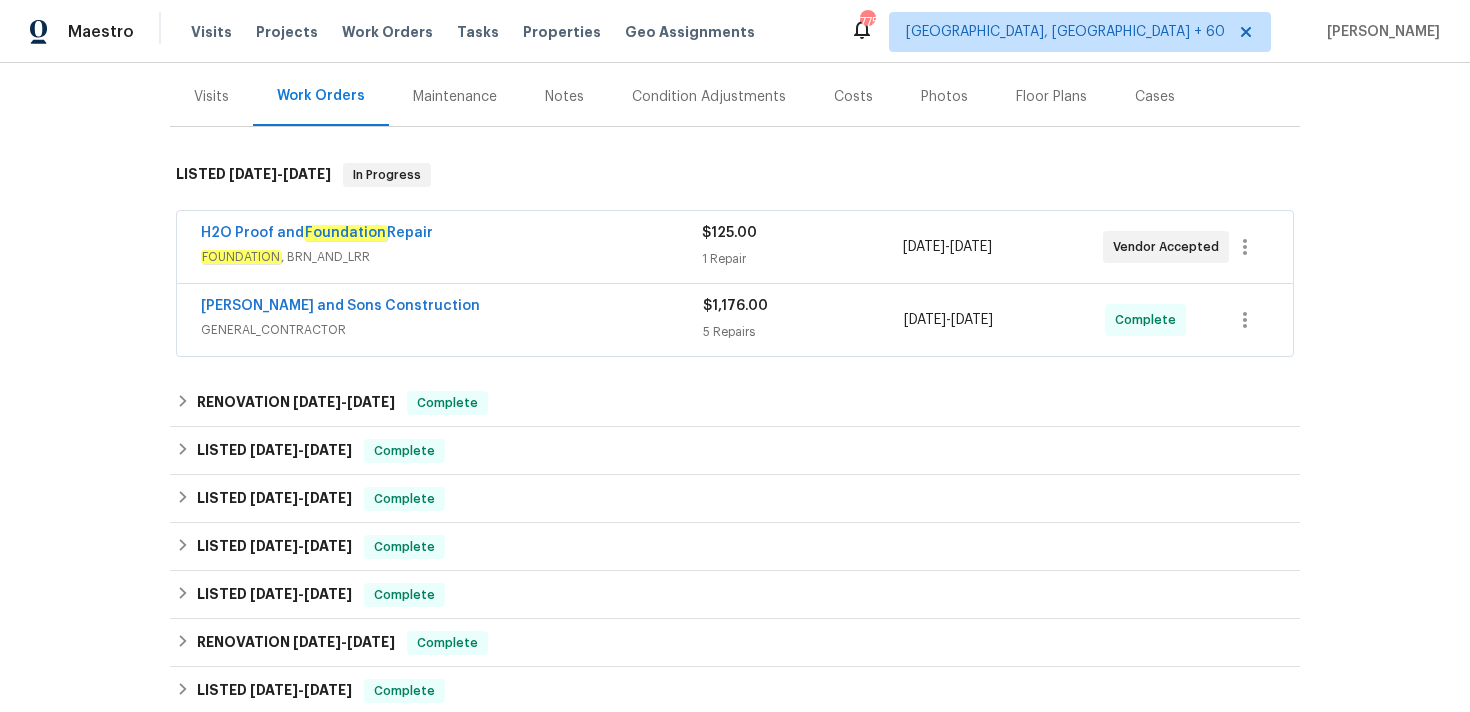 scroll, scrollTop: 342, scrollLeft: 0, axis: vertical 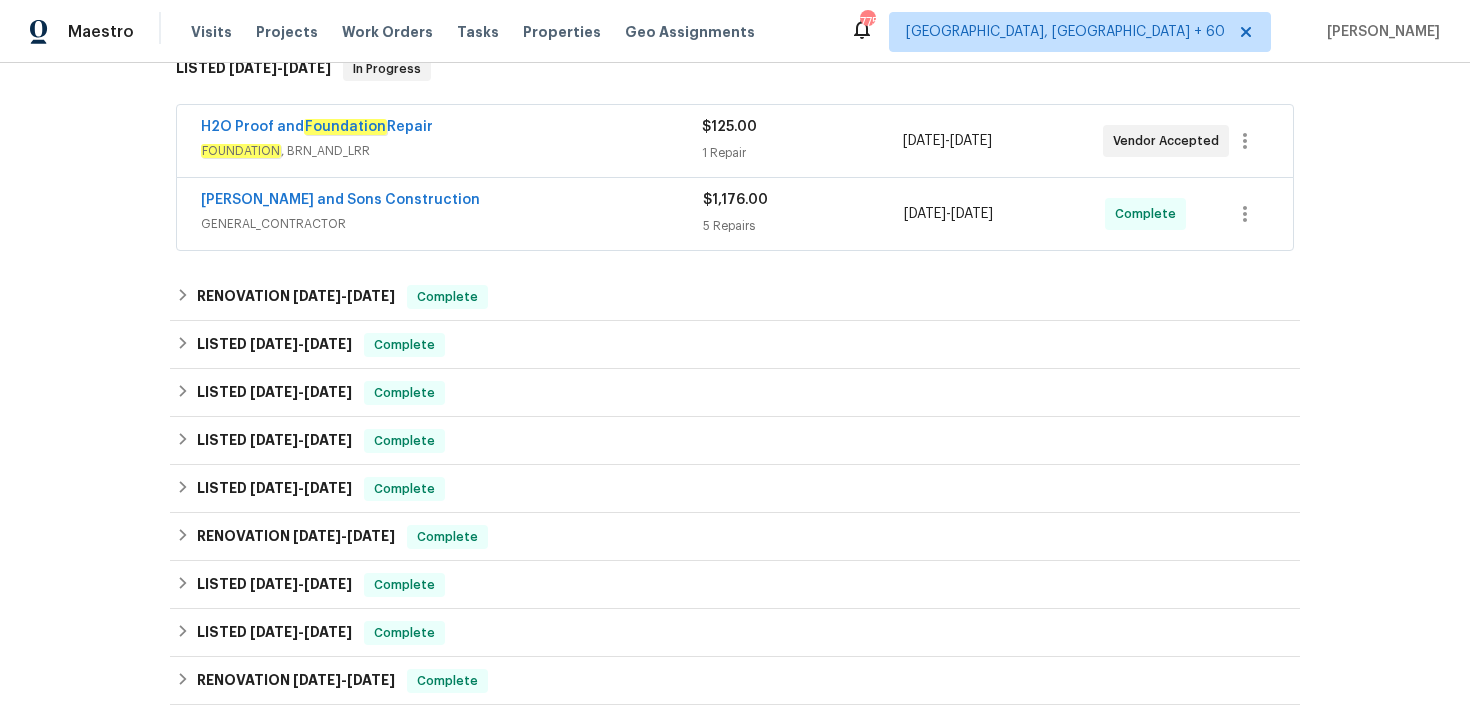 click on "[PERSON_NAME] and Sons Construction GENERAL_CONTRACTOR" at bounding box center [452, 214] 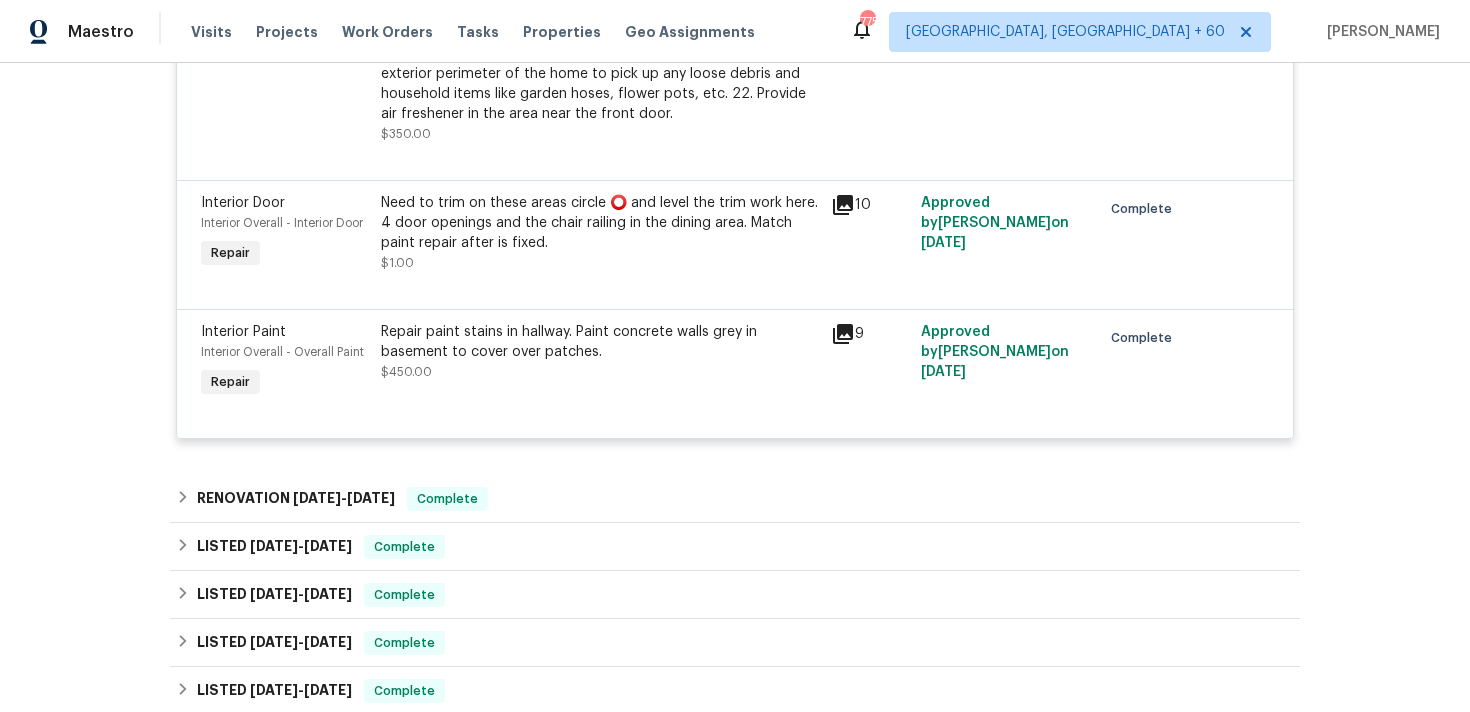 scroll, scrollTop: 1270, scrollLeft: 0, axis: vertical 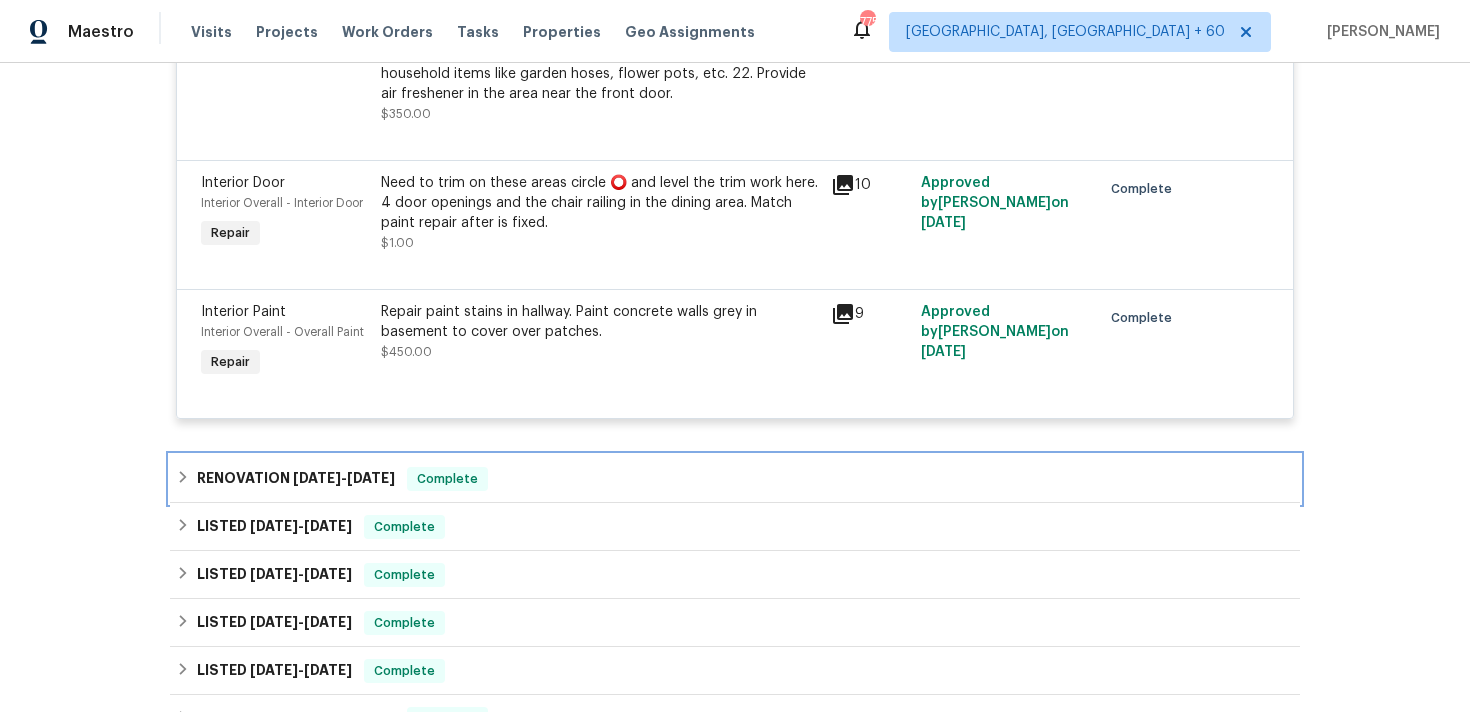 click on "RENOVATION   [DATE]  -  [DATE] Complete" at bounding box center [735, 479] 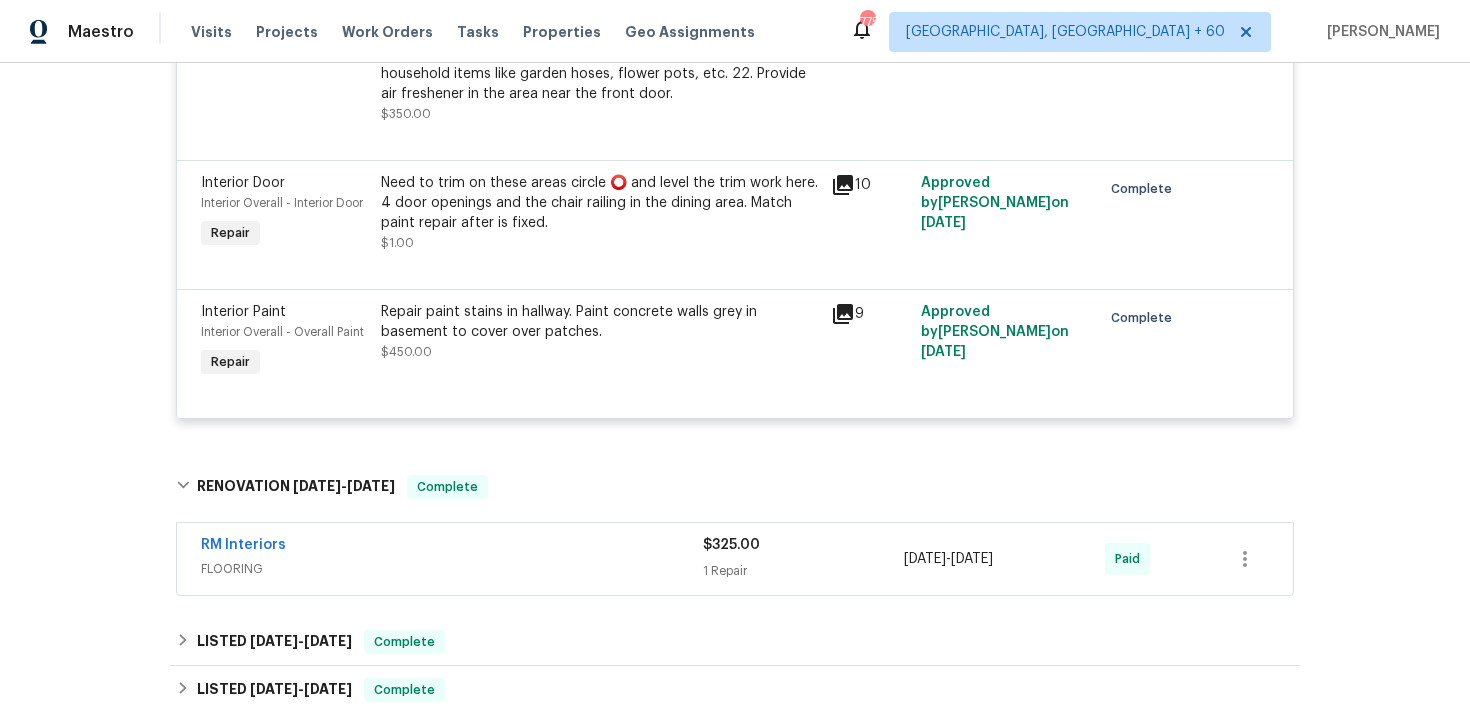 click on "$325.00" at bounding box center [731, 545] 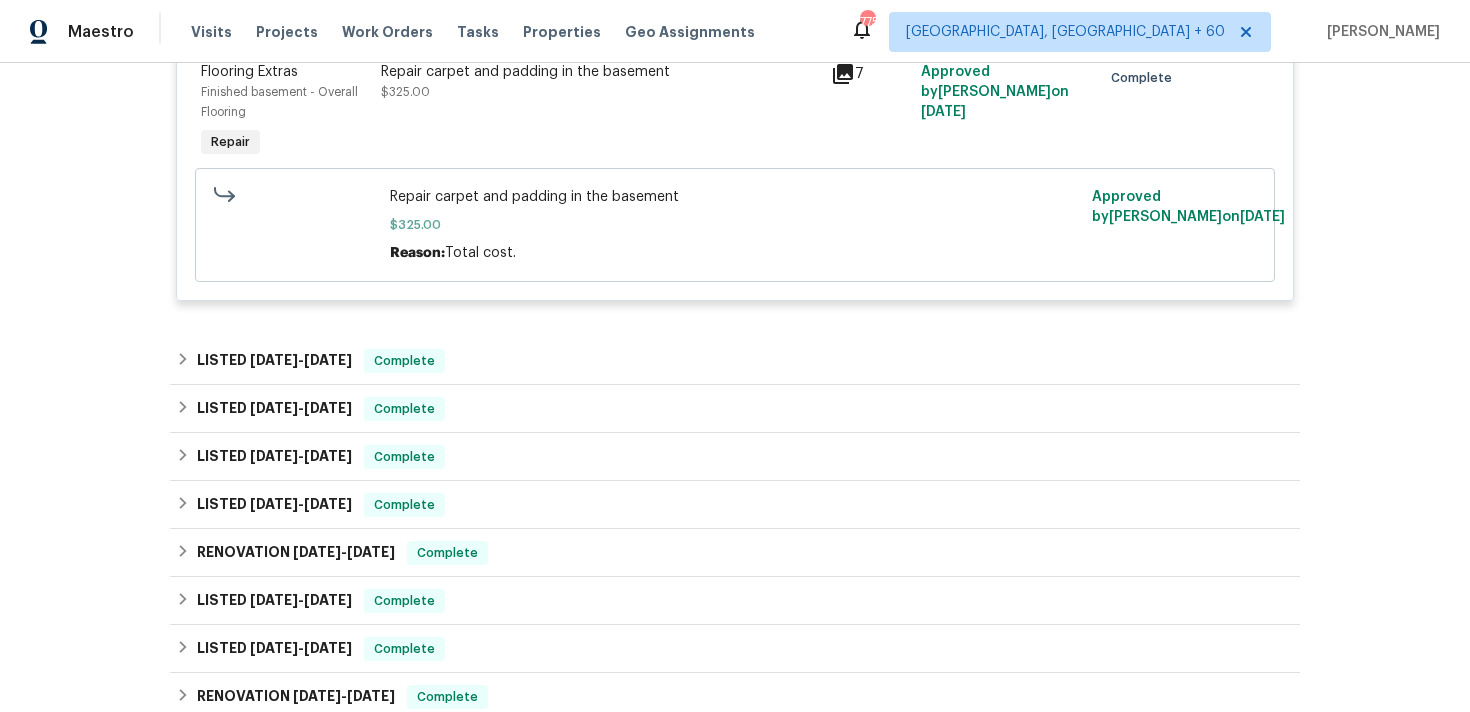 scroll, scrollTop: 1873, scrollLeft: 0, axis: vertical 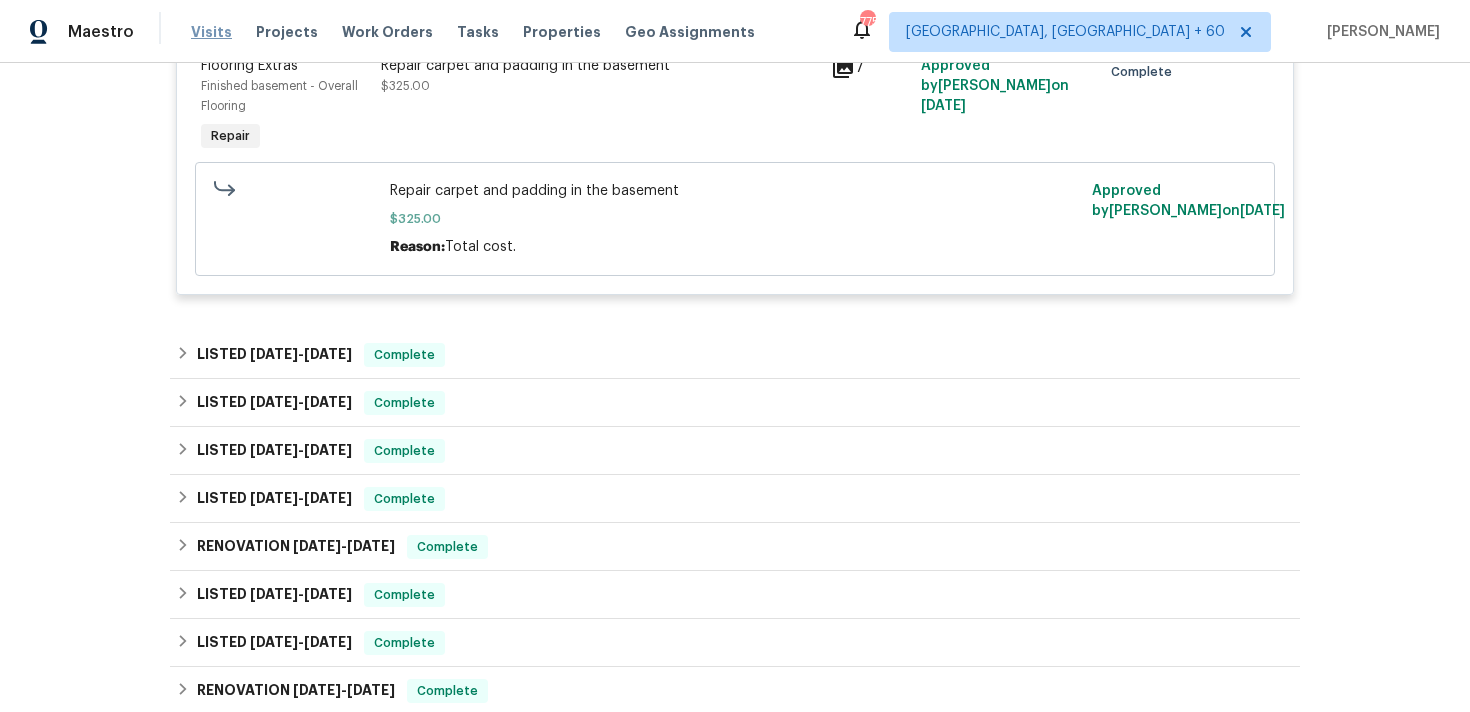 click on "Visits" at bounding box center [211, 32] 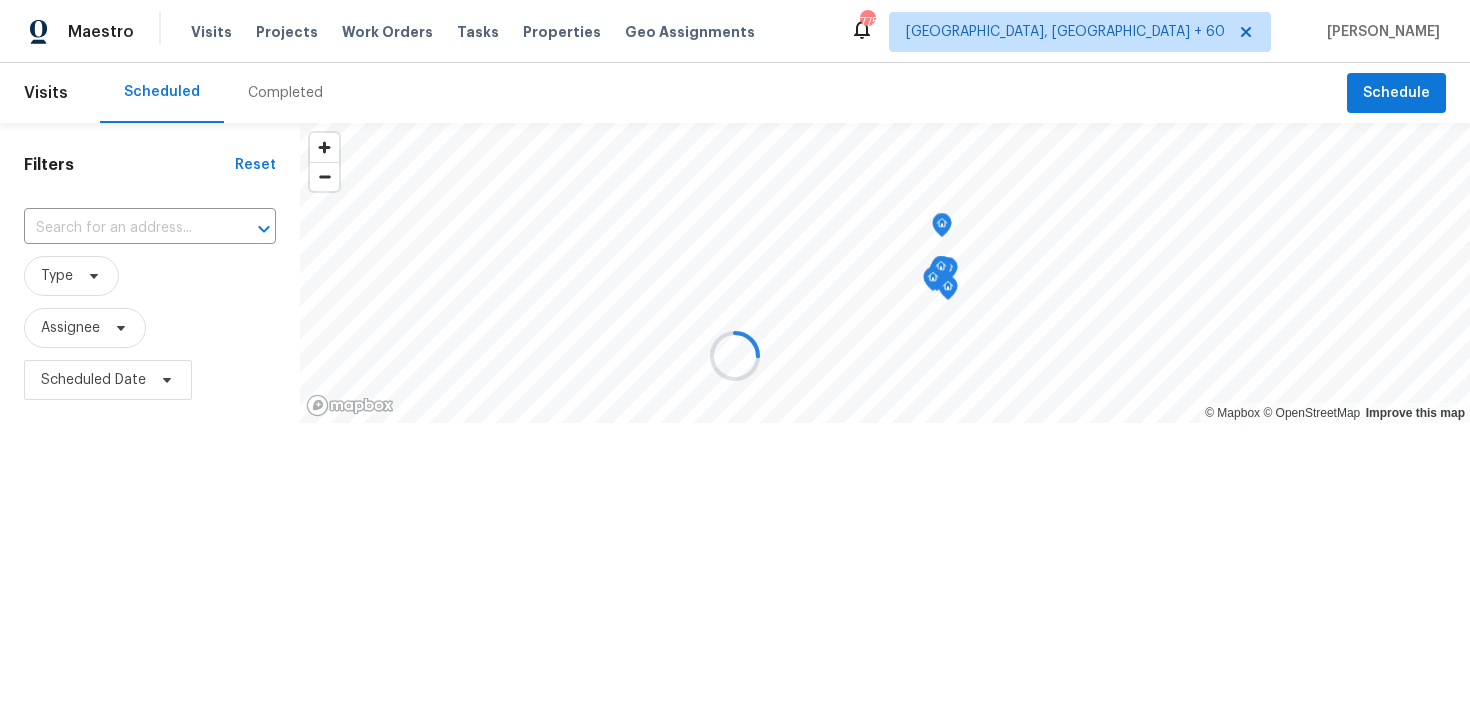 click at bounding box center [735, 356] 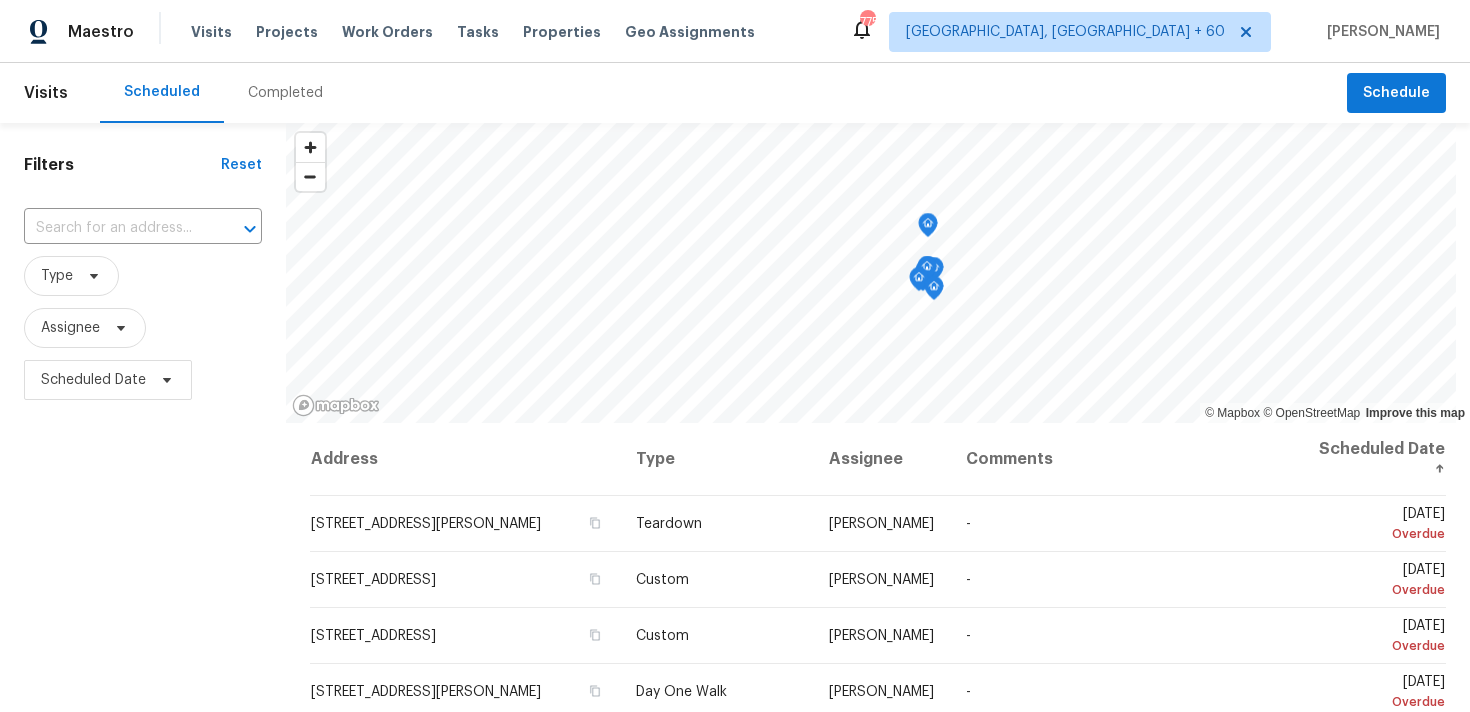 click on "Completed" at bounding box center [285, 93] 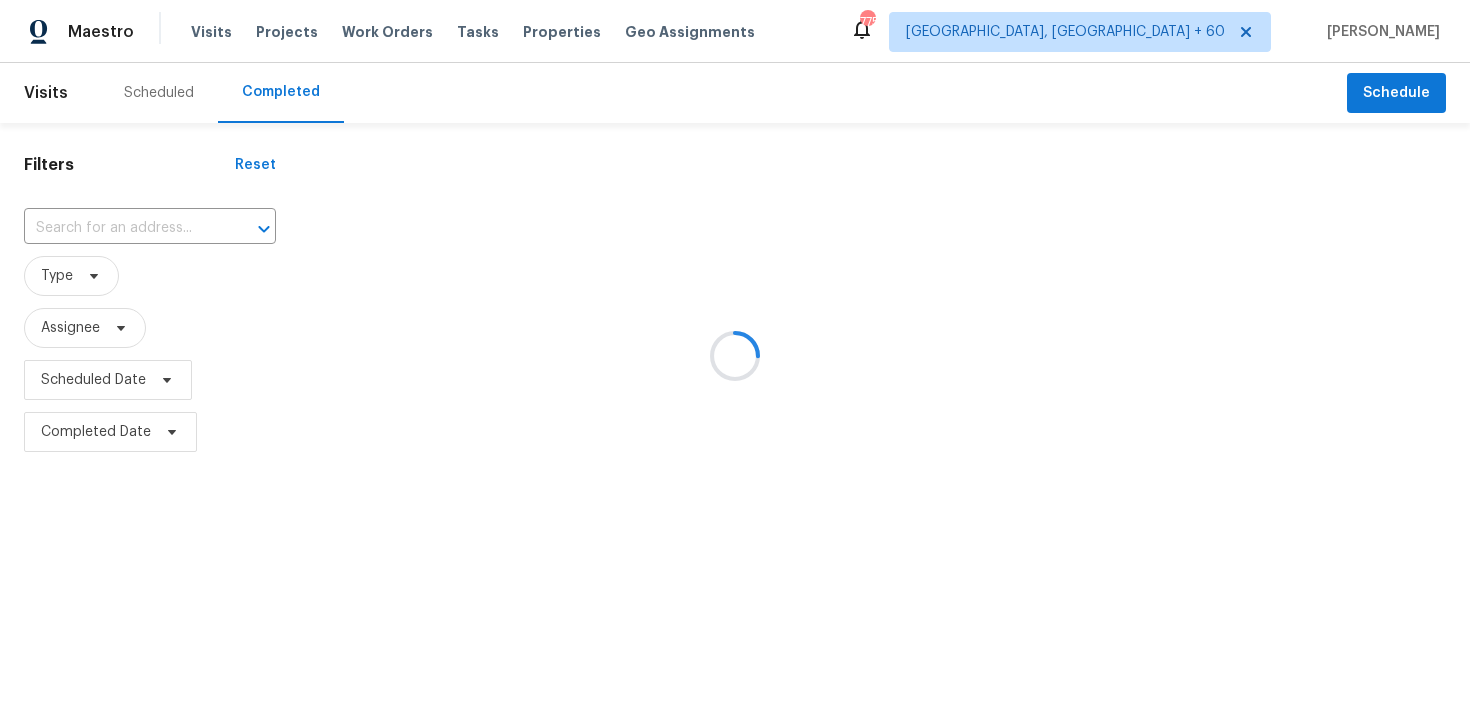 click at bounding box center [735, 356] 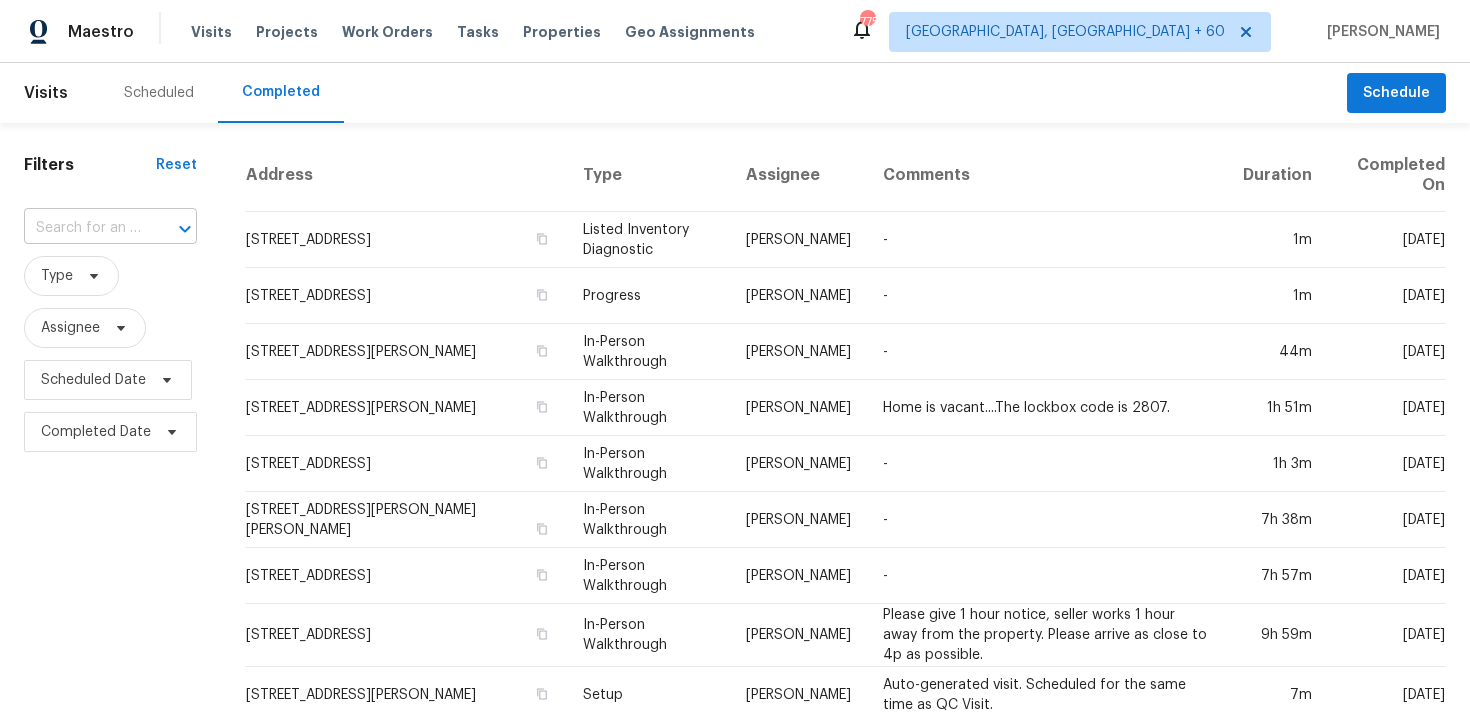 click at bounding box center [82, 228] 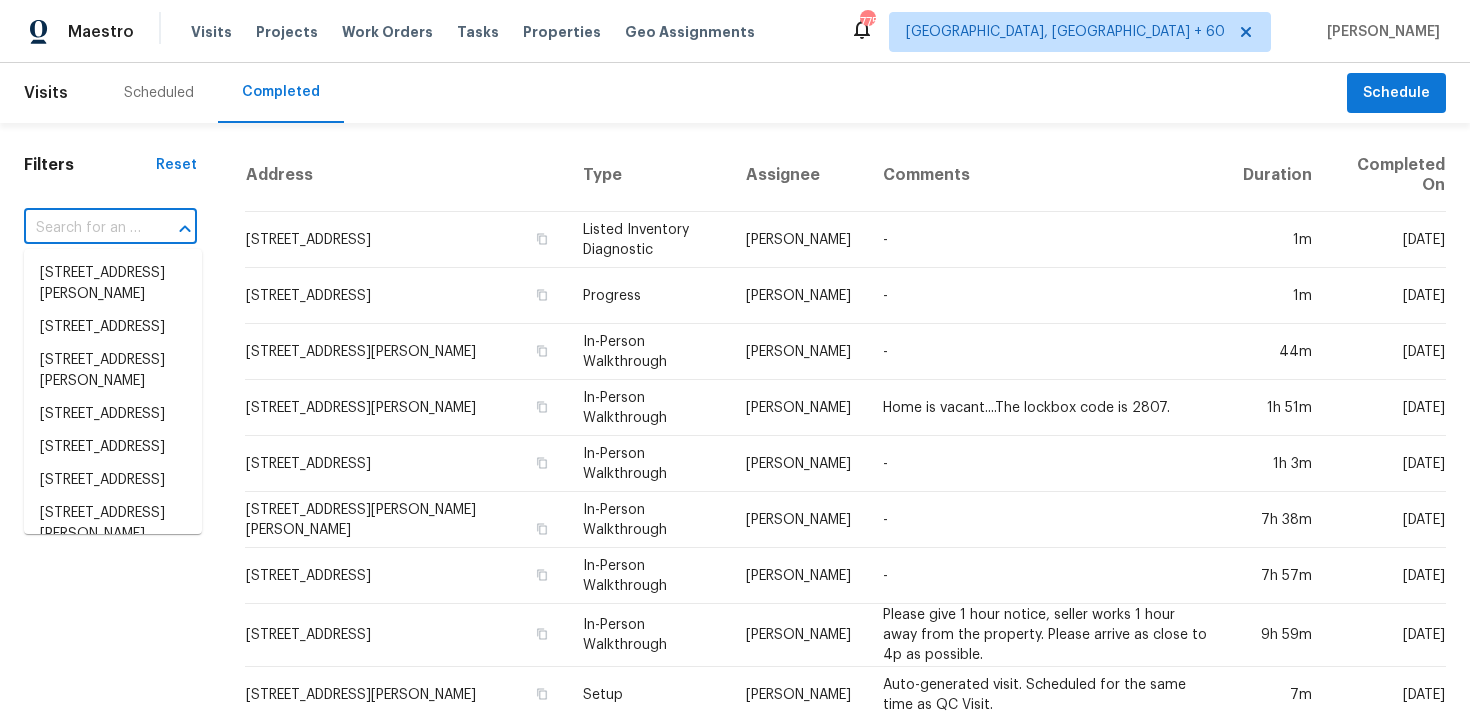 paste on "[STREET_ADDRESS][PERSON_NAME]" 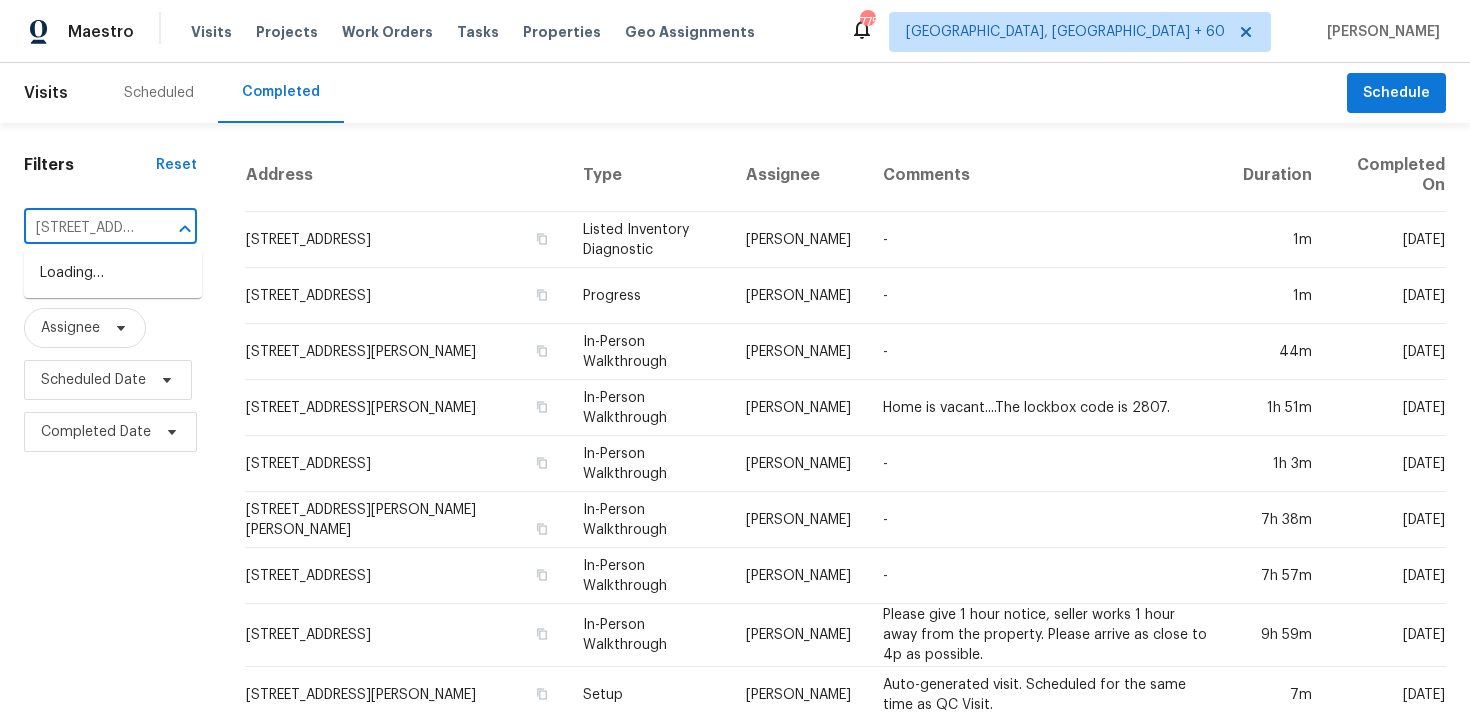 scroll, scrollTop: 0, scrollLeft: 159, axis: horizontal 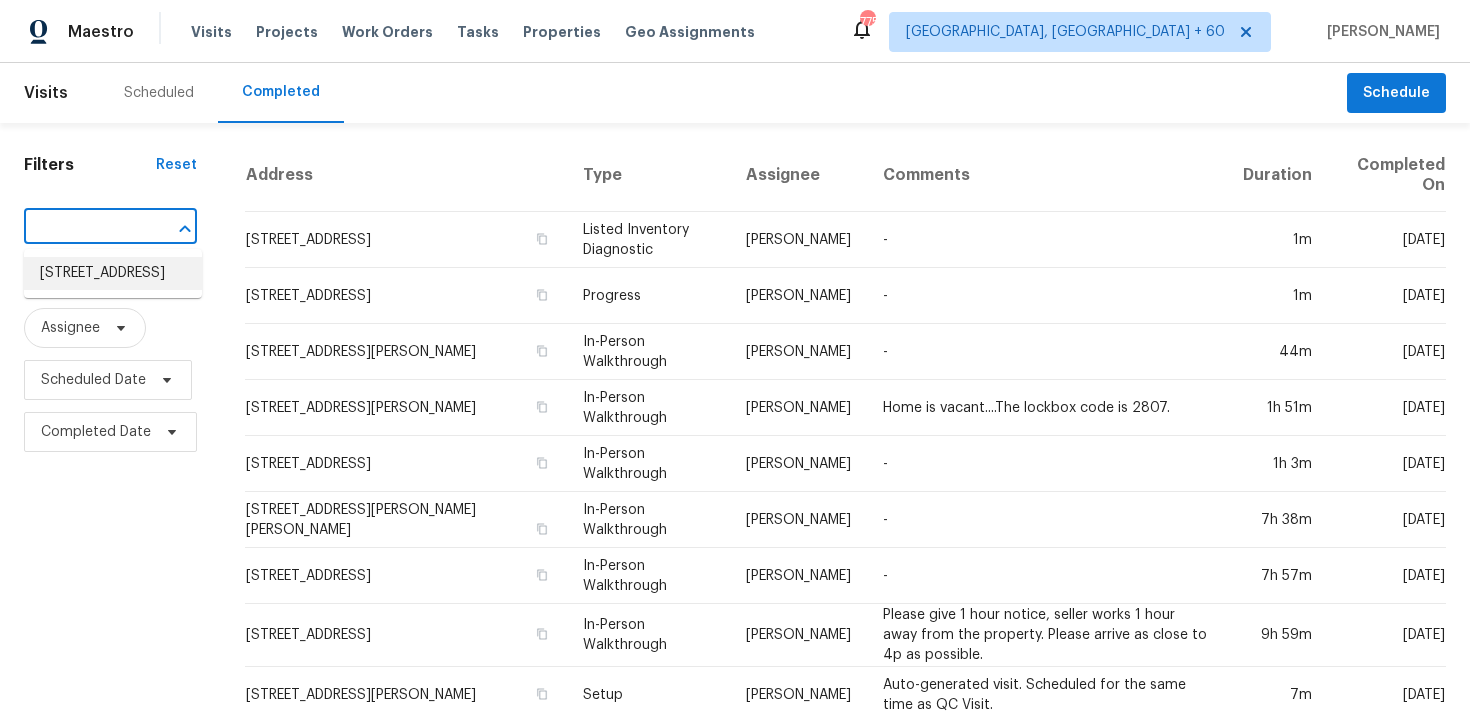 click on "[STREET_ADDRESS]" at bounding box center [113, 273] 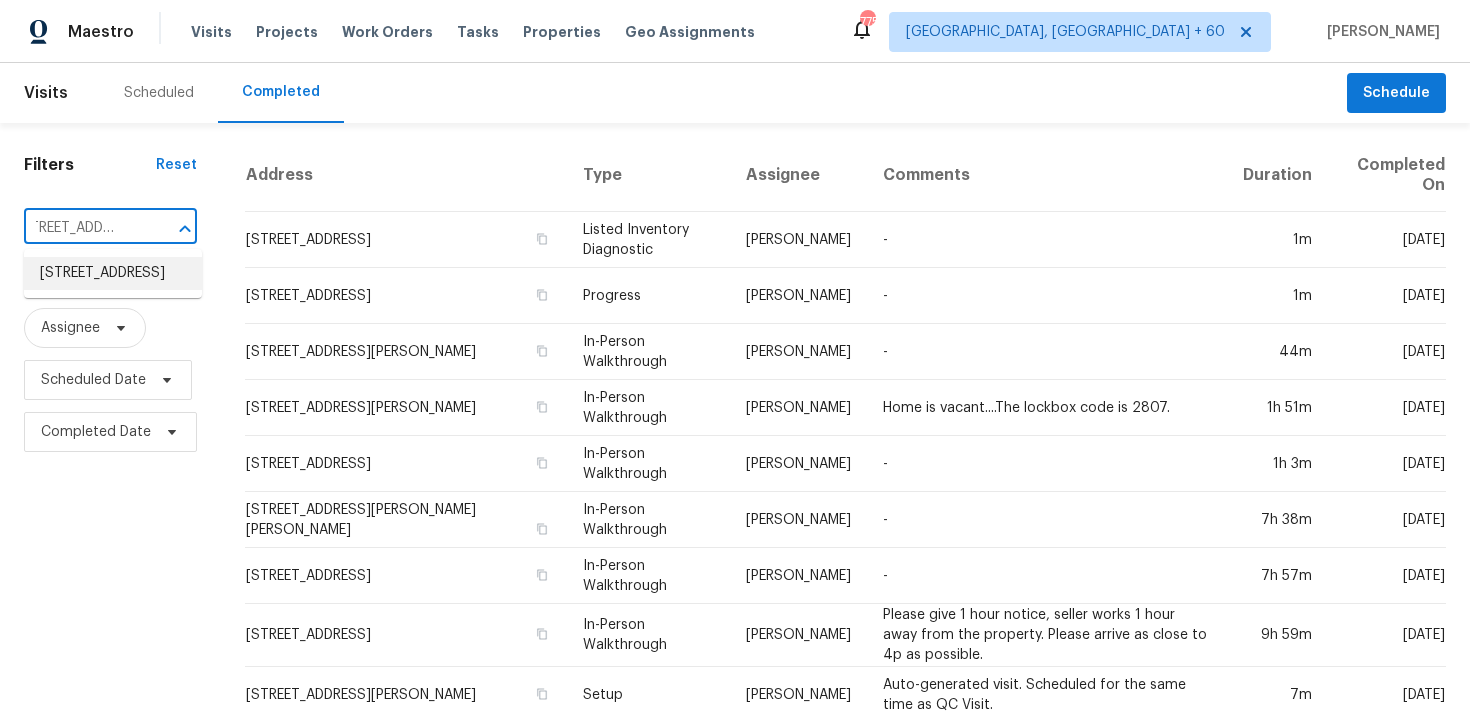 scroll, scrollTop: 0, scrollLeft: 0, axis: both 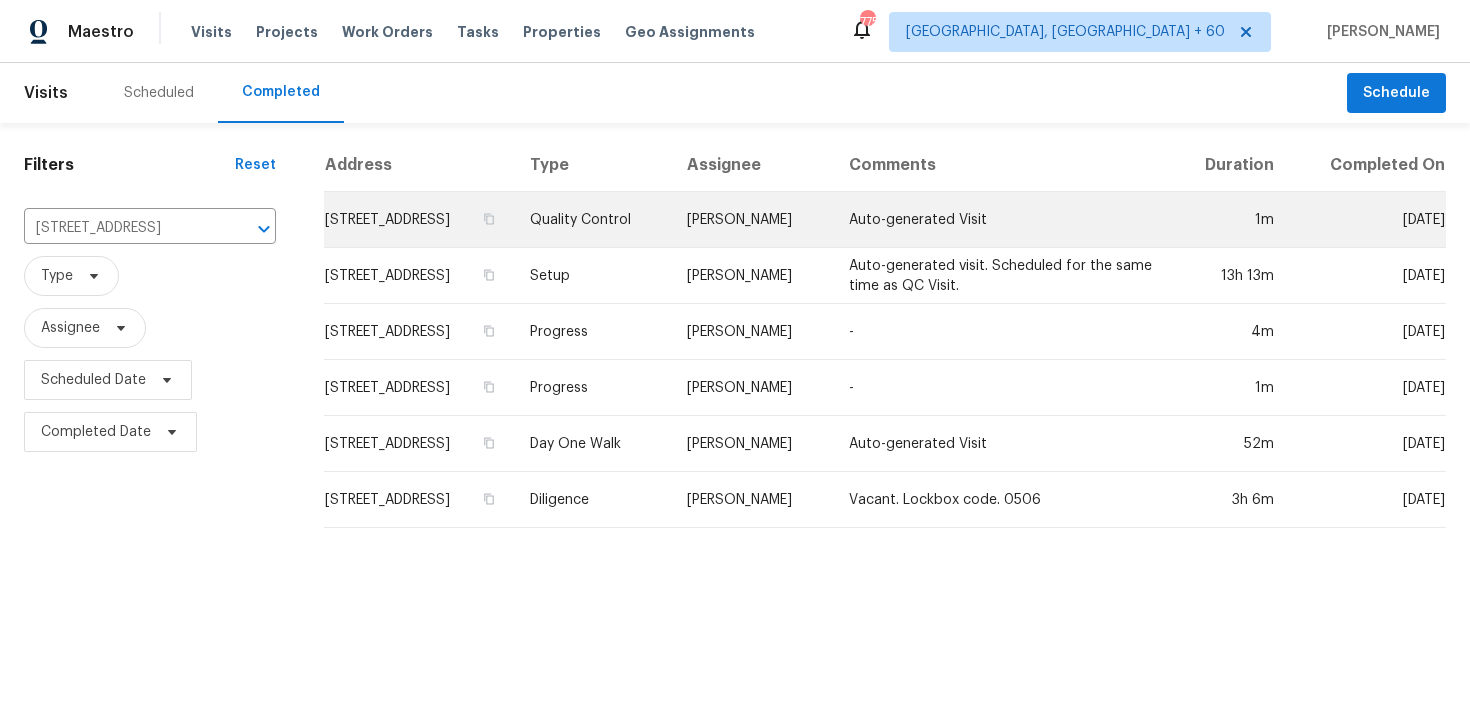 click on "Quality Control" at bounding box center (593, 220) 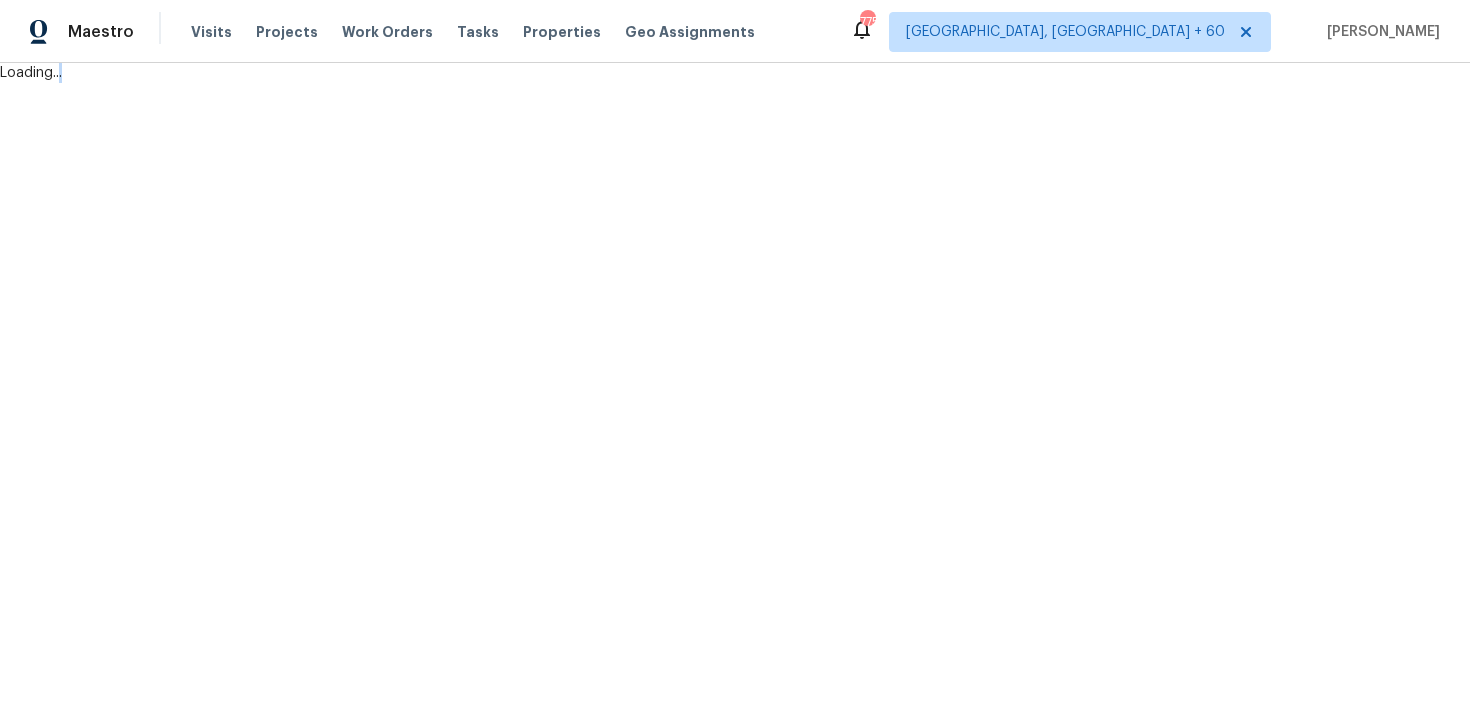 click on "Maestro Visits Projects Work Orders Tasks Properties Geo Assignments 775 [GEOGRAPHIC_DATA], [GEOGRAPHIC_DATA] + 60 [PERSON_NAME] Loading..." at bounding box center (735, 41) 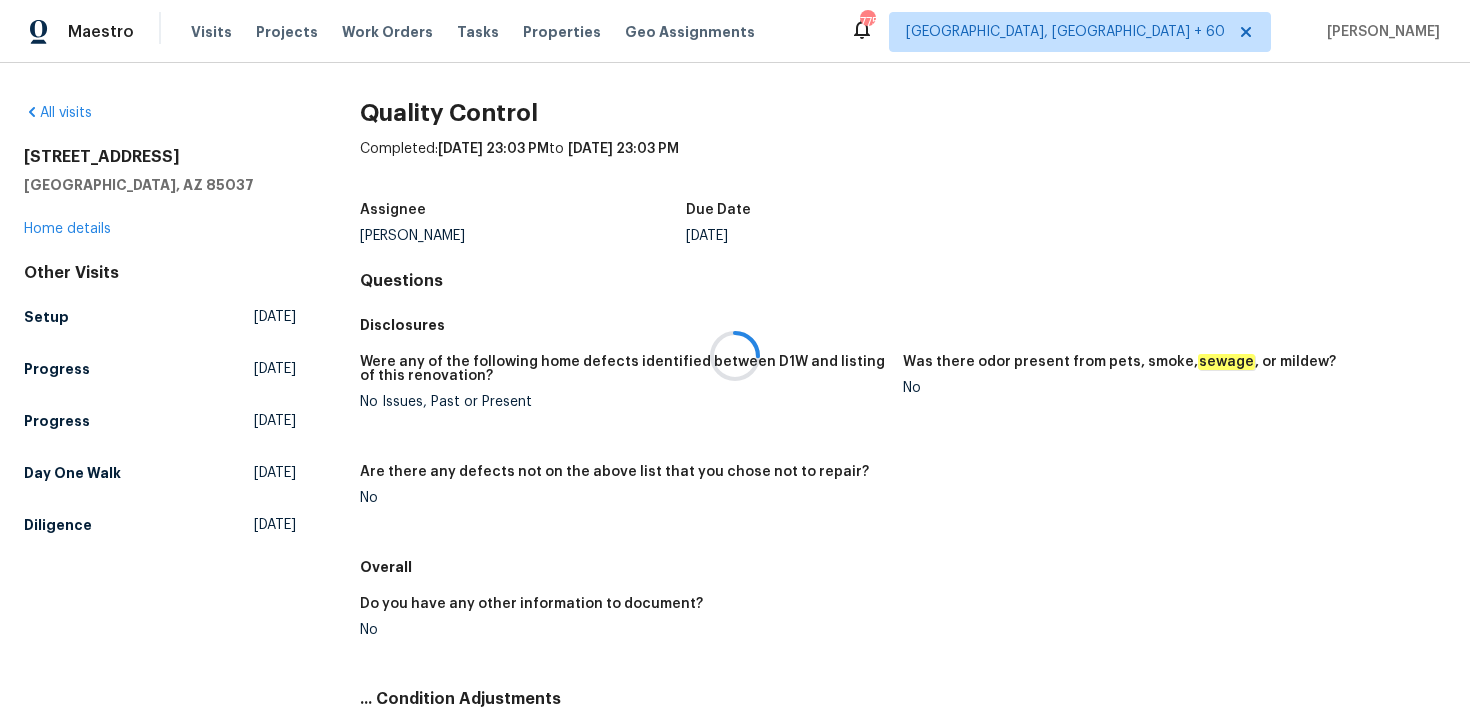 click at bounding box center [735, 356] 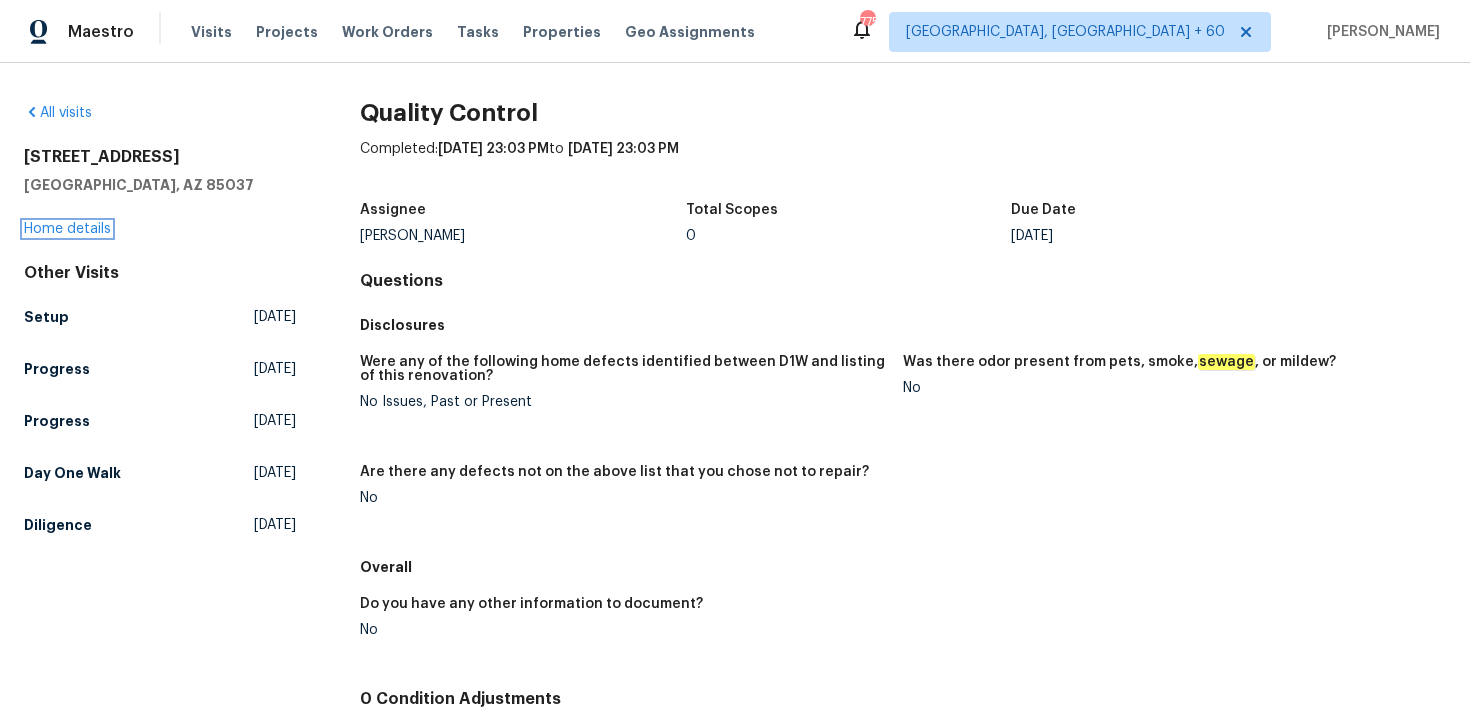 click on "Home details" at bounding box center [67, 229] 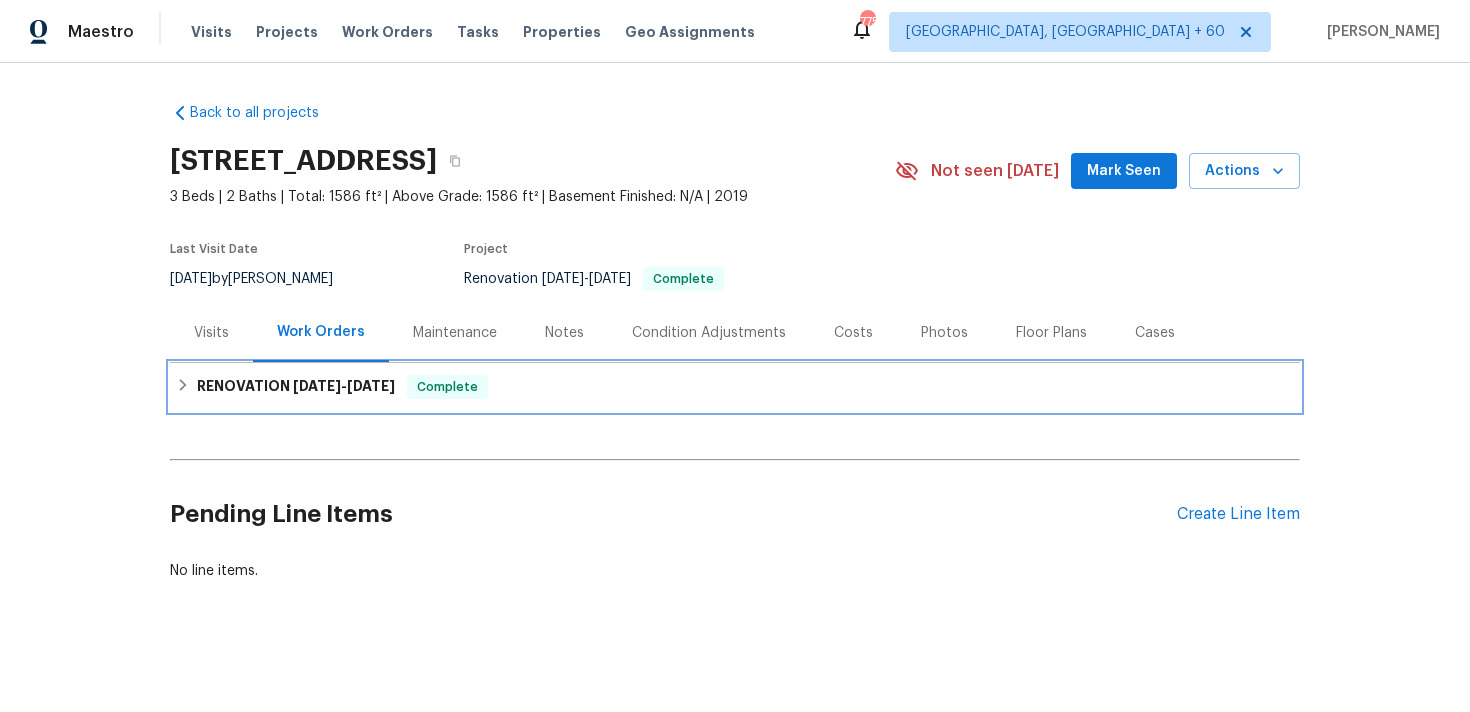 click on "RENOVATION   [DATE]  -  [DATE] Complete" at bounding box center [735, 387] 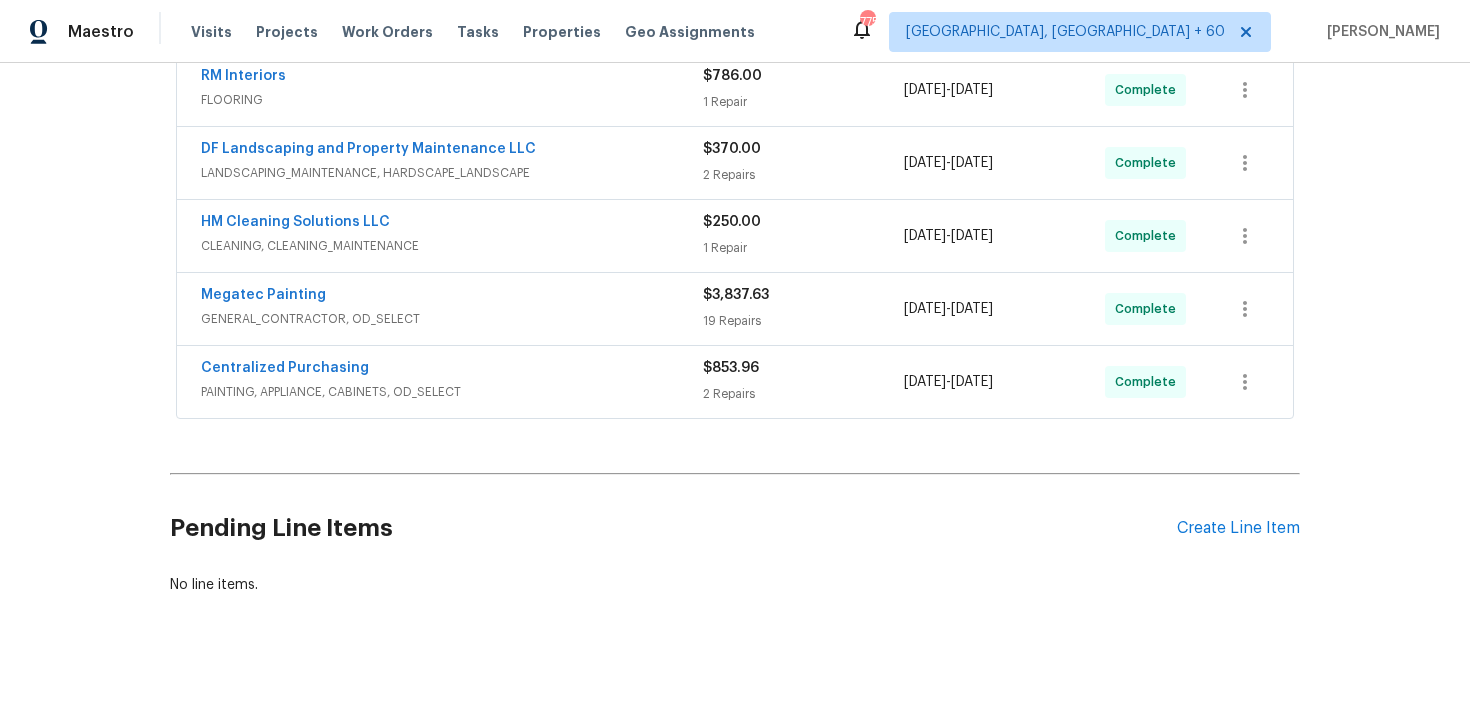 scroll, scrollTop: 412, scrollLeft: 0, axis: vertical 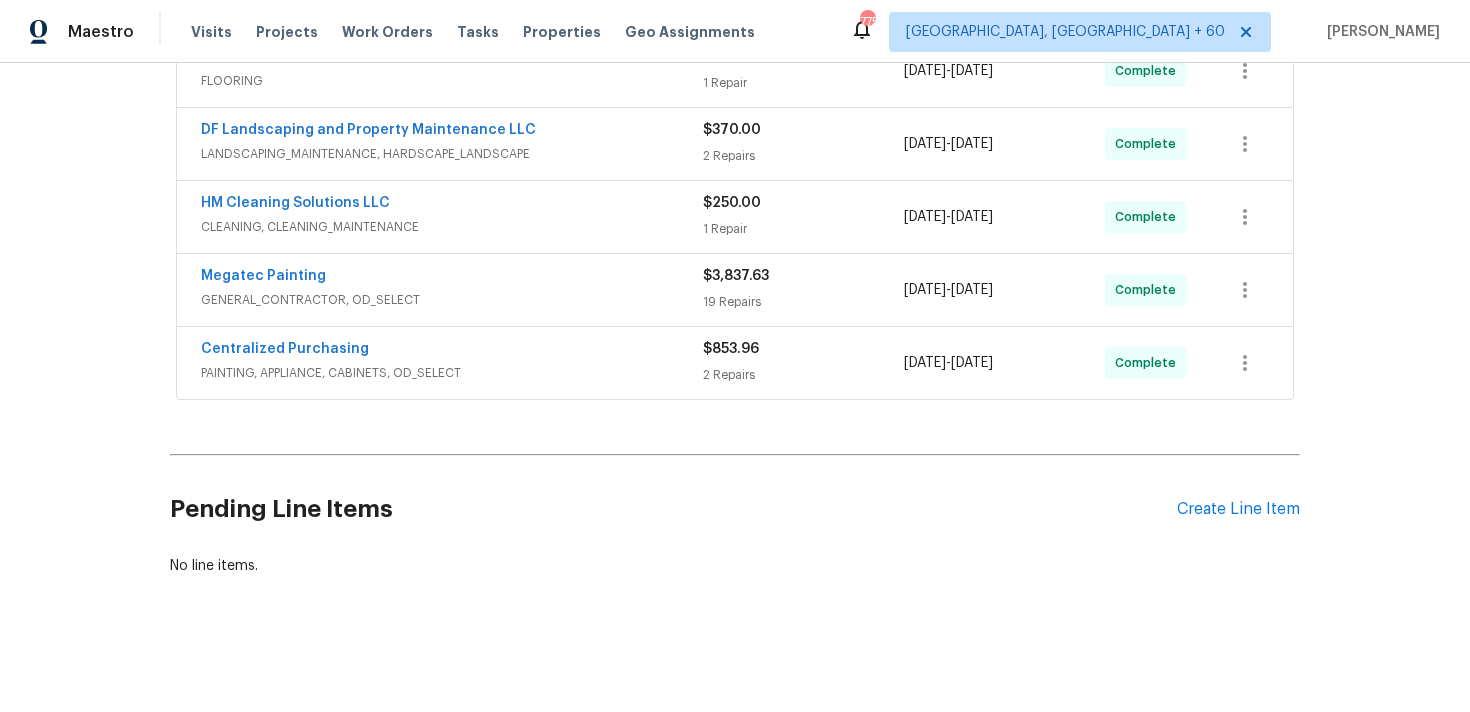 click on "2 Repairs" at bounding box center [803, 375] 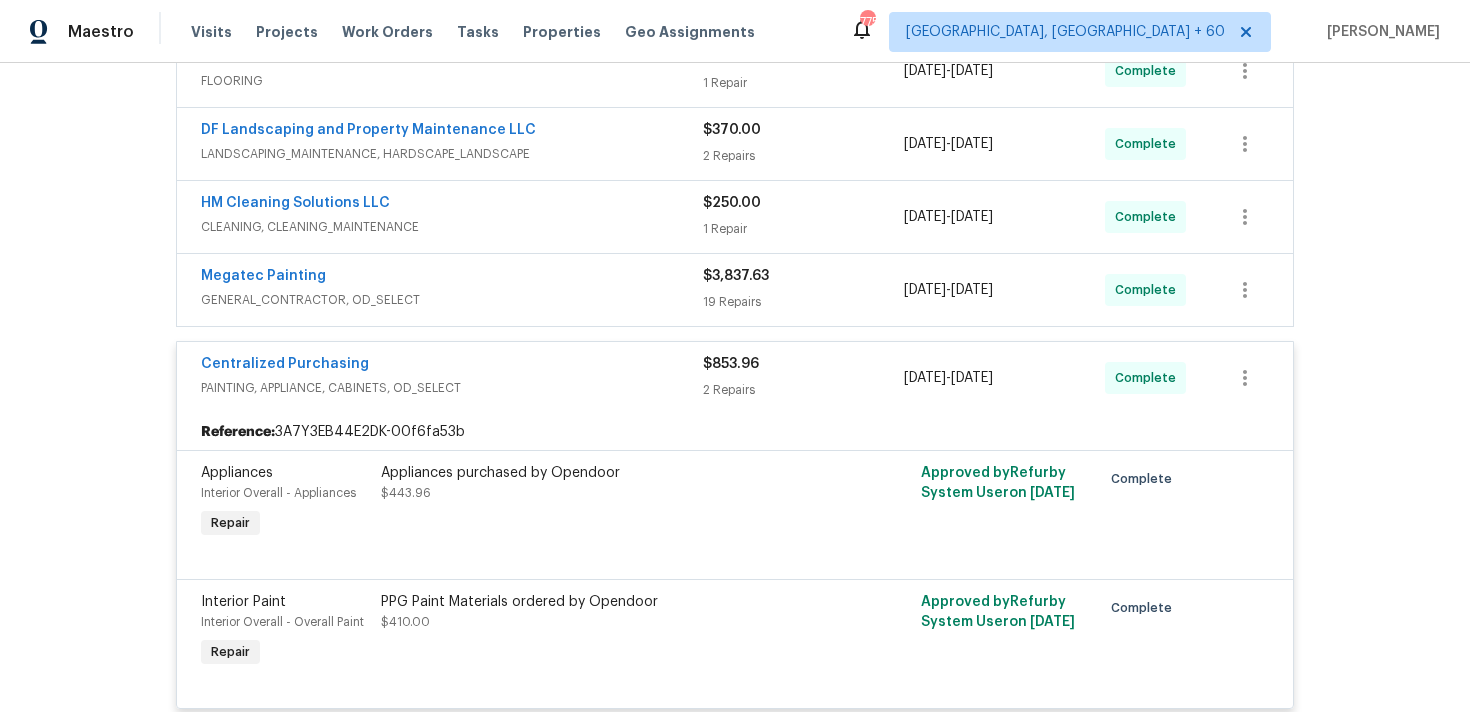 click on "19 Repairs" at bounding box center [803, 302] 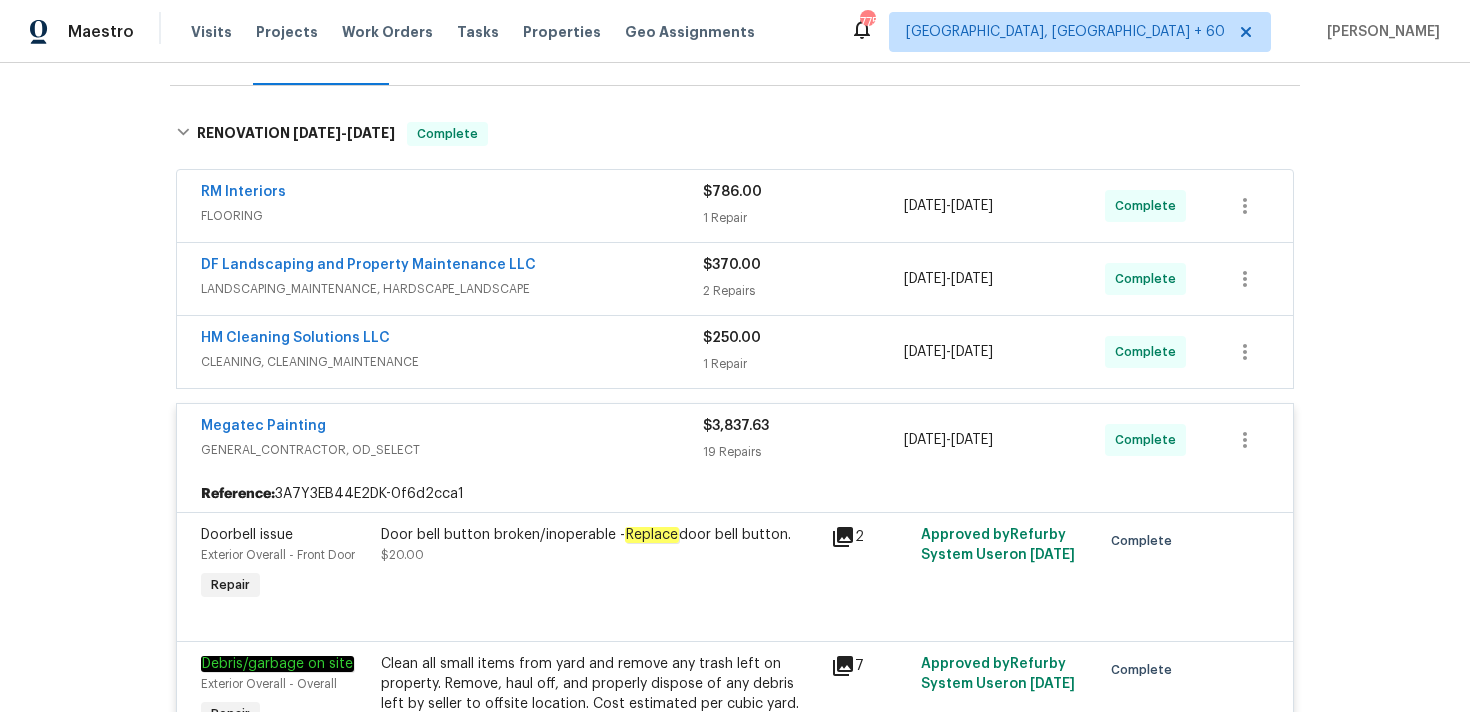 scroll, scrollTop: 276, scrollLeft: 0, axis: vertical 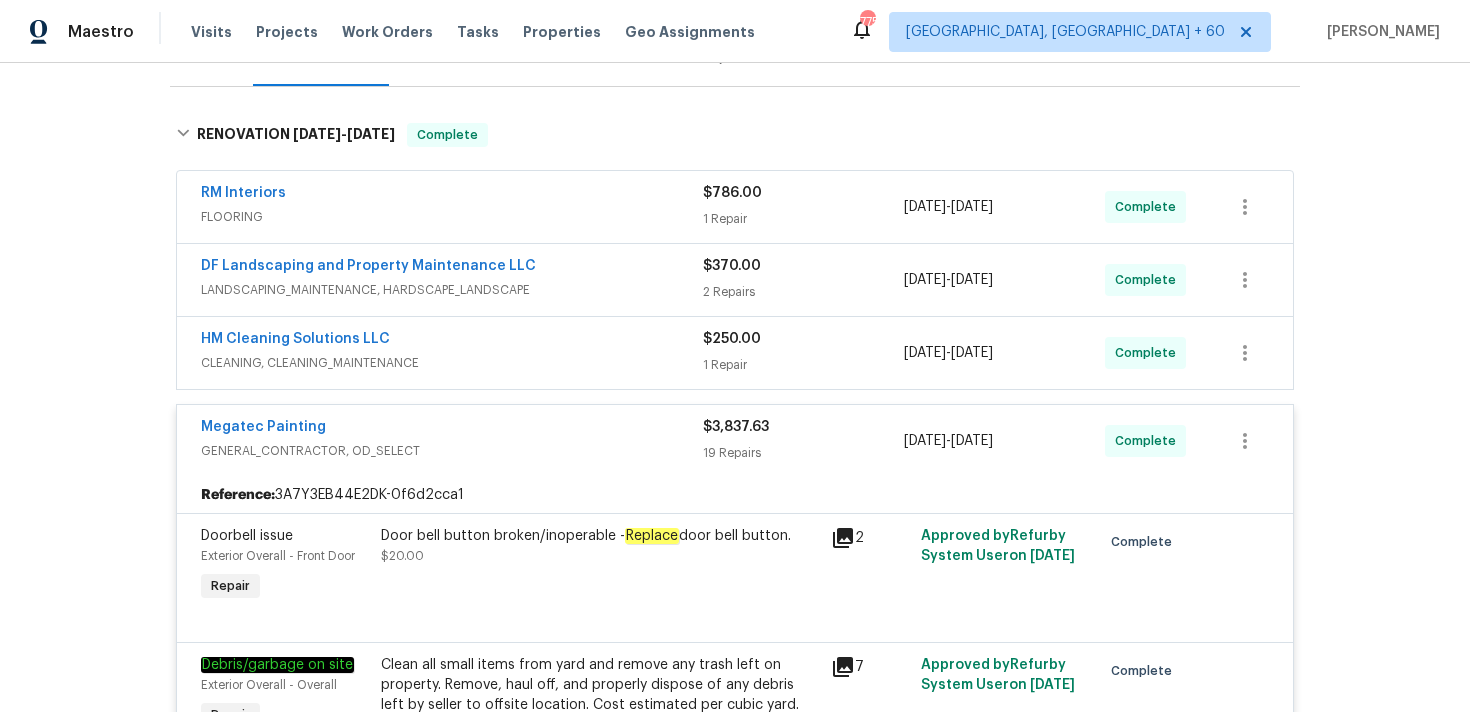 click on "1 Repair" at bounding box center [803, 365] 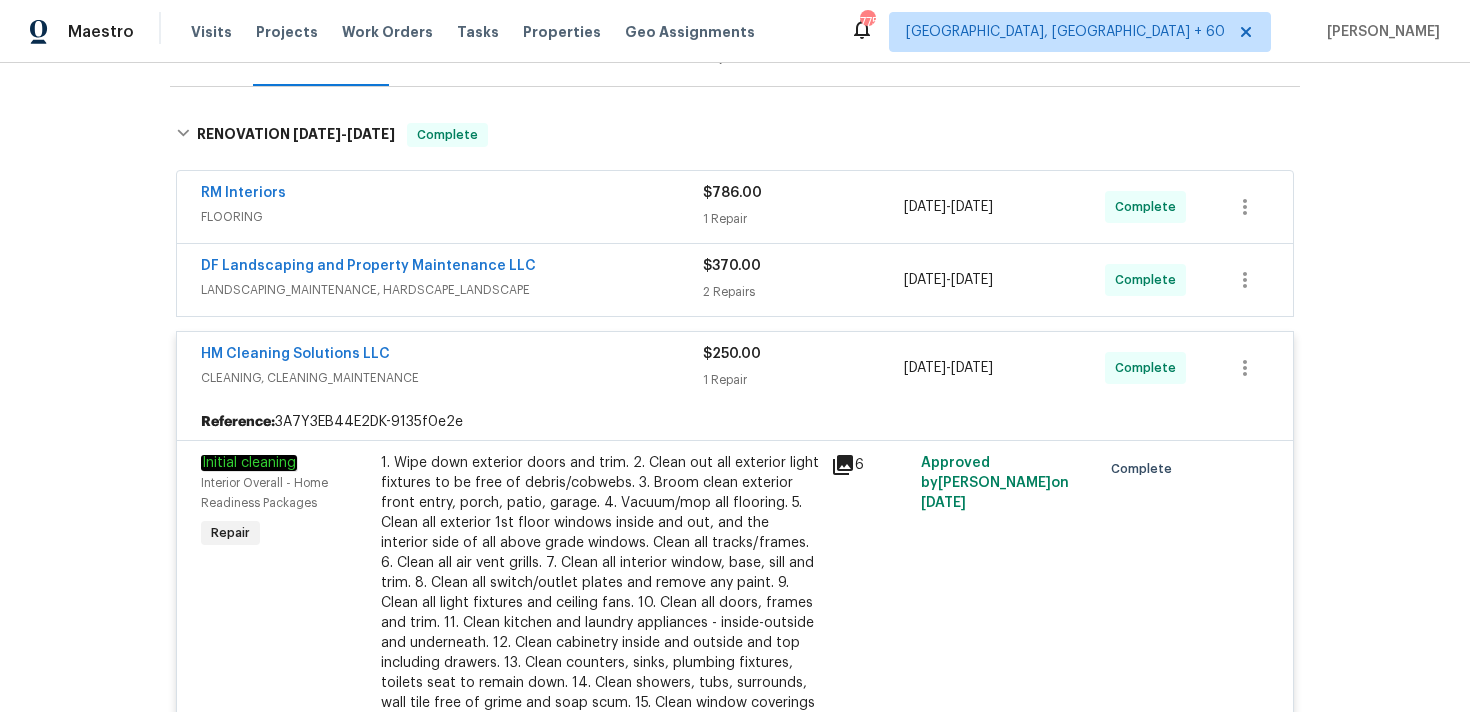 click on "2 Repairs" at bounding box center [803, 292] 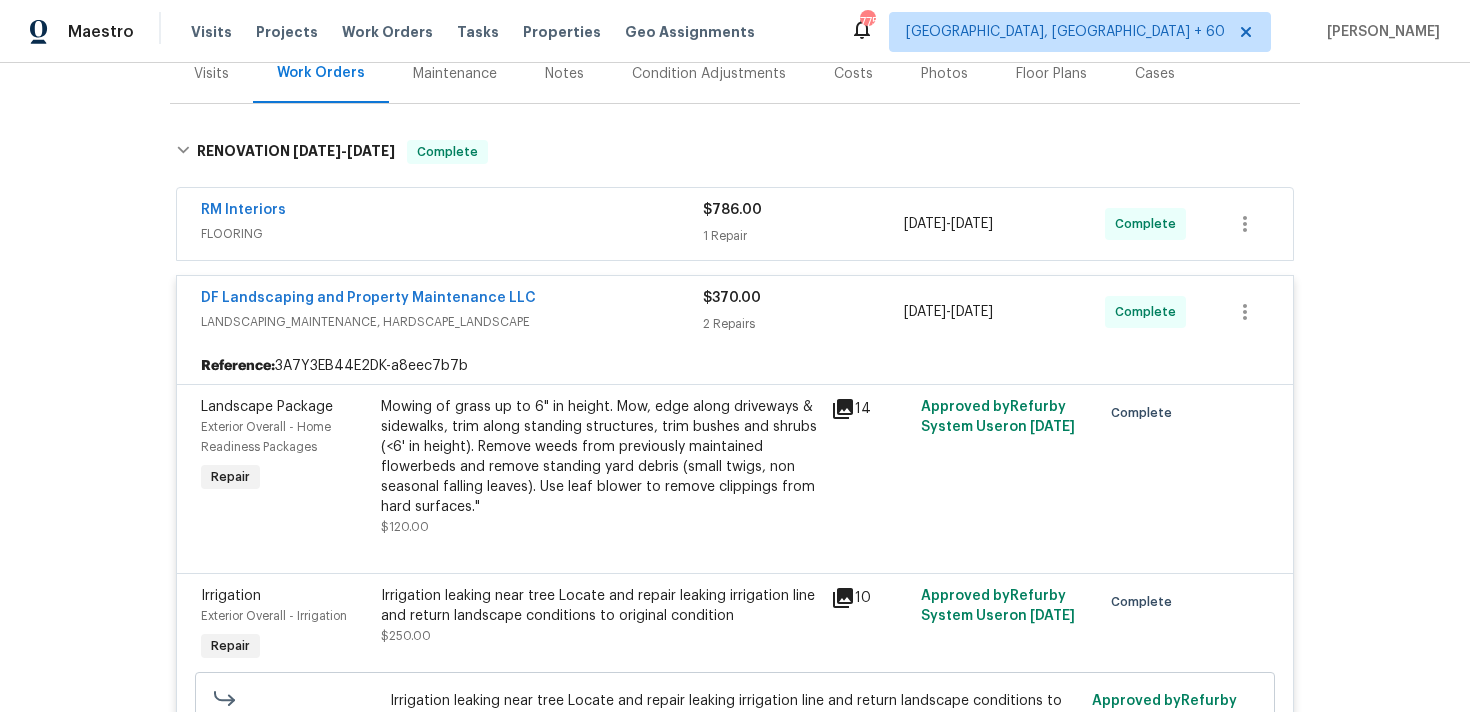 scroll, scrollTop: 248, scrollLeft: 0, axis: vertical 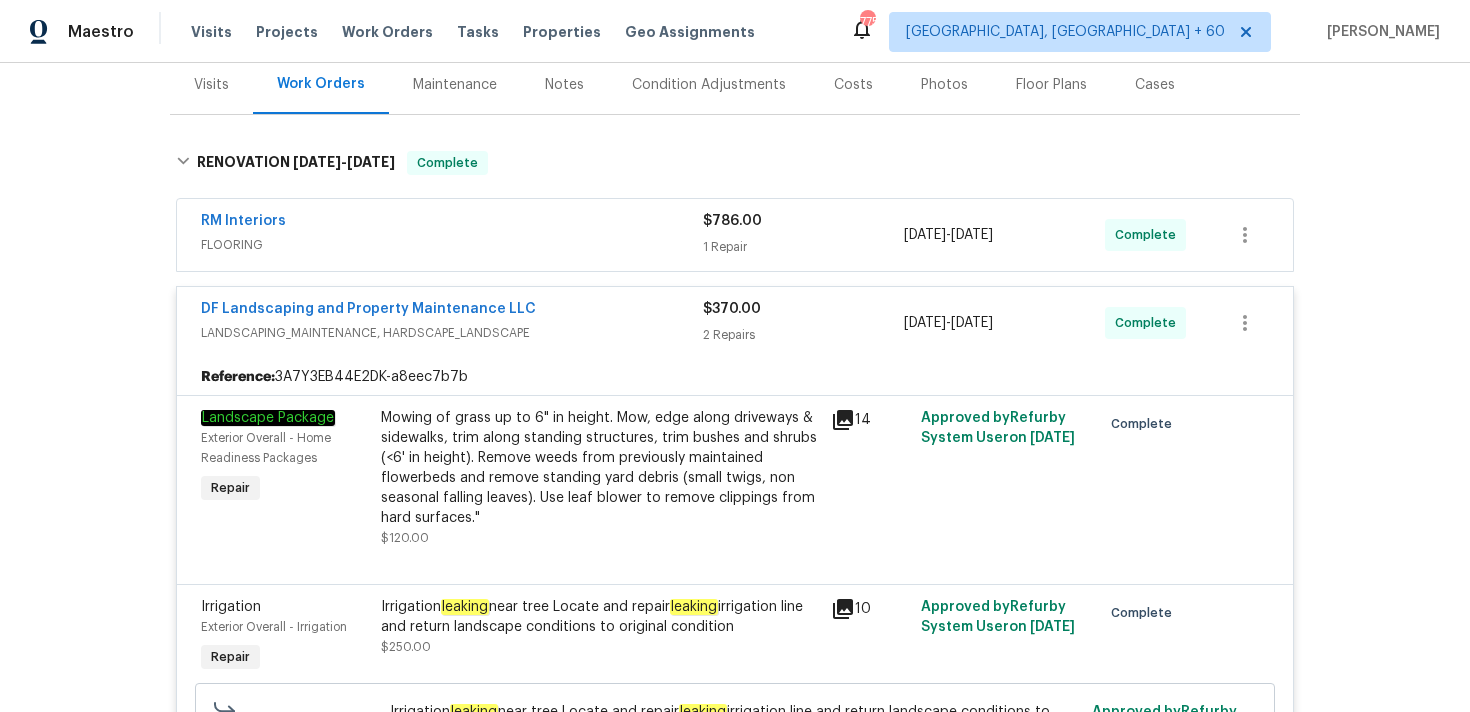 click on "RM Interiors FLOORING $786.00 1 Repair [DATE]  -  [DATE] Complete" at bounding box center [735, 235] 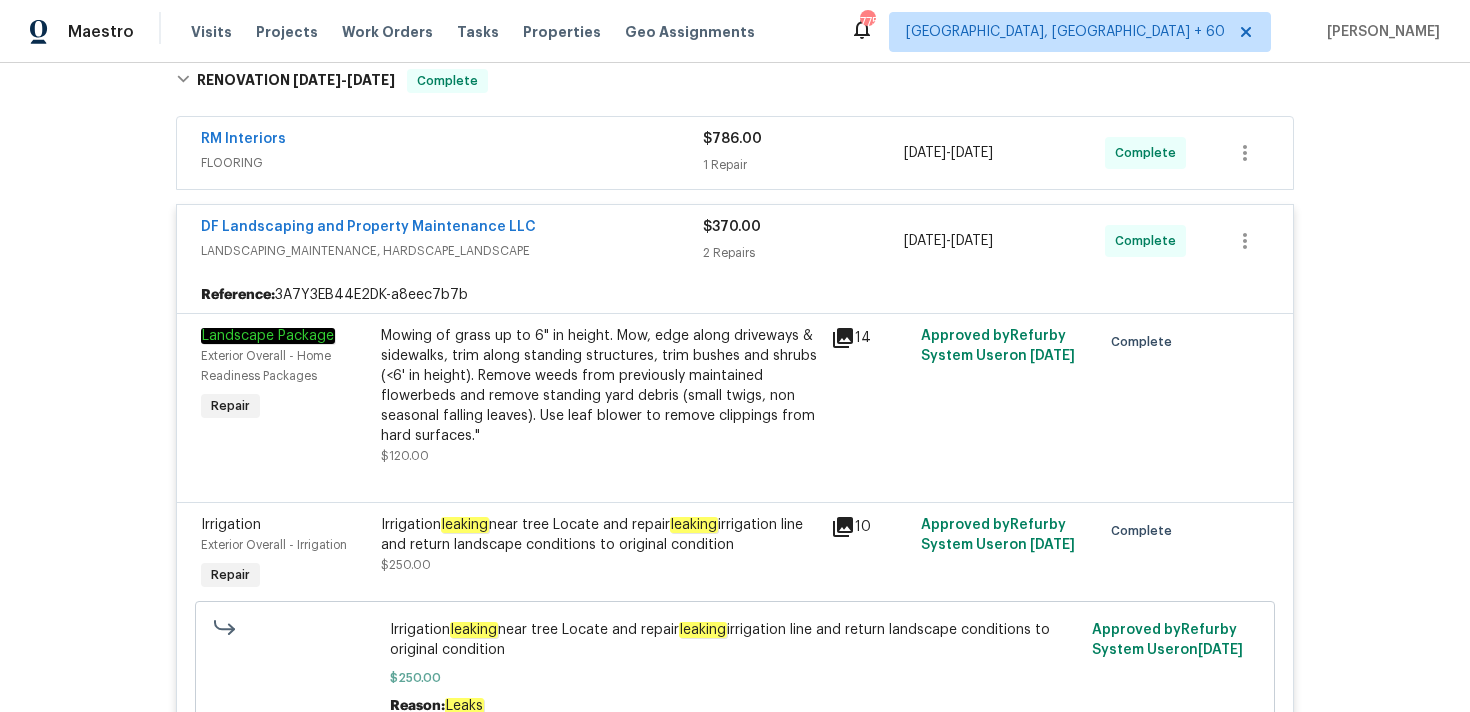 scroll, scrollTop: 311, scrollLeft: 0, axis: vertical 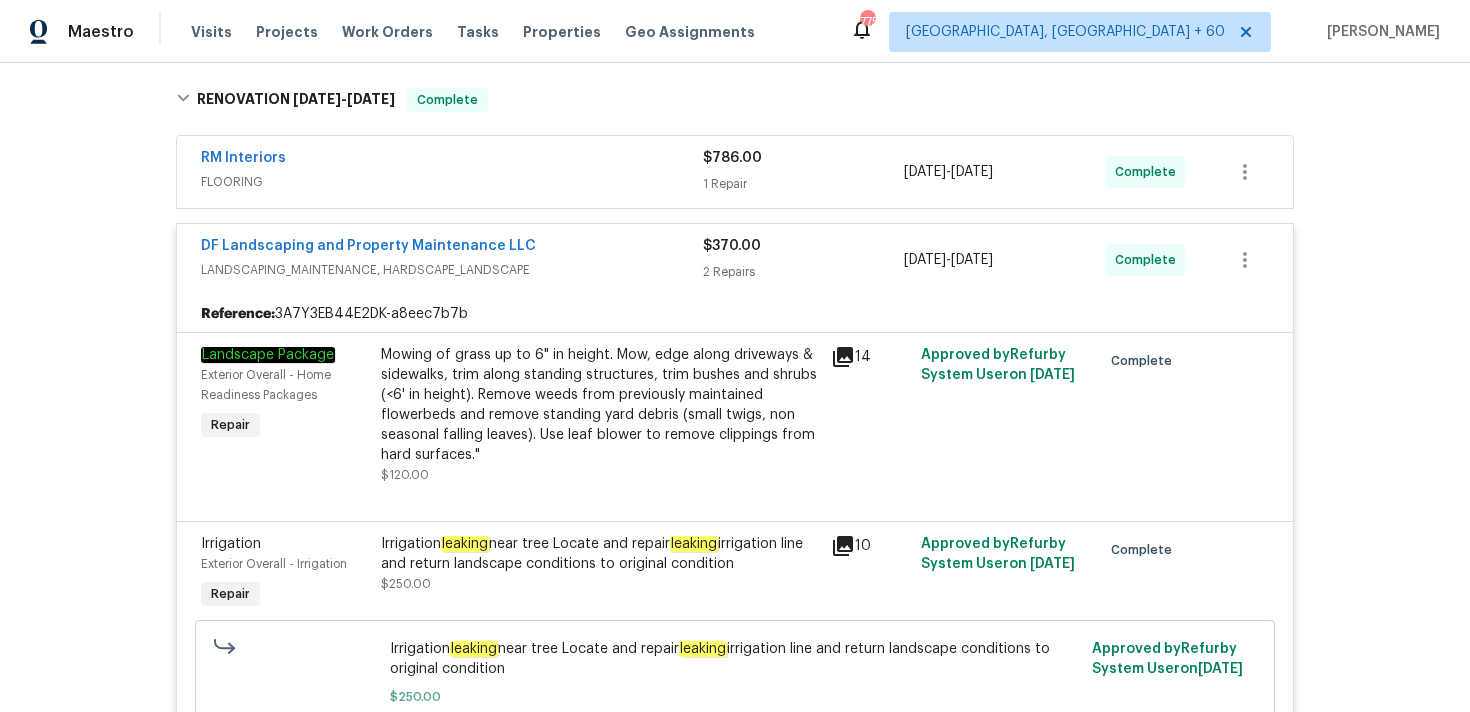 click on "RM Interiors FLOORING $786.00 1 Repair [DATE]  -  [DATE] Complete" at bounding box center (735, 172) 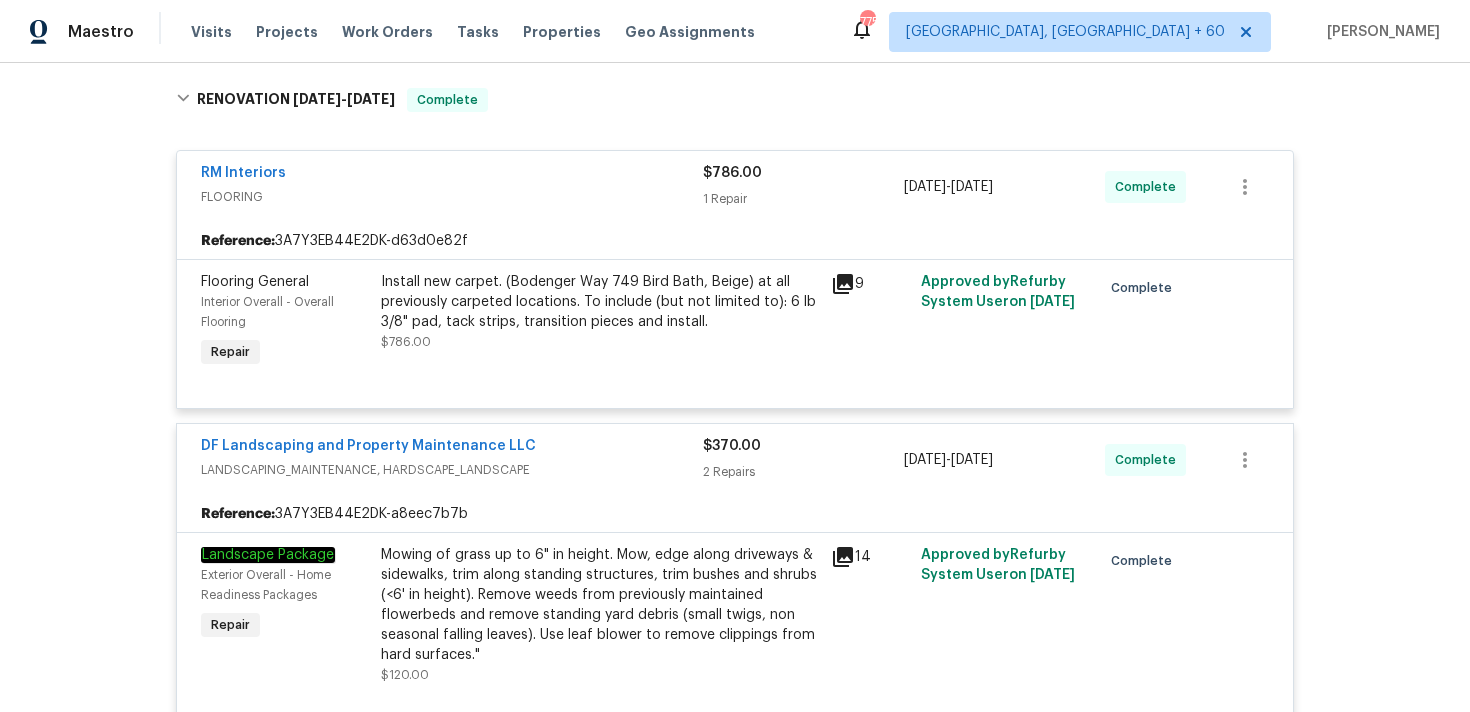 scroll, scrollTop: 0, scrollLeft: 0, axis: both 